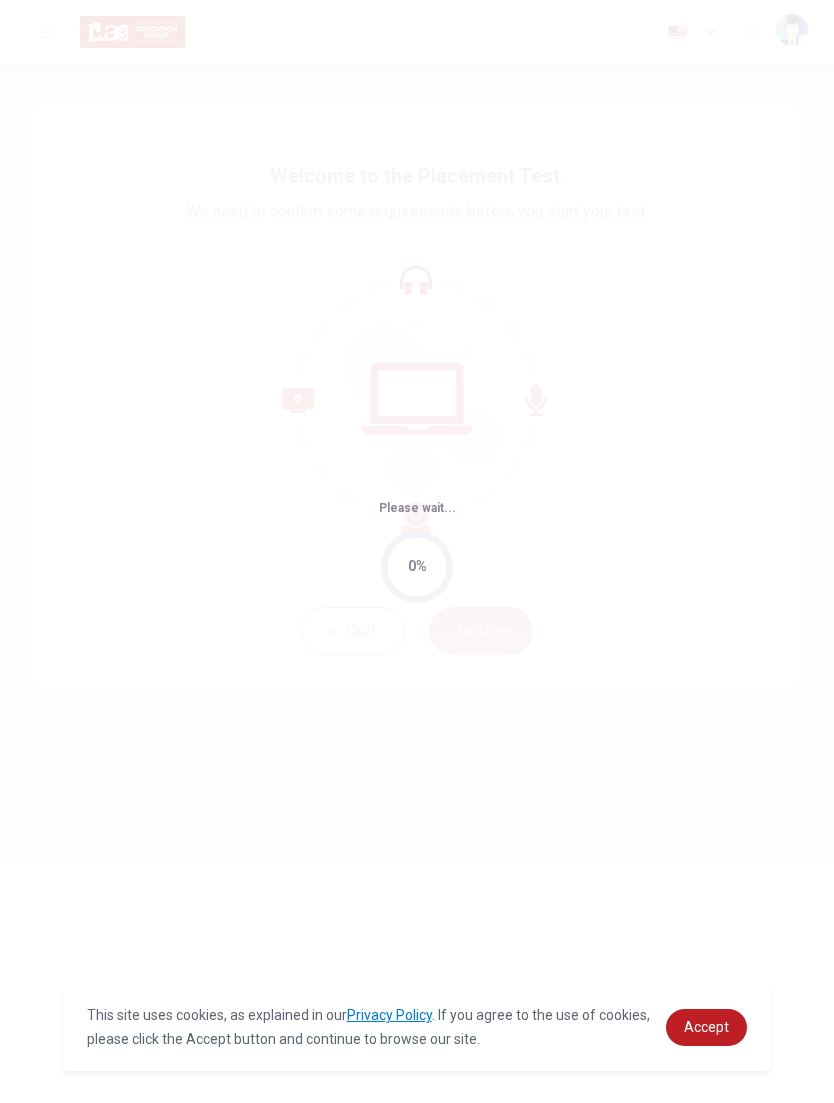 scroll, scrollTop: 0, scrollLeft: 0, axis: both 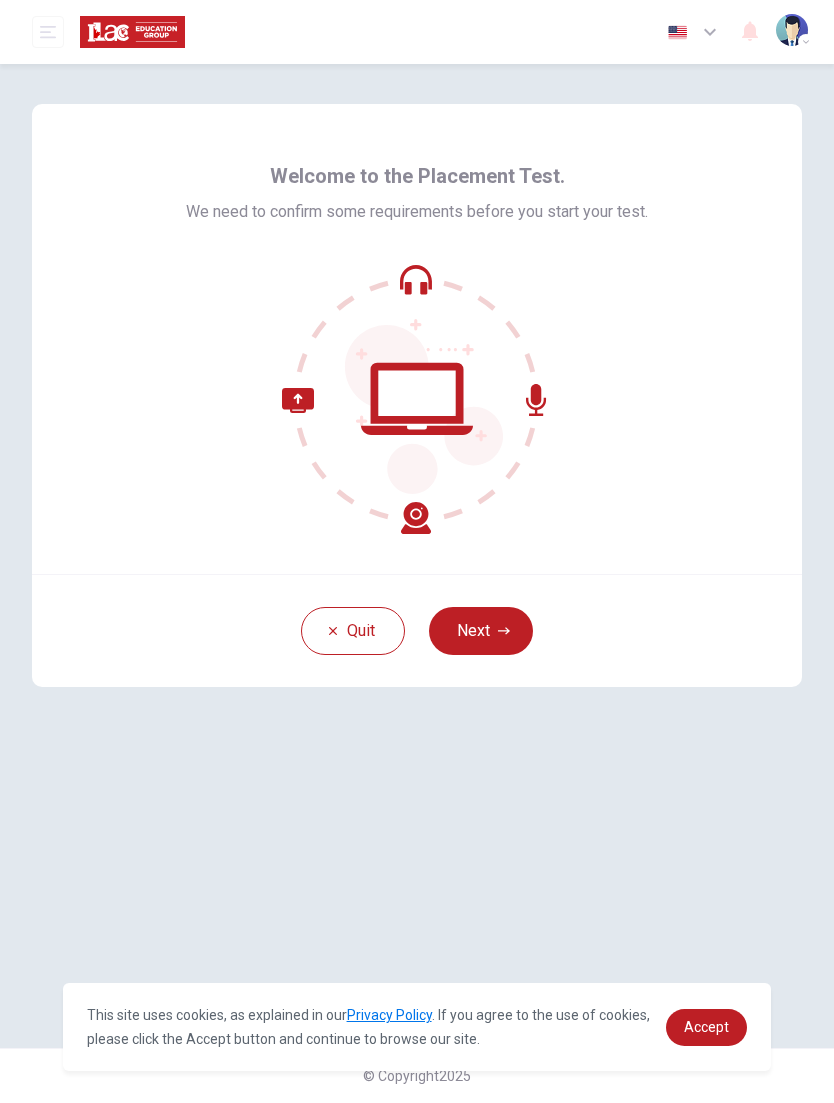 click on "Next" at bounding box center (481, 631) 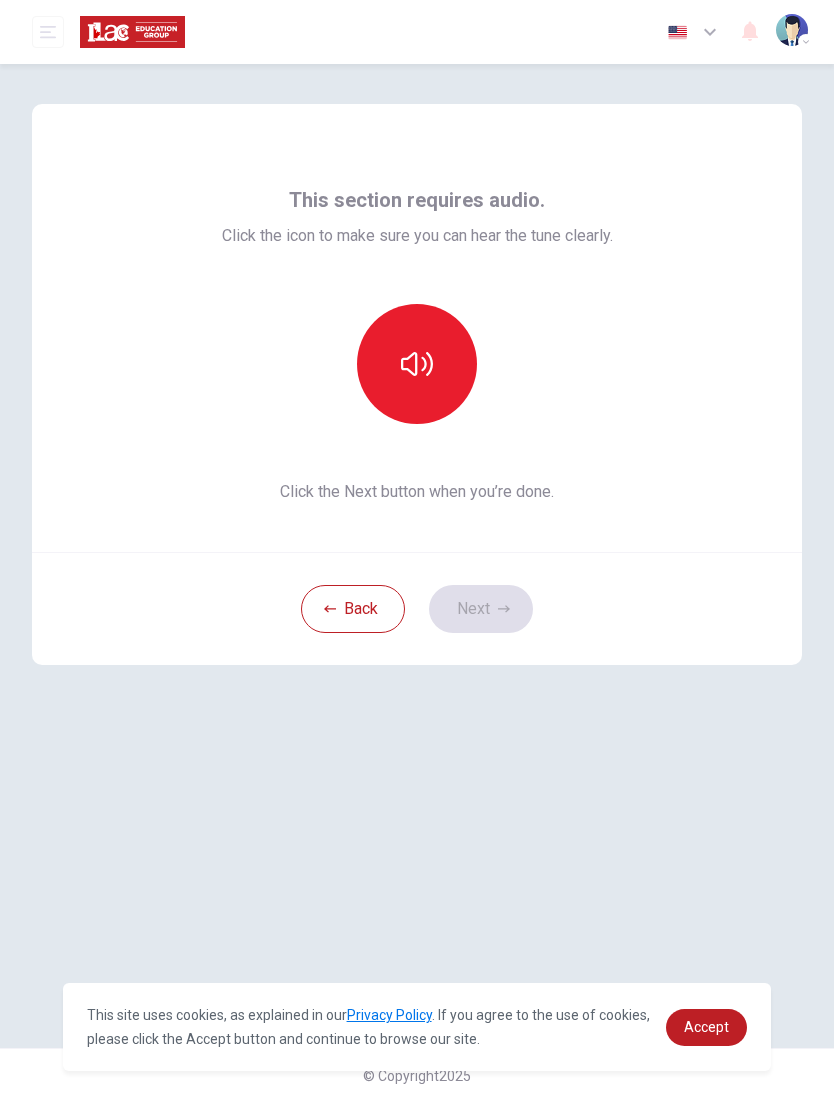 click 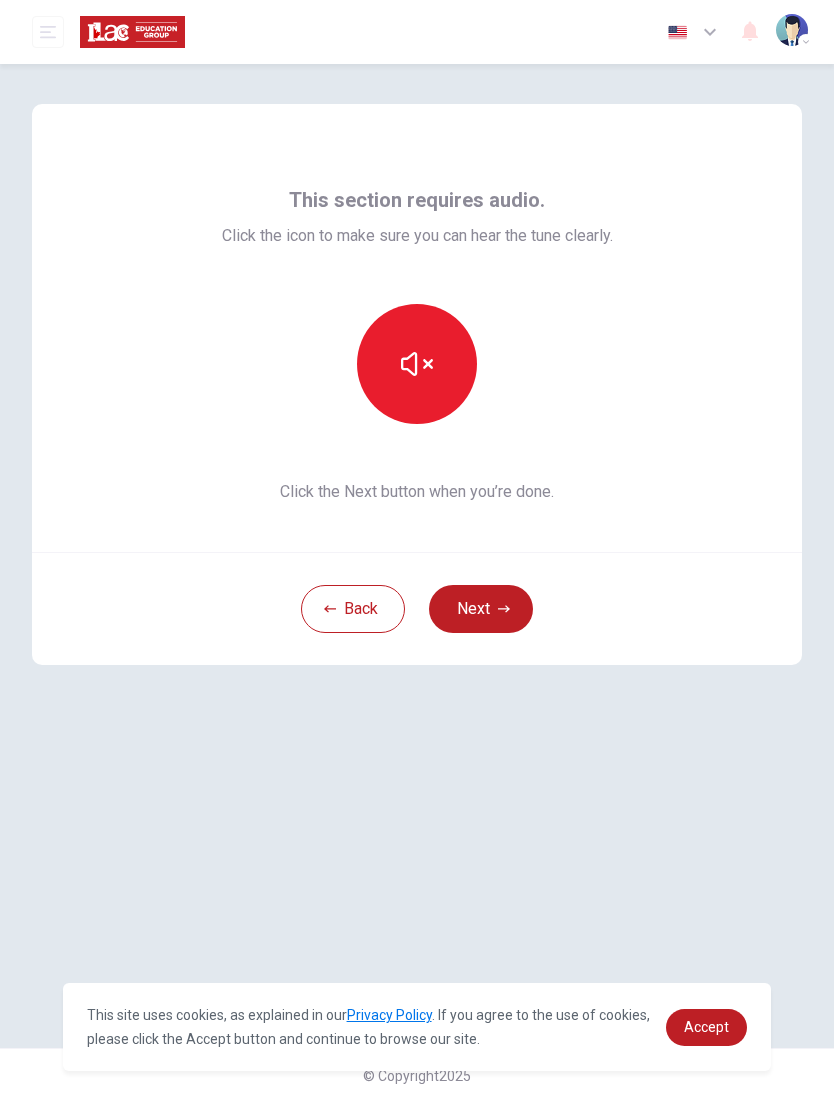 click on "Next" at bounding box center (481, 609) 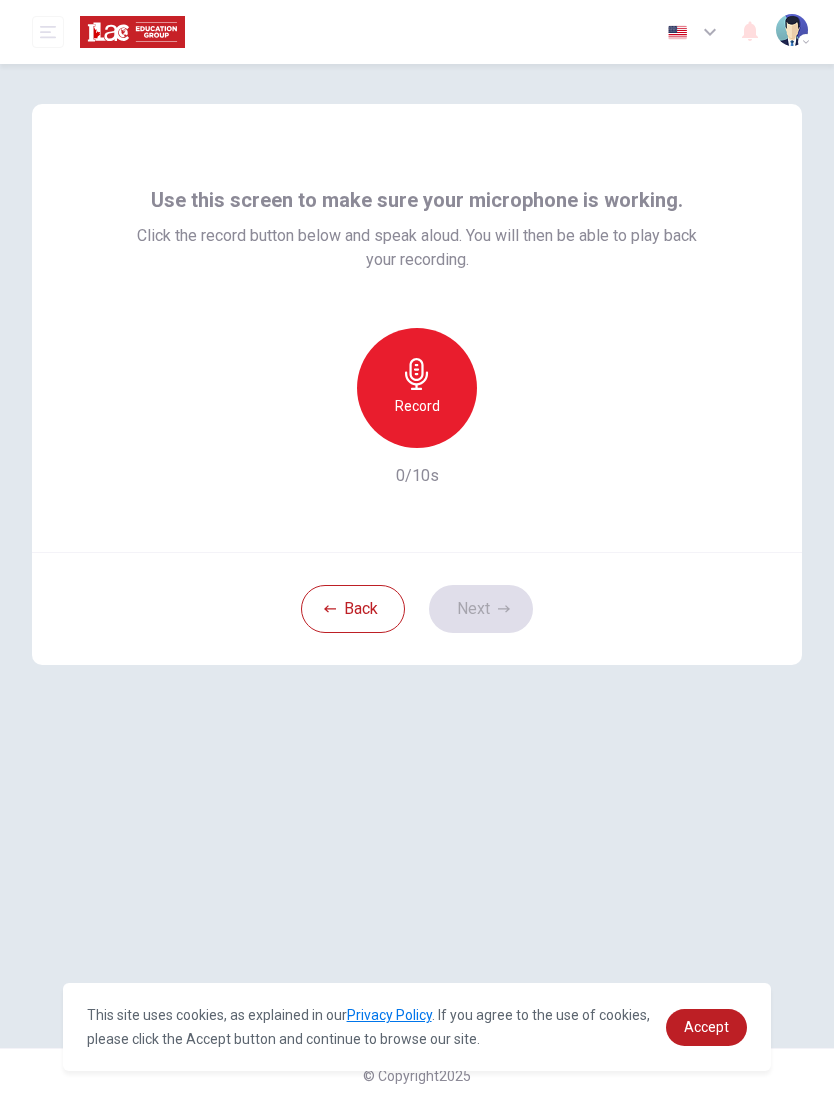 click on "Record" at bounding box center [417, 406] 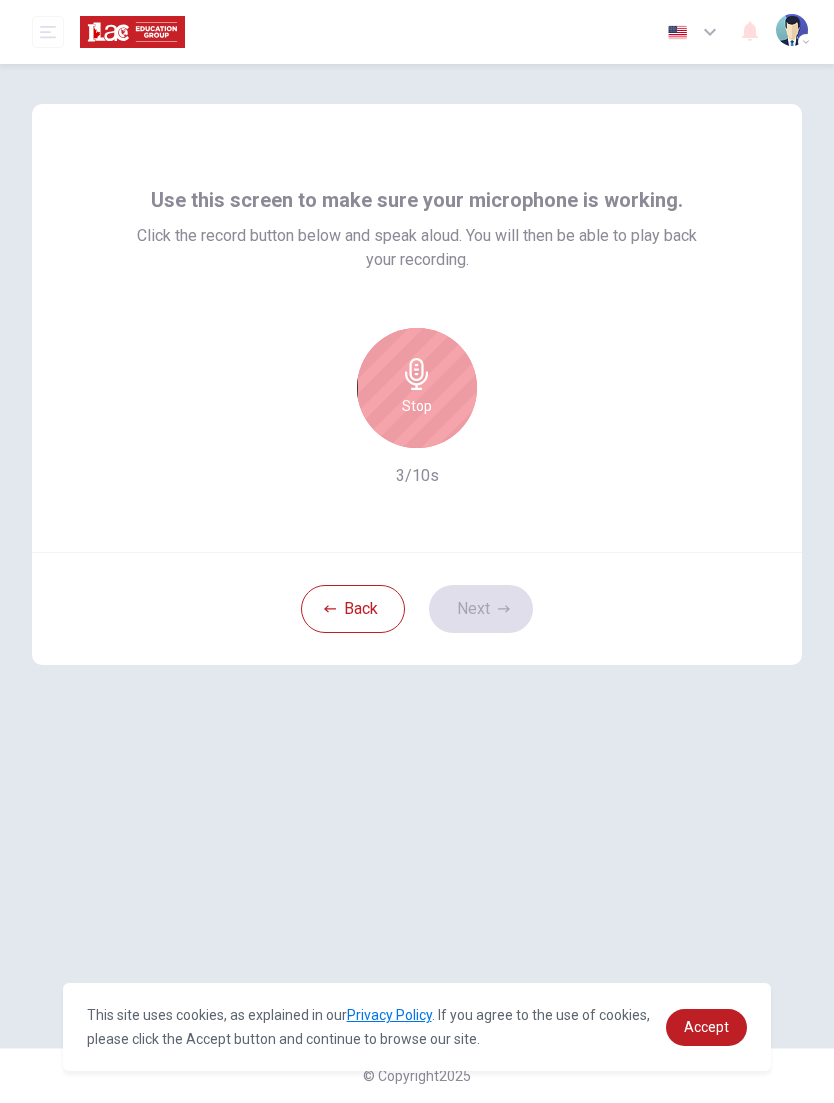 click on "Stop" at bounding box center [417, 388] 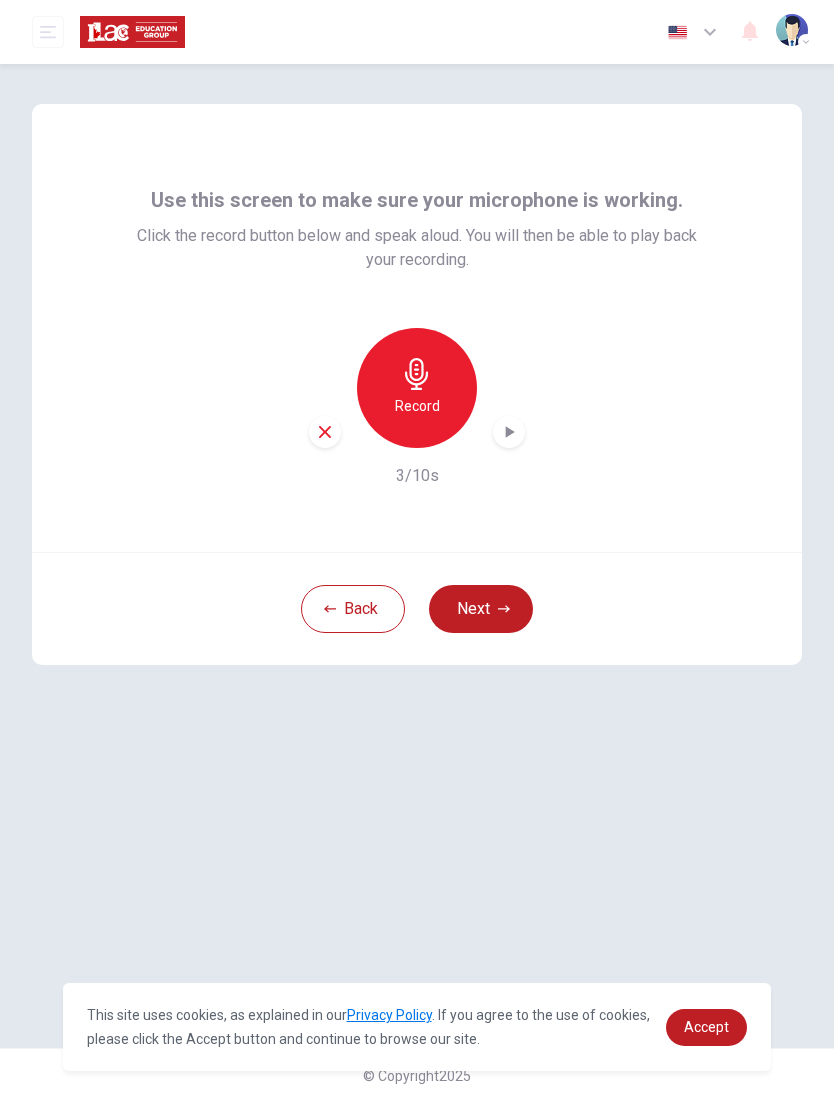 click 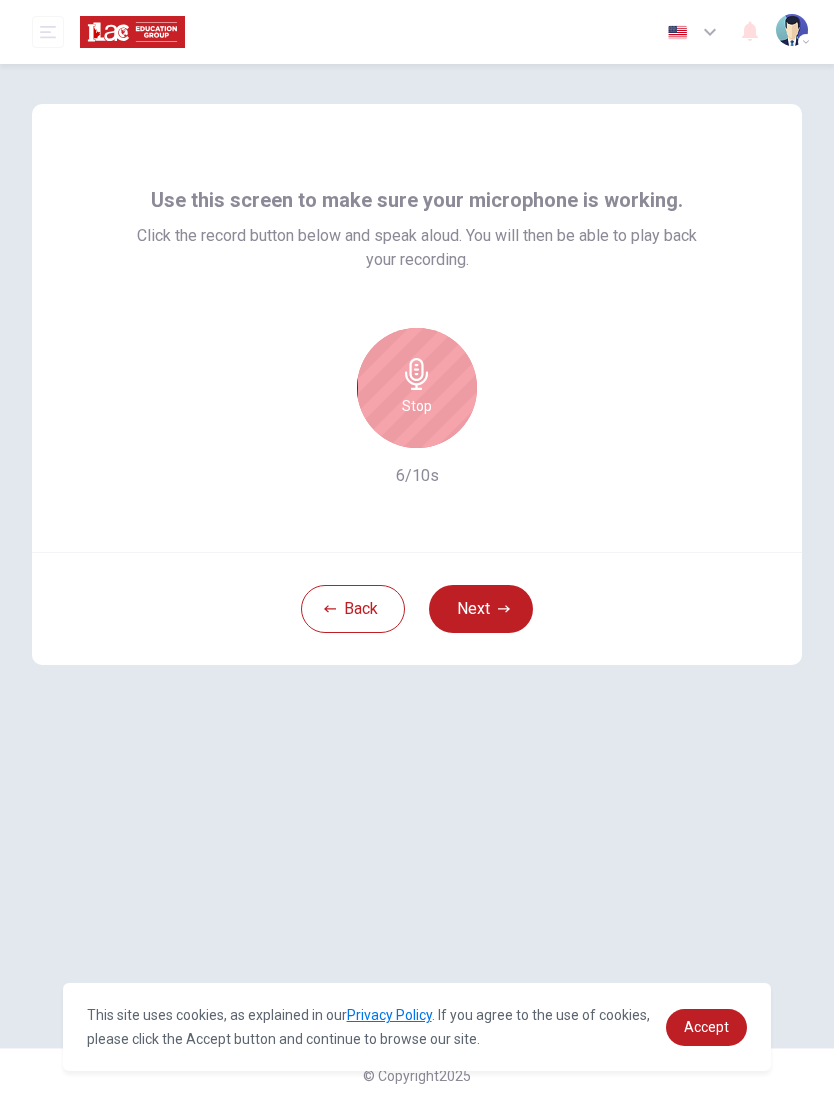 click on "Stop" at bounding box center [417, 388] 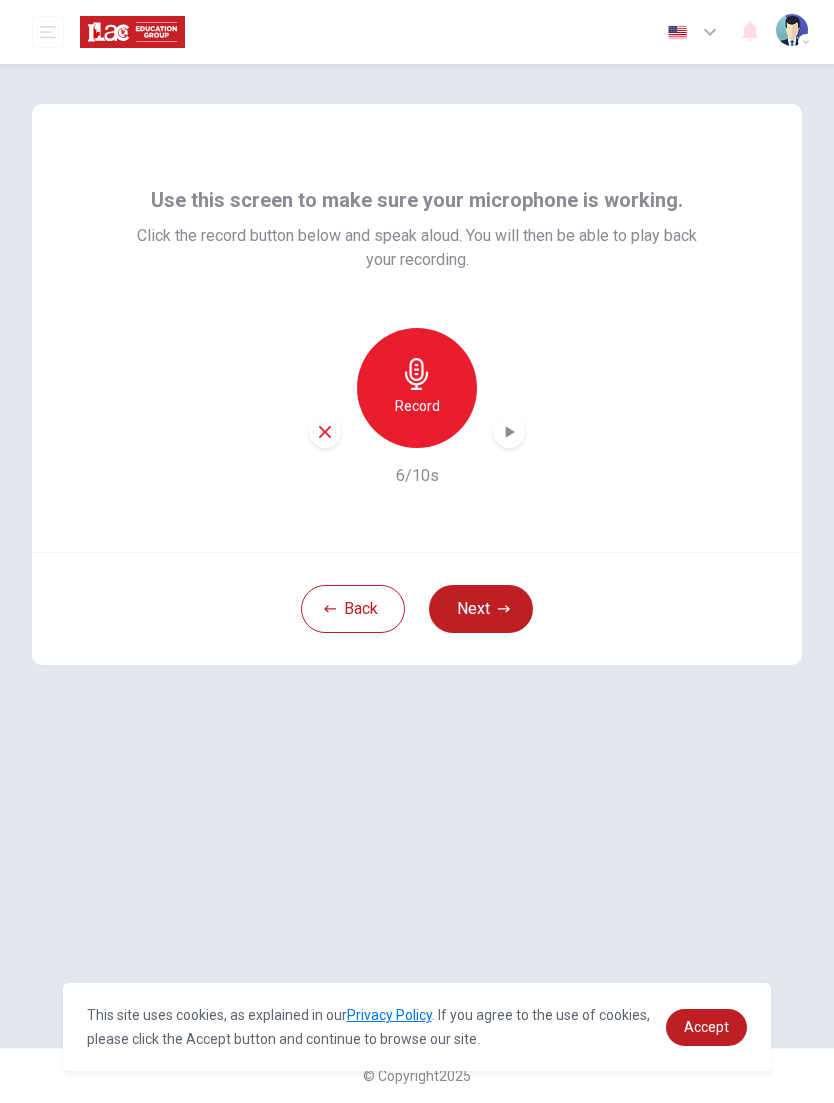 click at bounding box center (325, 432) 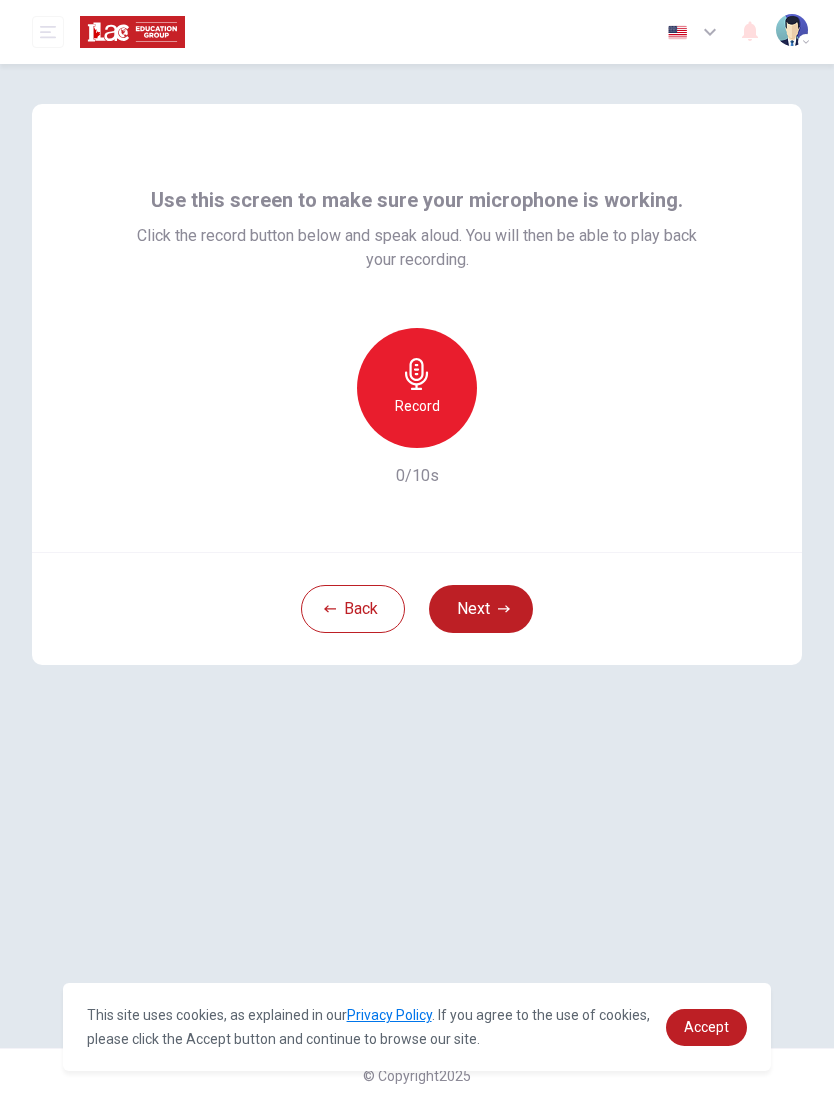 click on "Record" at bounding box center (417, 406) 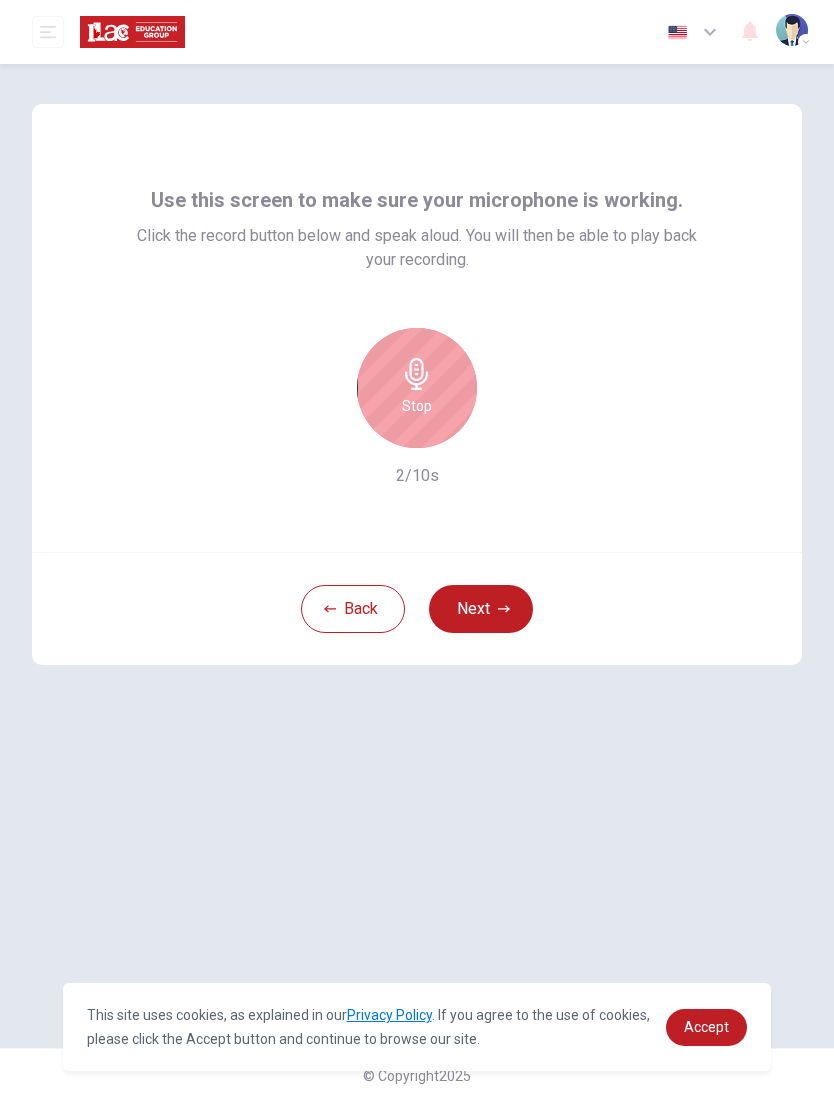 click on "Stop" at bounding box center [417, 406] 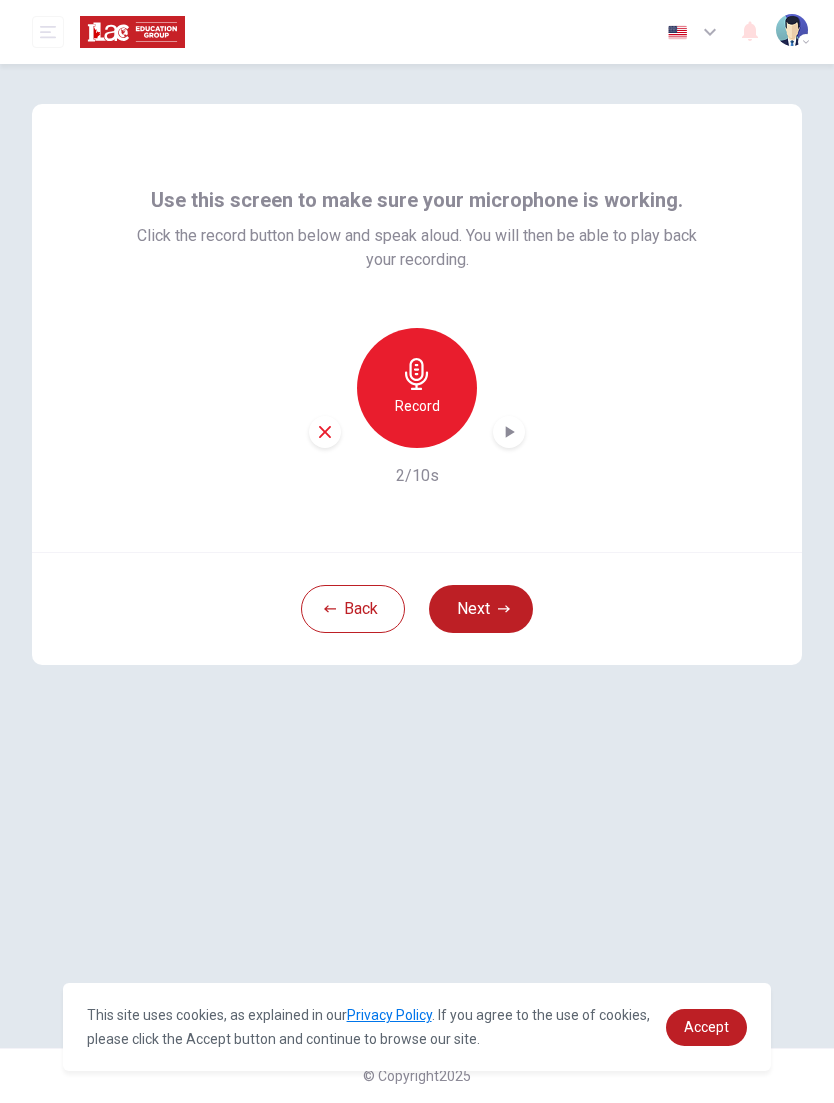 click 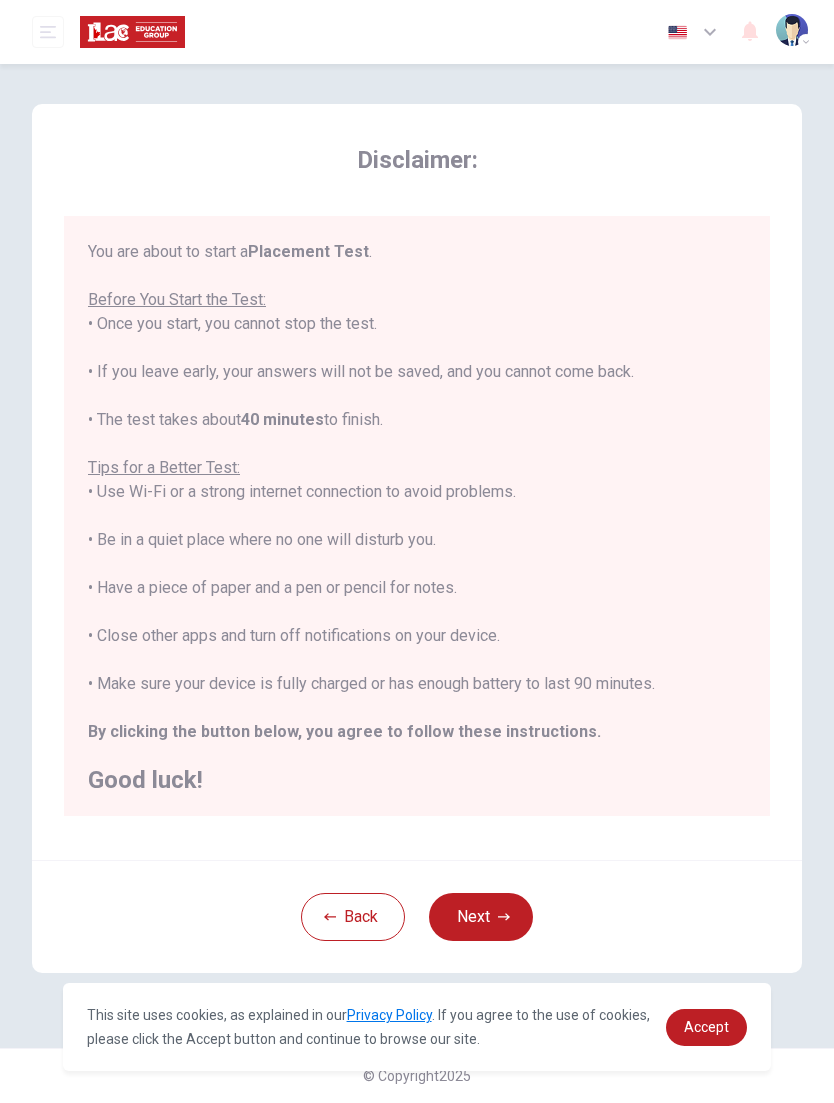 click on "Next" at bounding box center [481, 917] 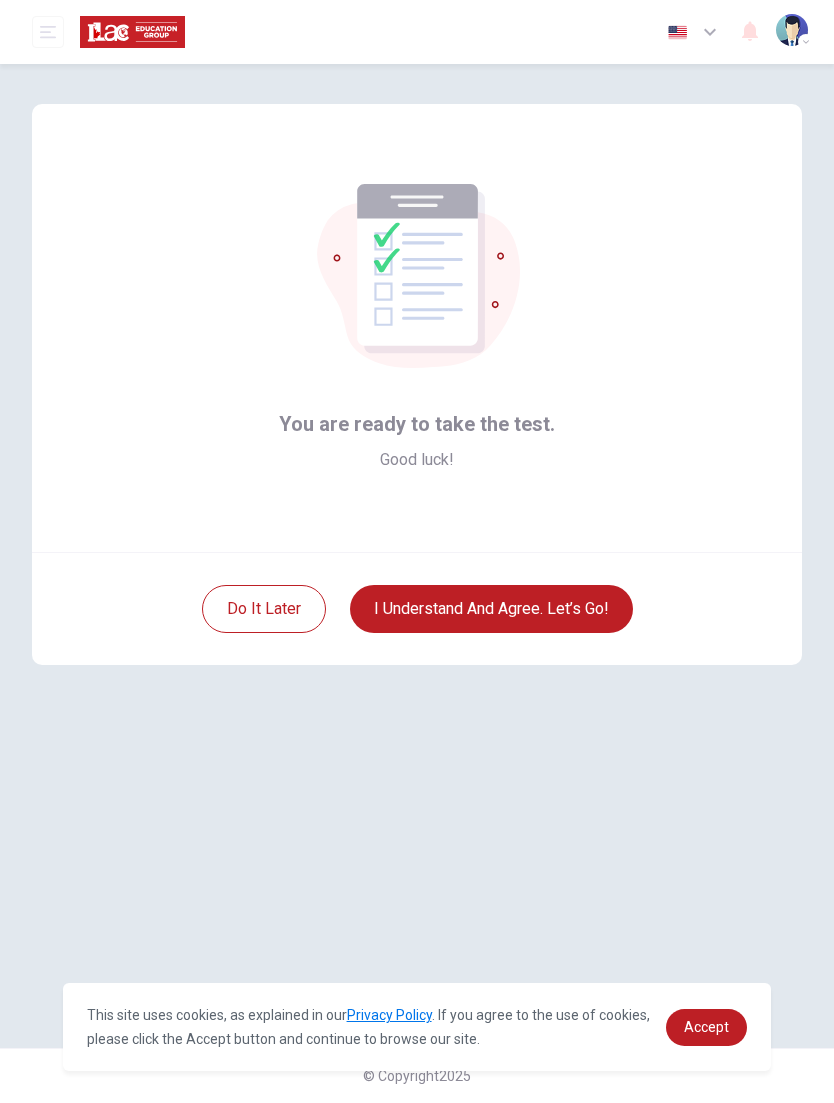 click on "I understand and agree. Let’s go!" at bounding box center [491, 609] 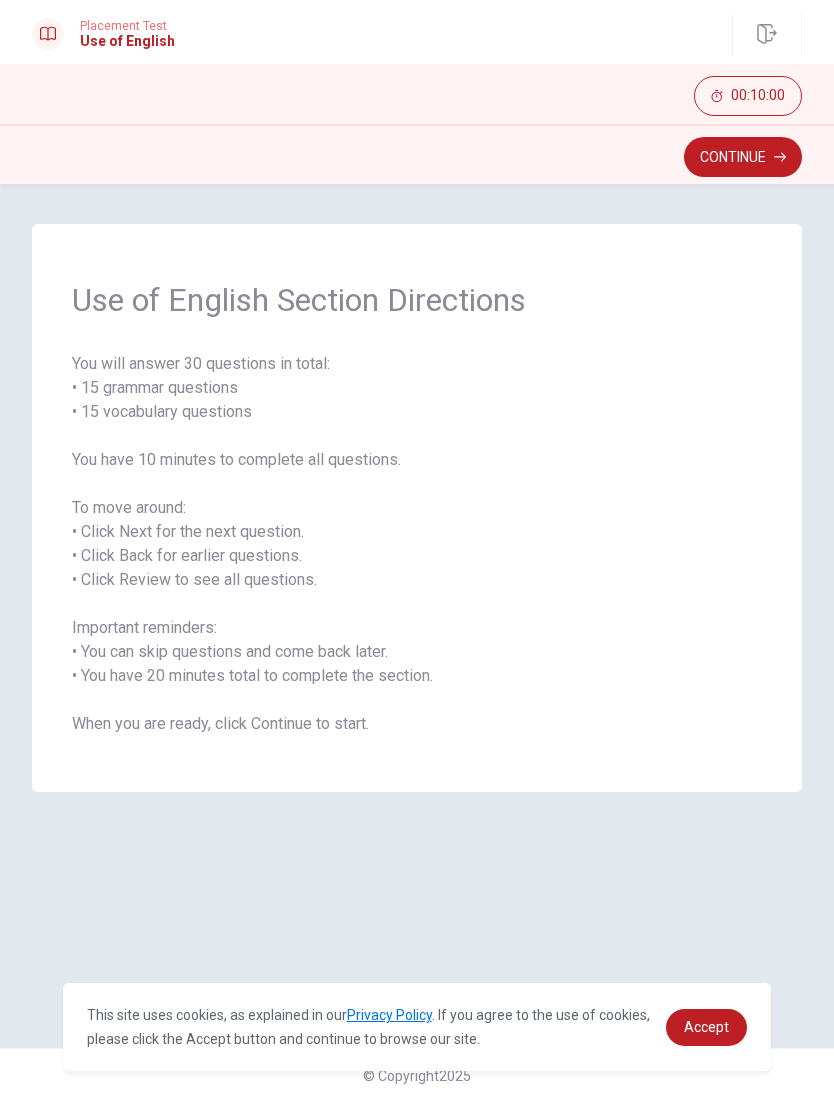 click on "Use of English Section Directions You will answer 30 questions in total:
• 15 grammar questions
• 15 vocabulary questions
You have 10 minutes to complete all questions.
To move around:
• Click Next for the next question.
• Click Back for earlier questions.
• Click Review to see all questions.
Important reminders:
• You can skip questions and come back later.
• You have 20 minutes total to complete the section.
When you are ready, click Continue to start." at bounding box center [417, 508] 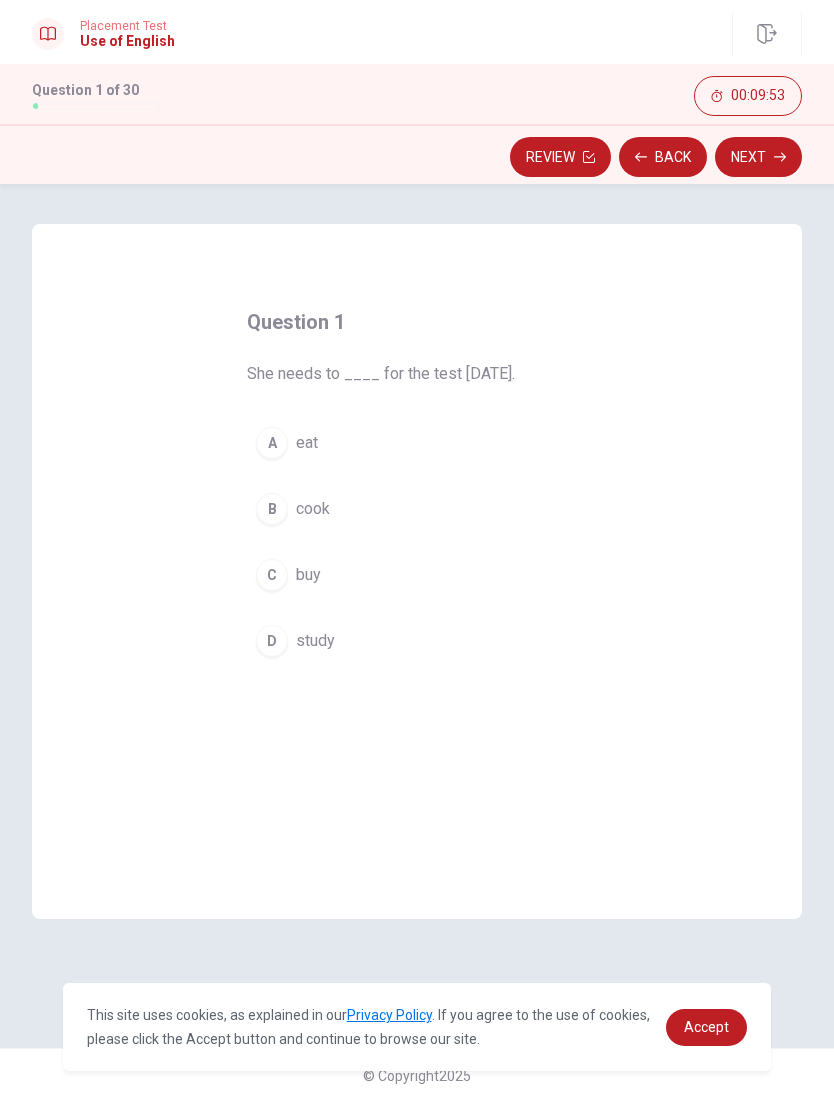 click on "eat" at bounding box center (307, 443) 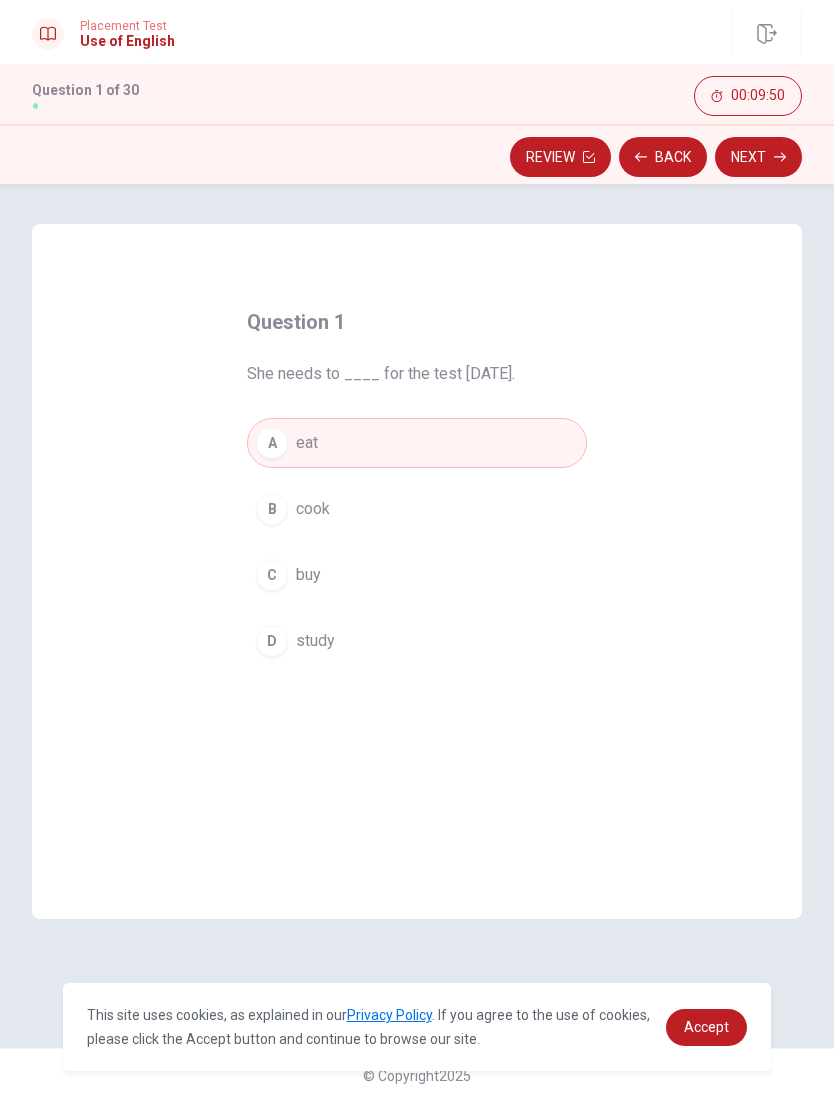 click on "D study" at bounding box center [417, 641] 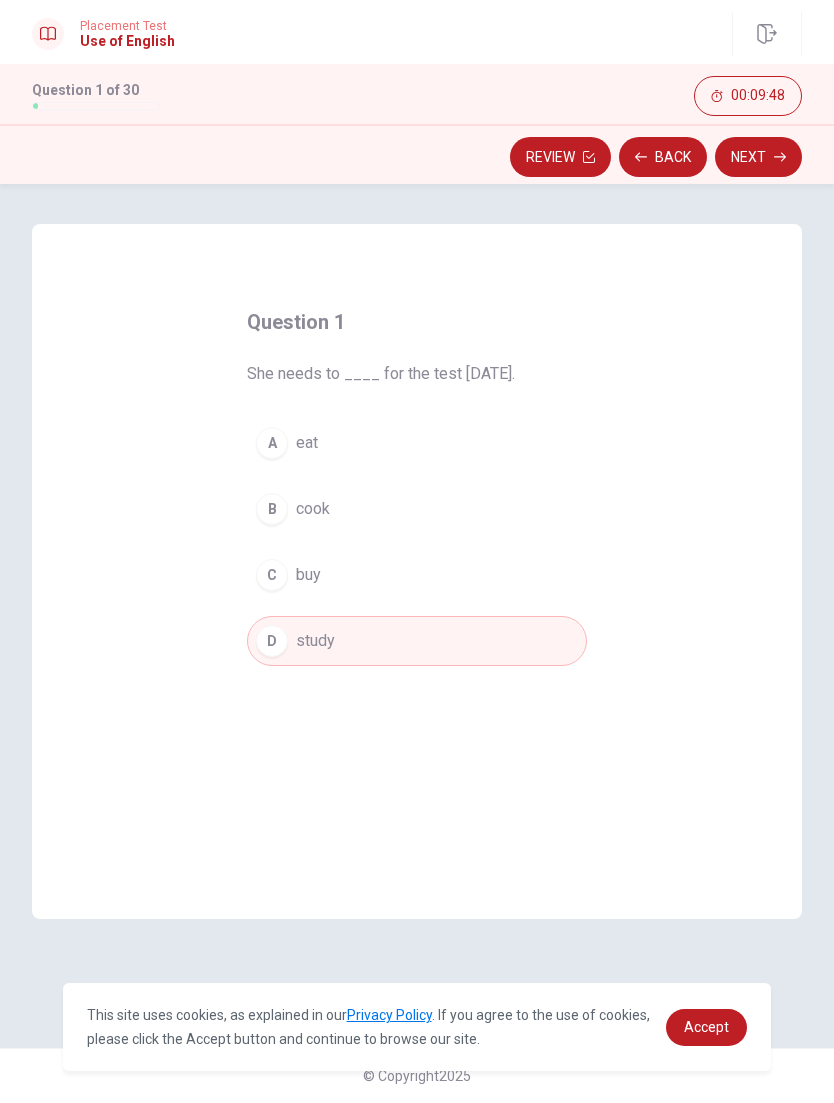 click on "Next" at bounding box center (758, 157) 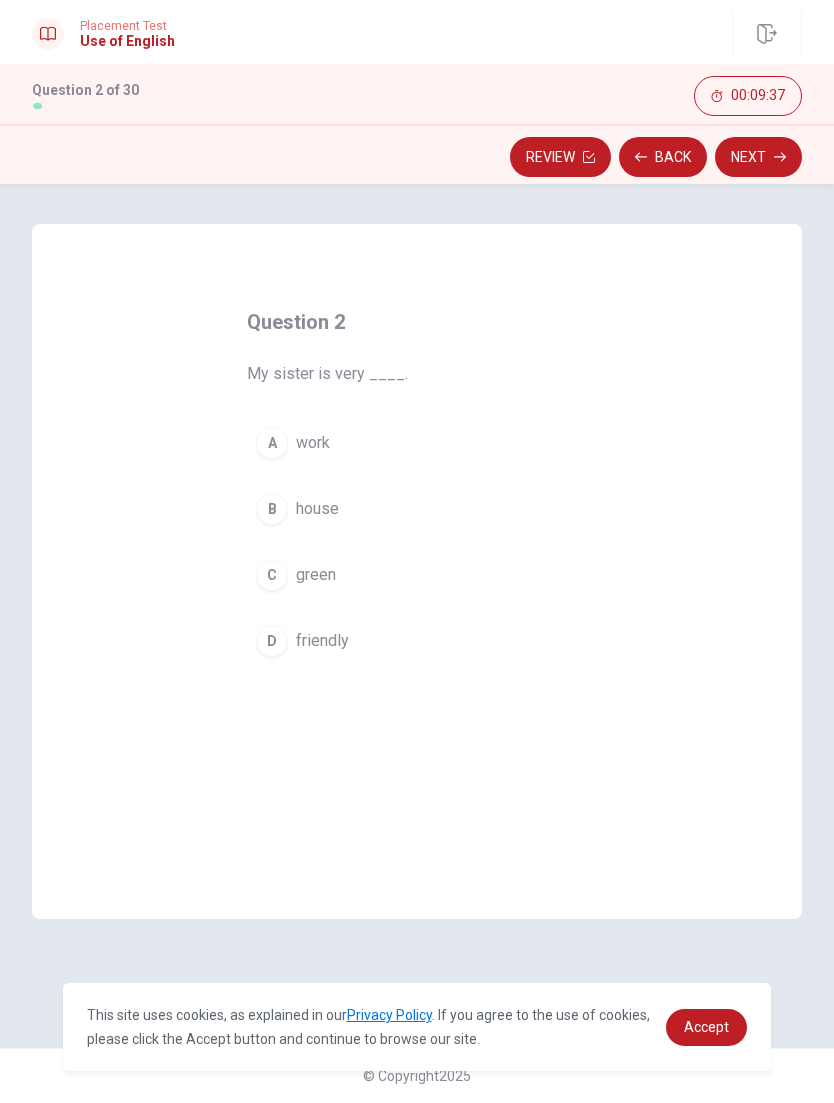 click on "friendly" at bounding box center [322, 641] 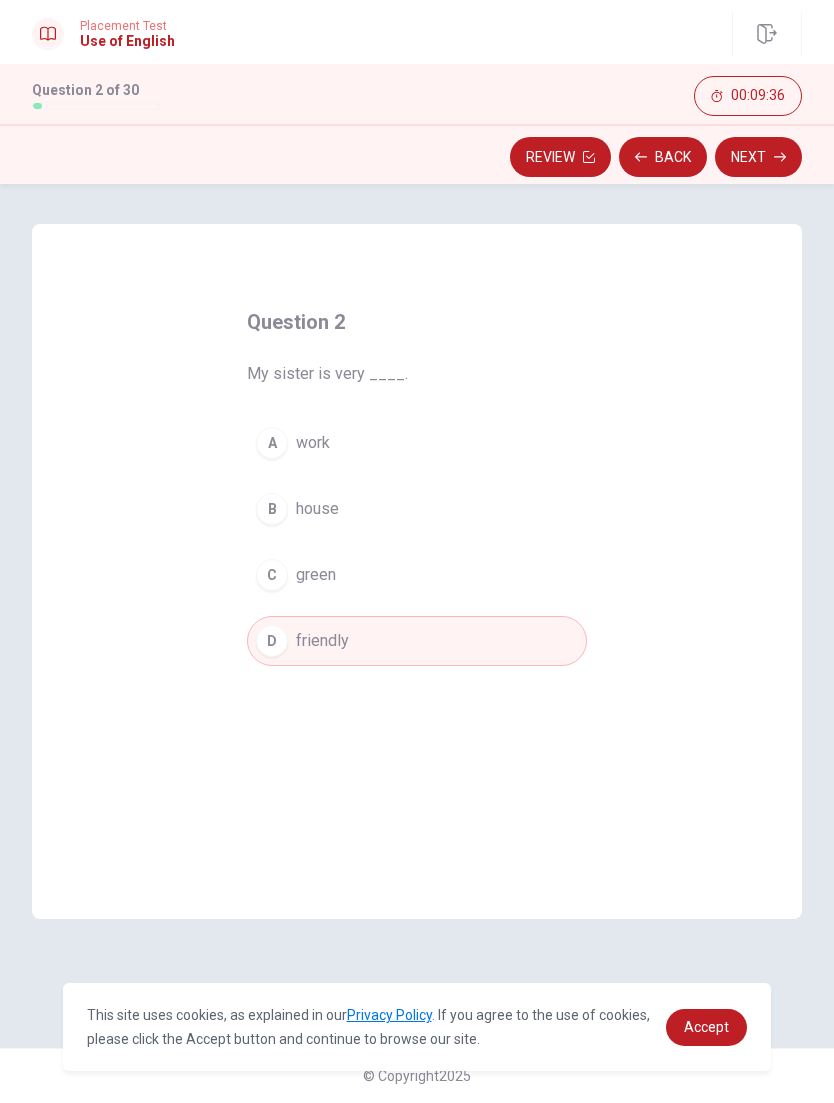 click on "Next" at bounding box center [758, 157] 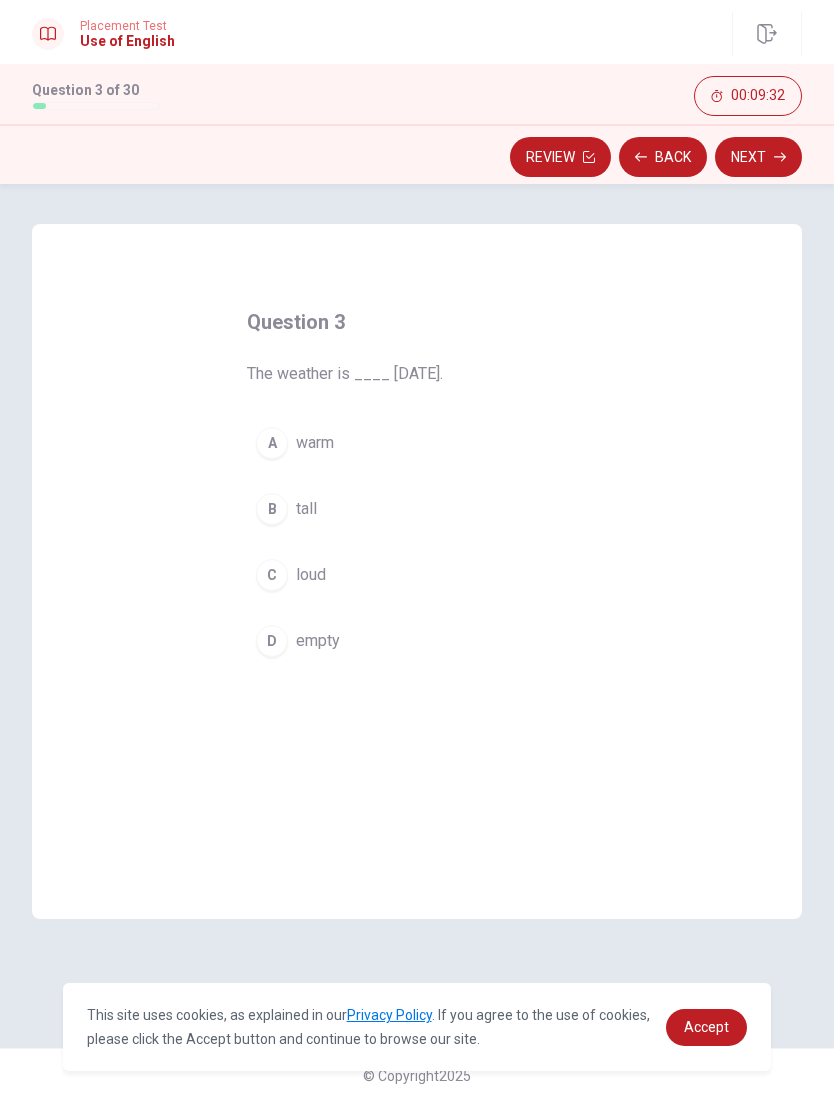 click on "warm" at bounding box center [315, 443] 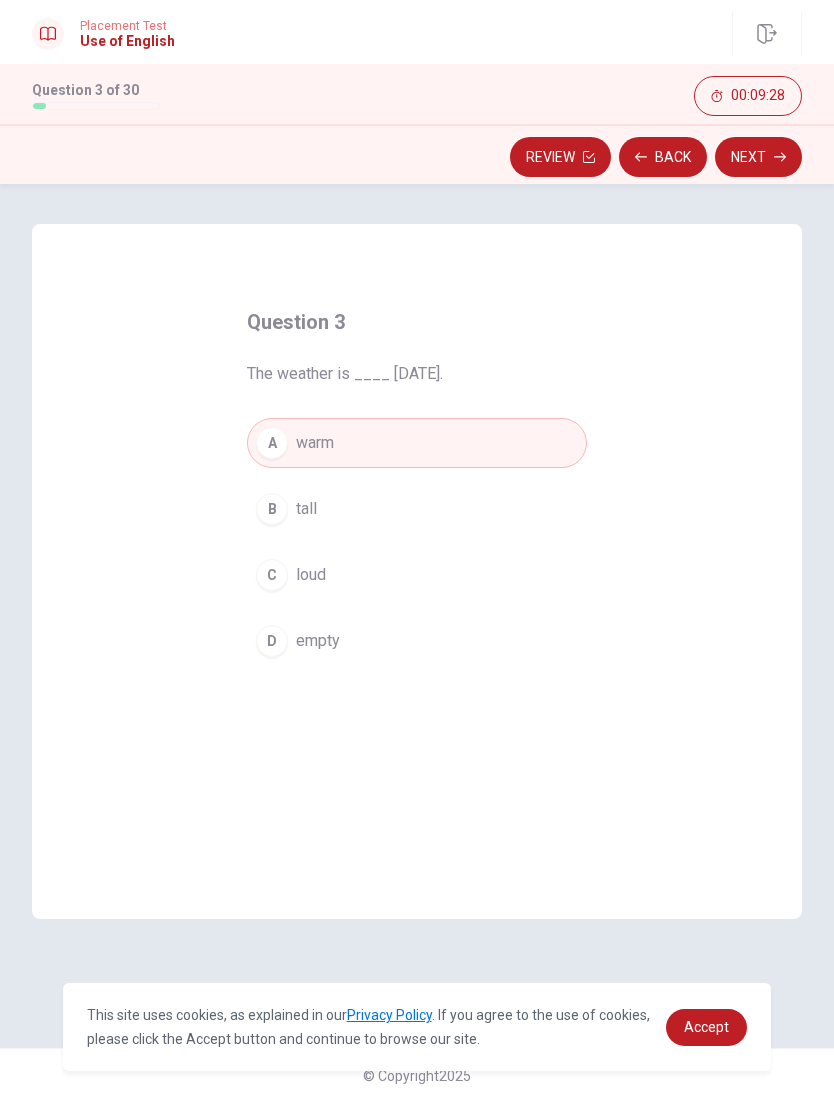 click on "Next" at bounding box center [758, 157] 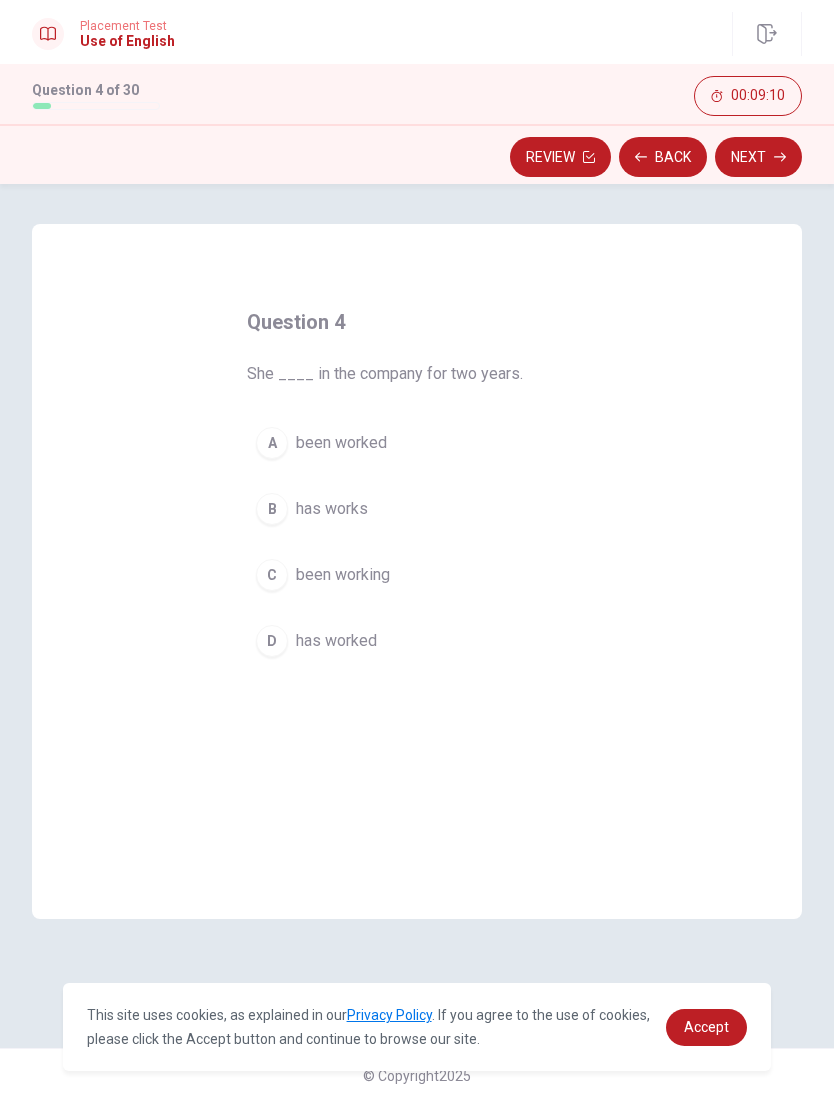 click on "has worked" at bounding box center (336, 641) 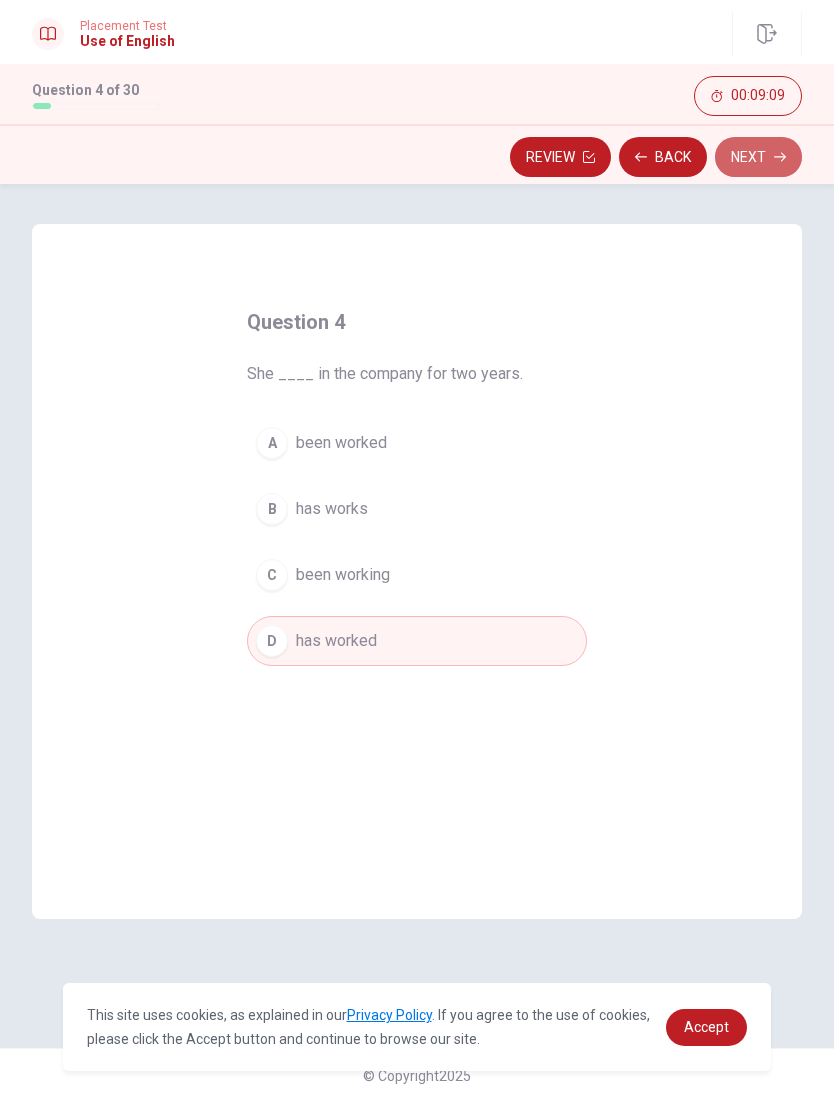 click on "Next" at bounding box center (758, 157) 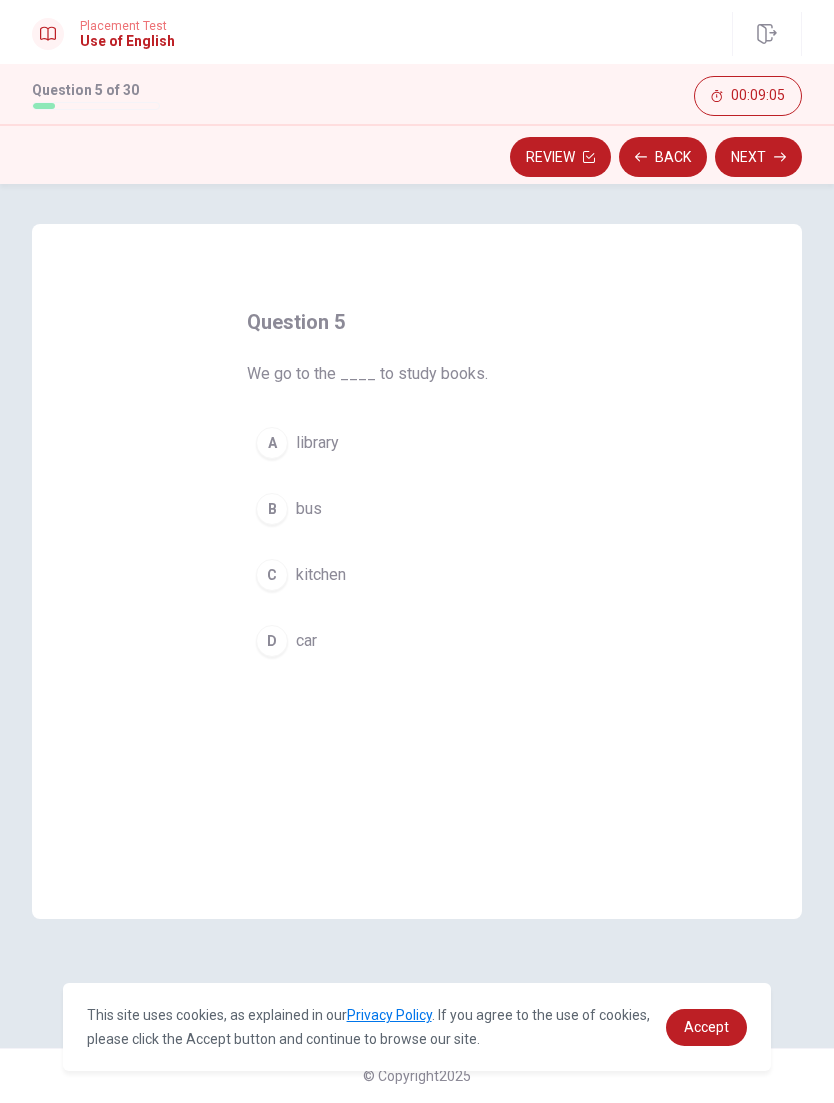 click on "library" at bounding box center (317, 443) 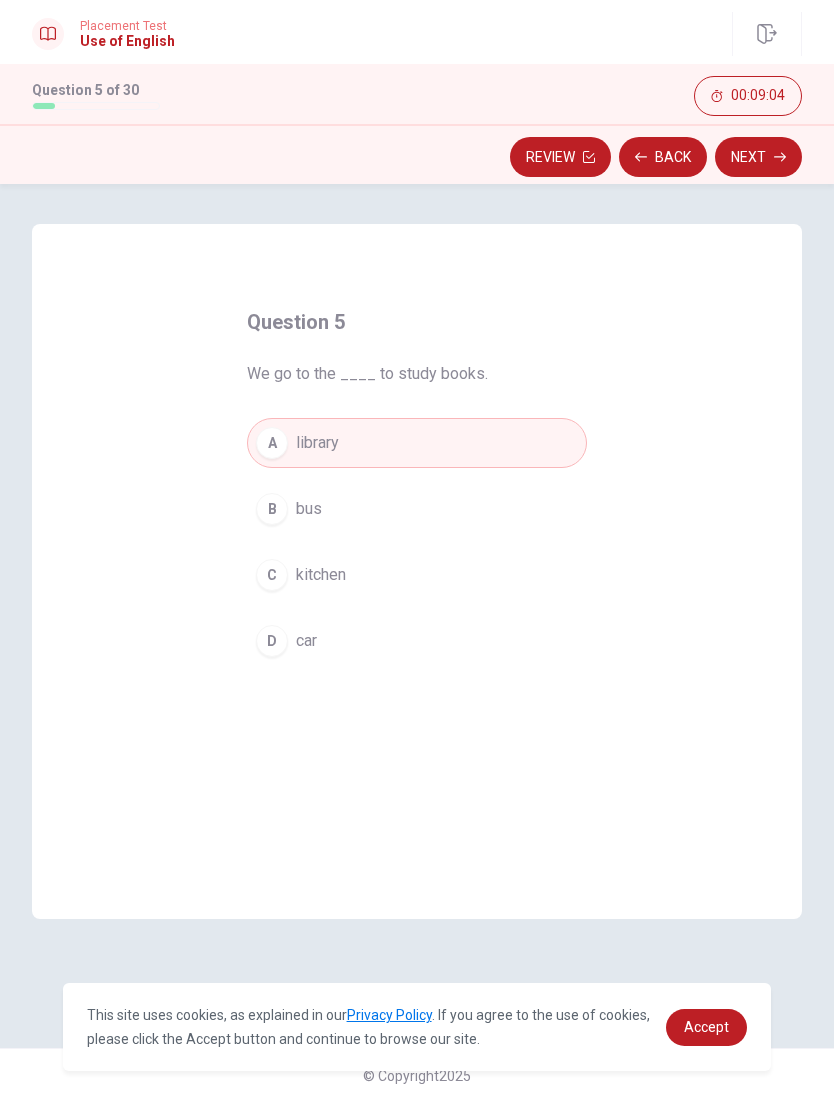 click on "Next" at bounding box center [758, 157] 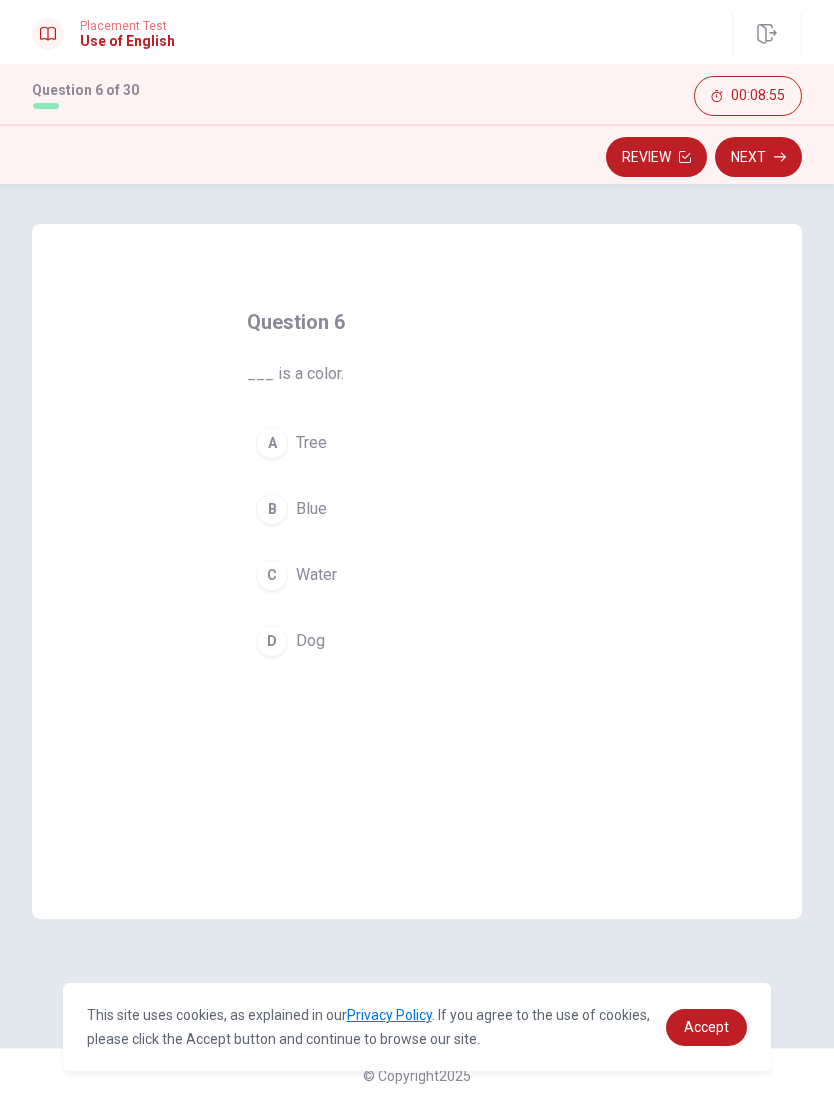 click on "Blue" at bounding box center [311, 509] 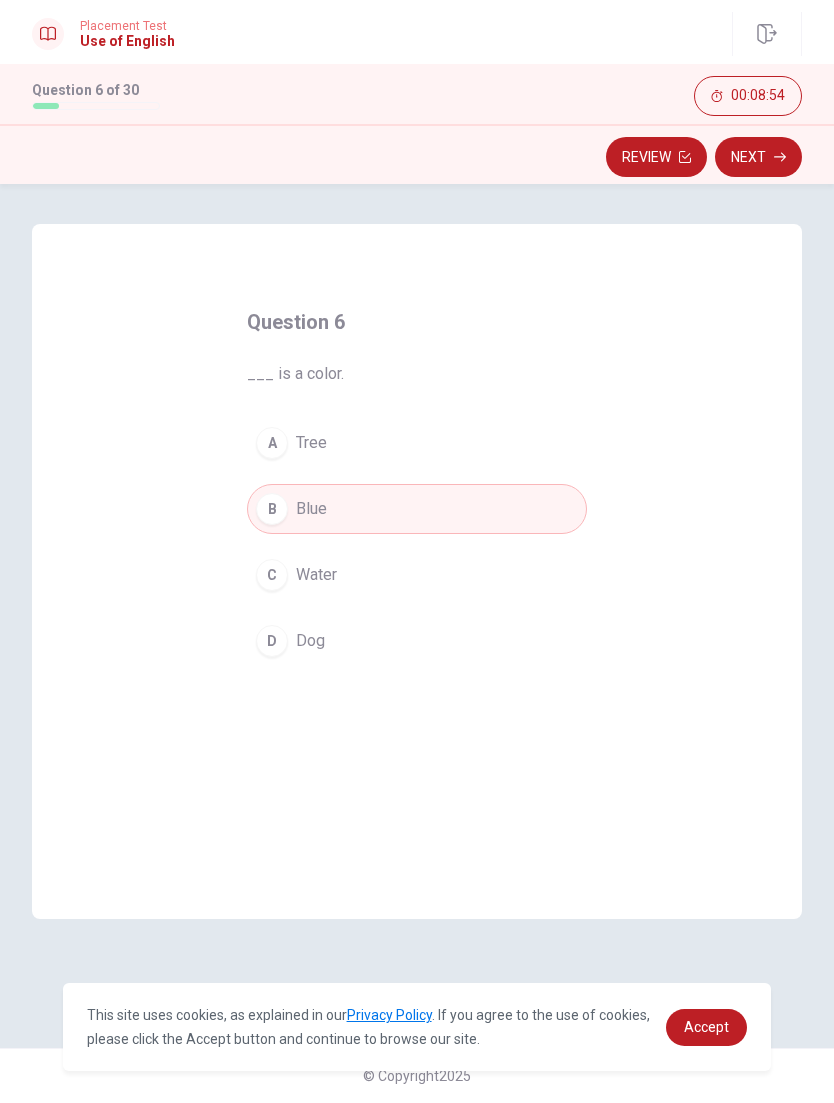 click on "Next" at bounding box center [758, 157] 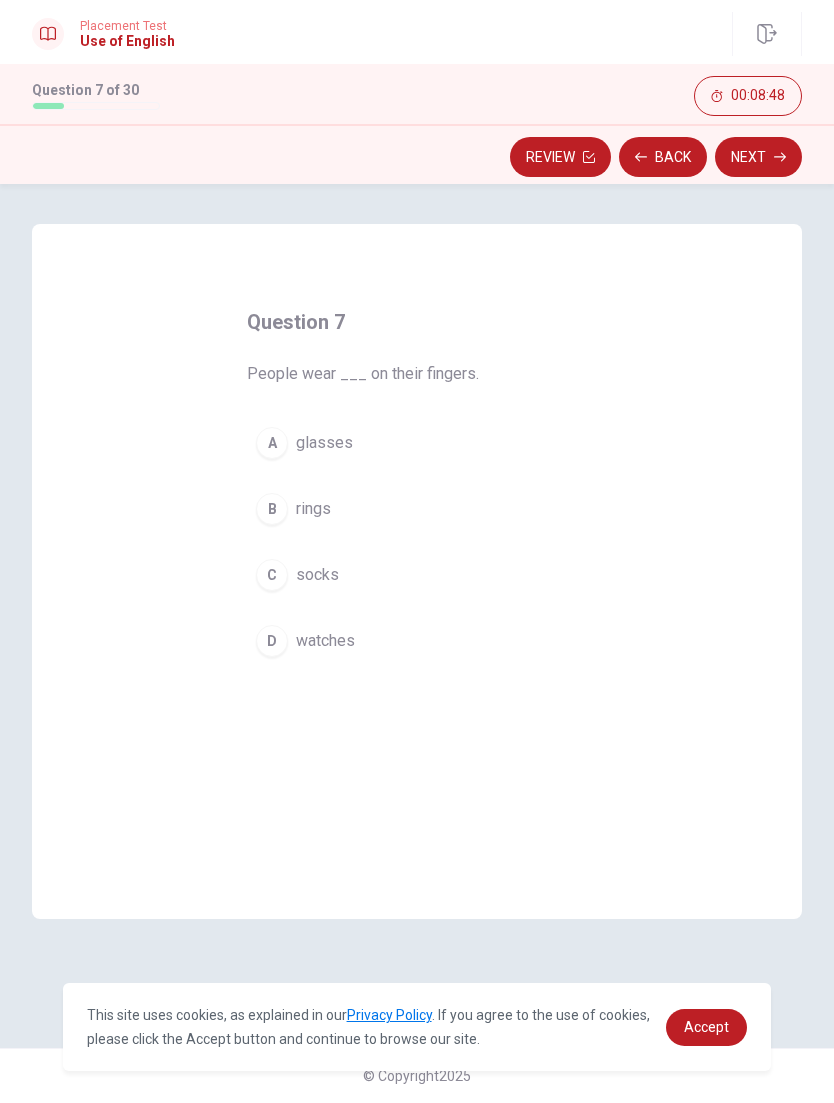 click on "rings" at bounding box center (313, 509) 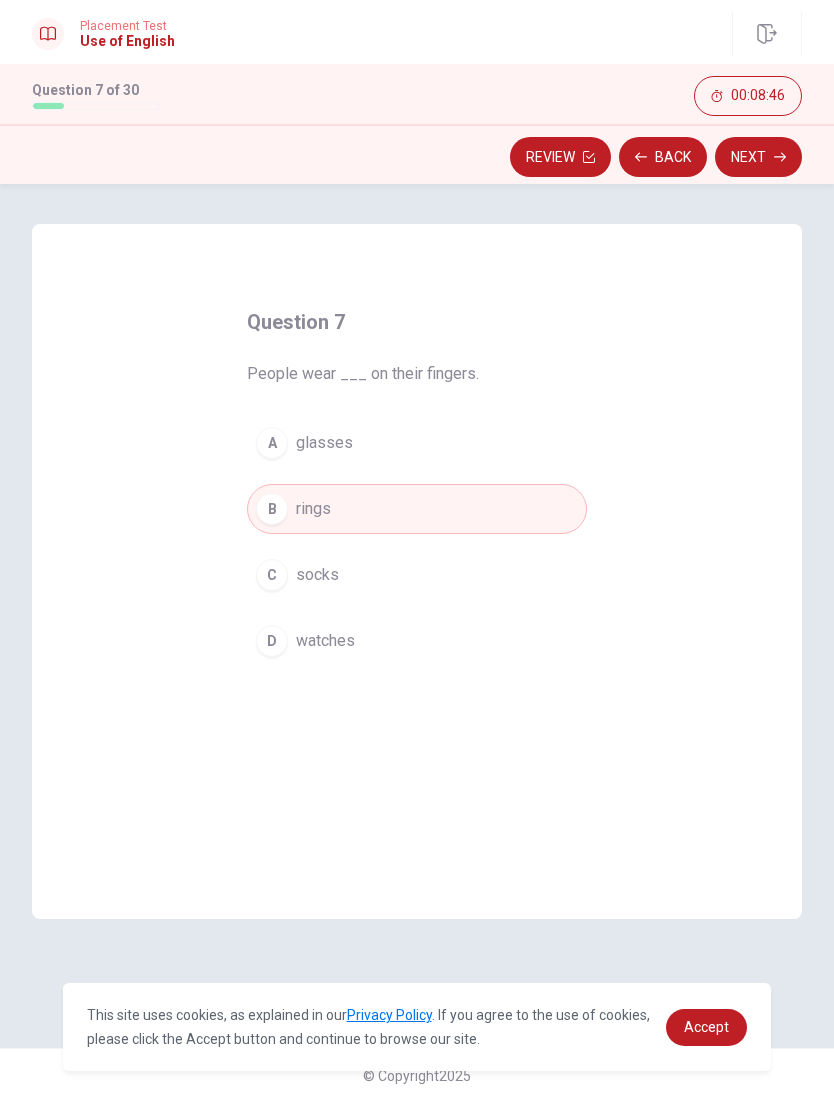 click on "Next" at bounding box center (758, 157) 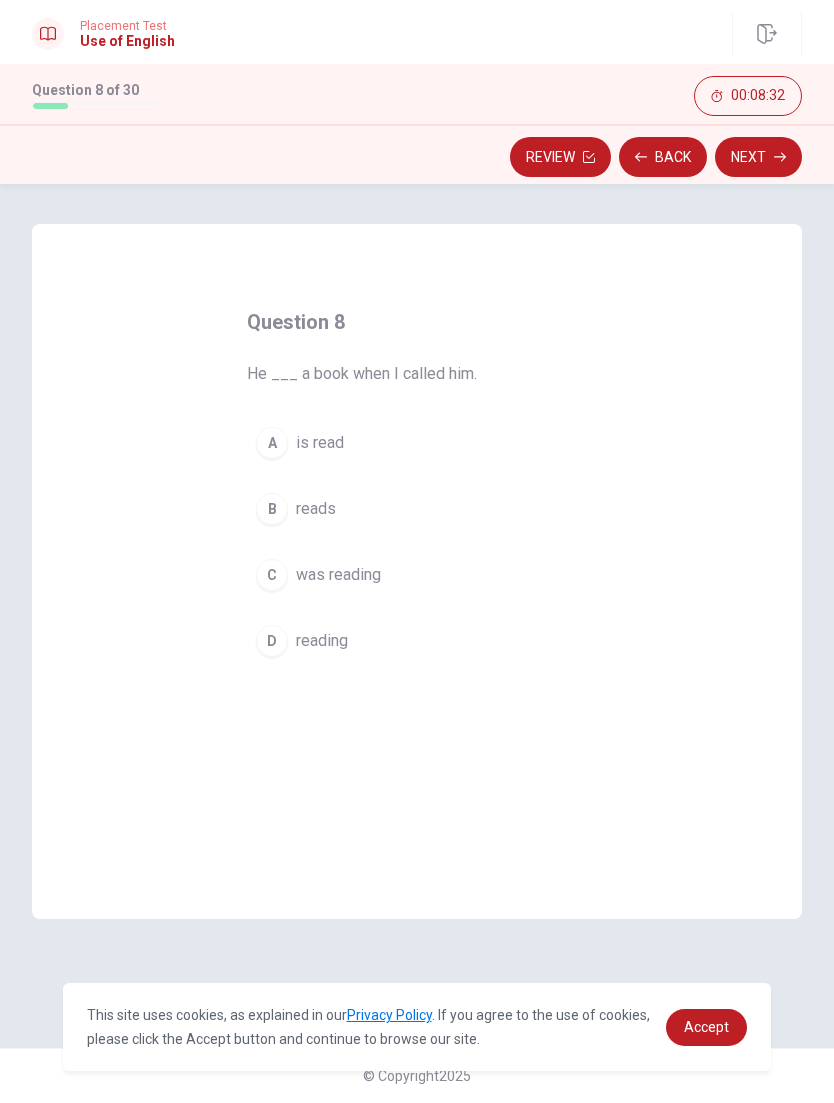 click on "is read" at bounding box center (320, 443) 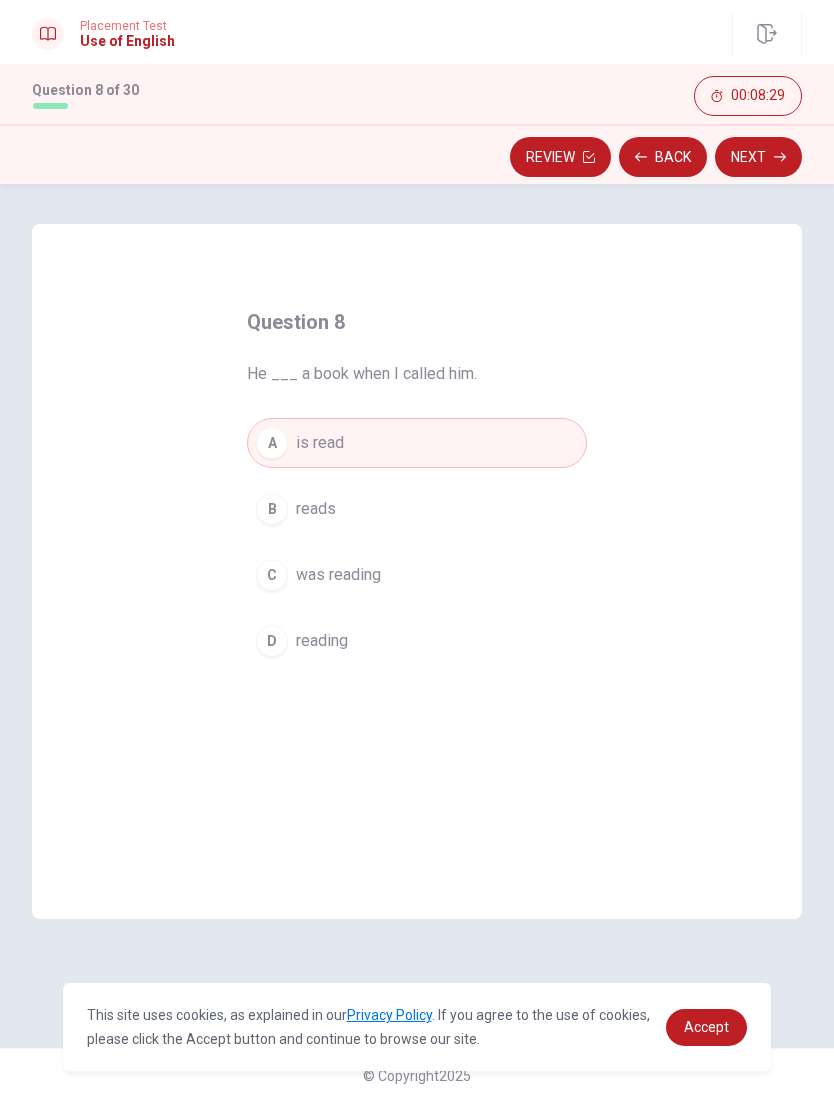 click on "reading" at bounding box center (322, 641) 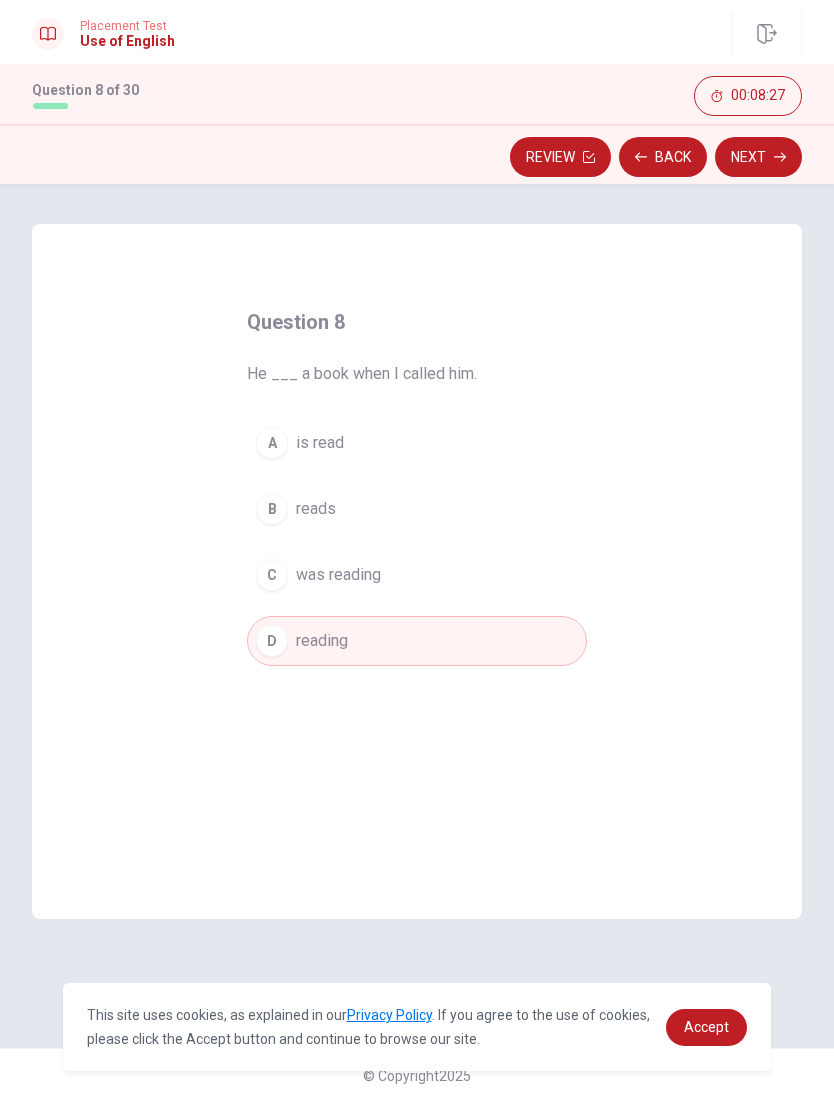 click on "is read" at bounding box center [320, 443] 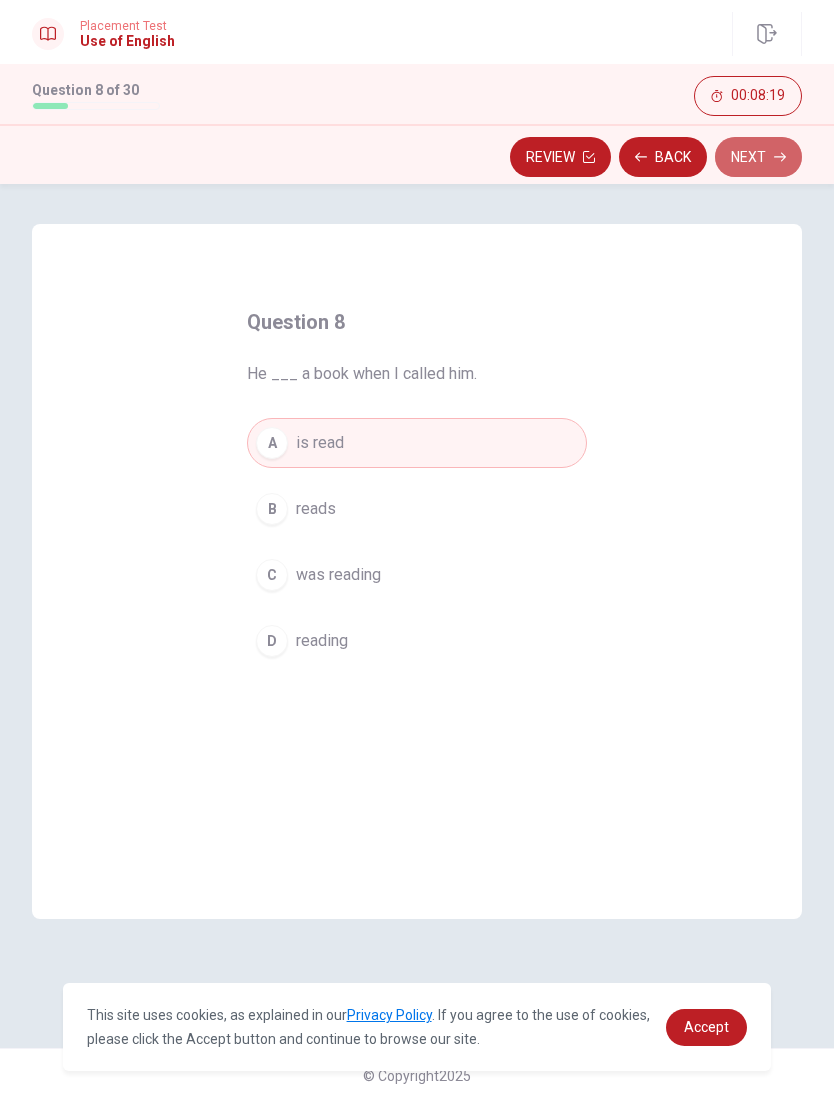click on "Next" at bounding box center (758, 157) 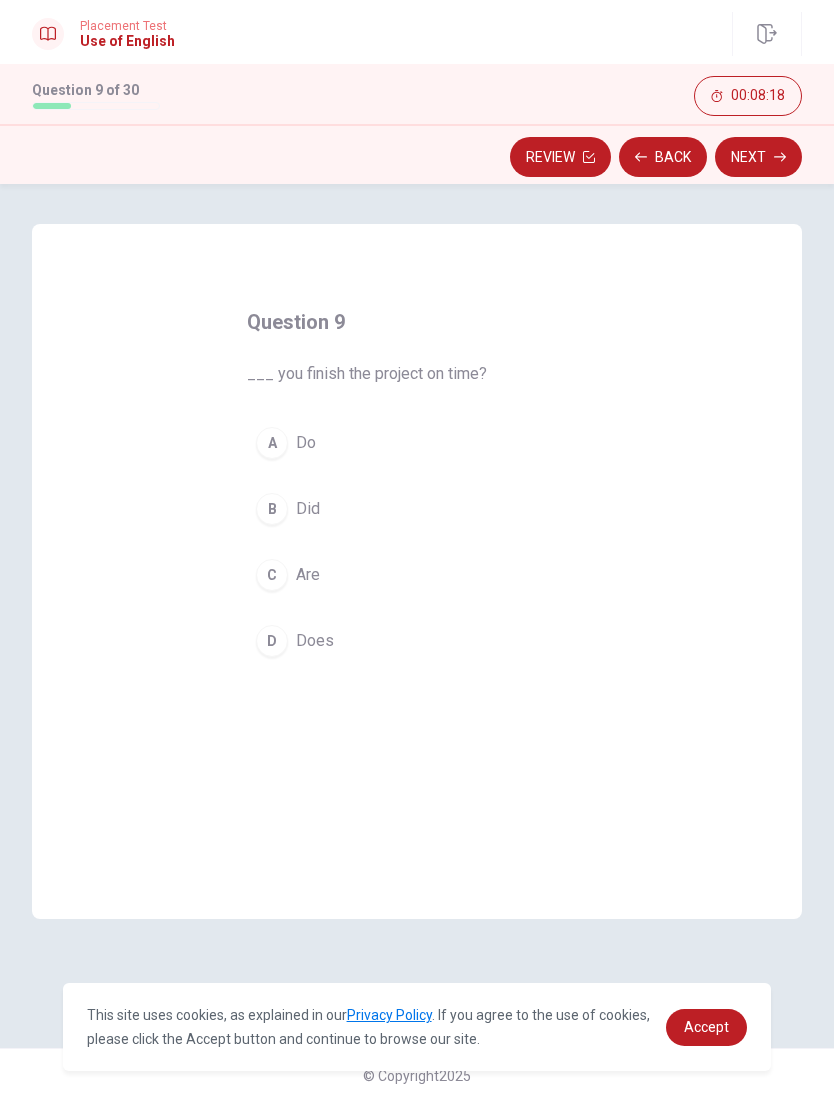 click on "Back" at bounding box center (663, 157) 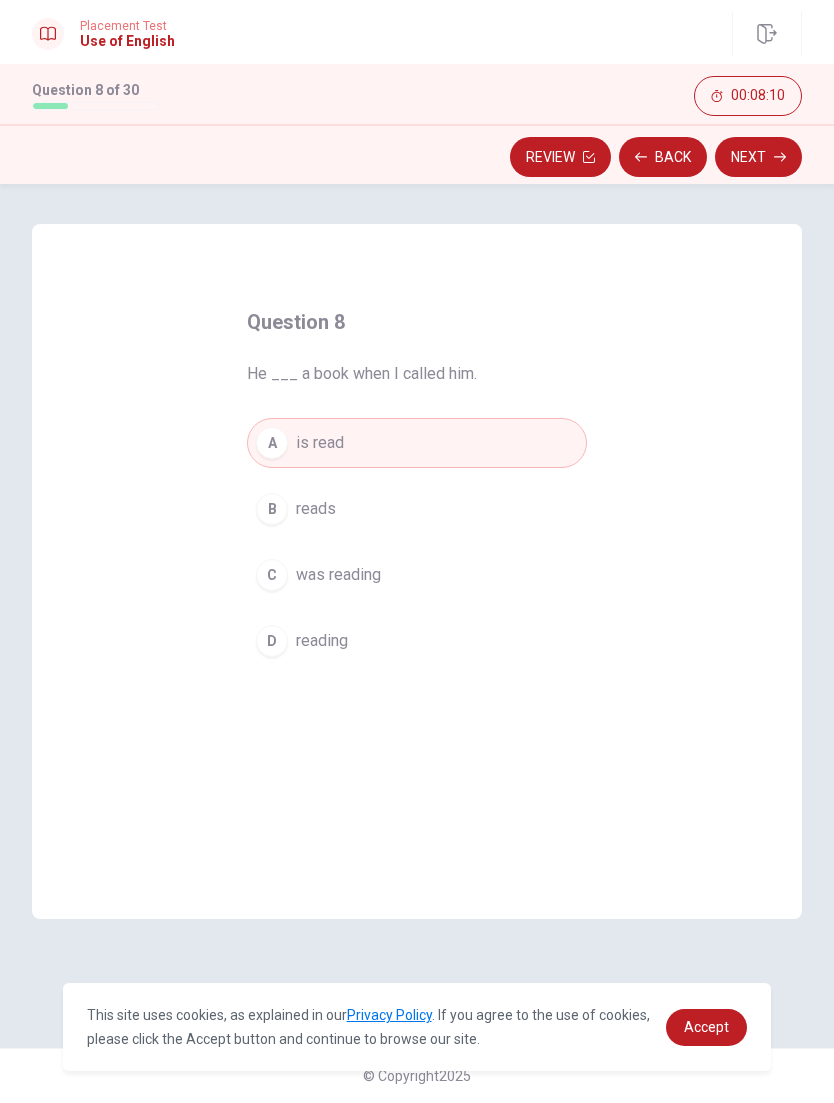 click on "Next" at bounding box center (758, 157) 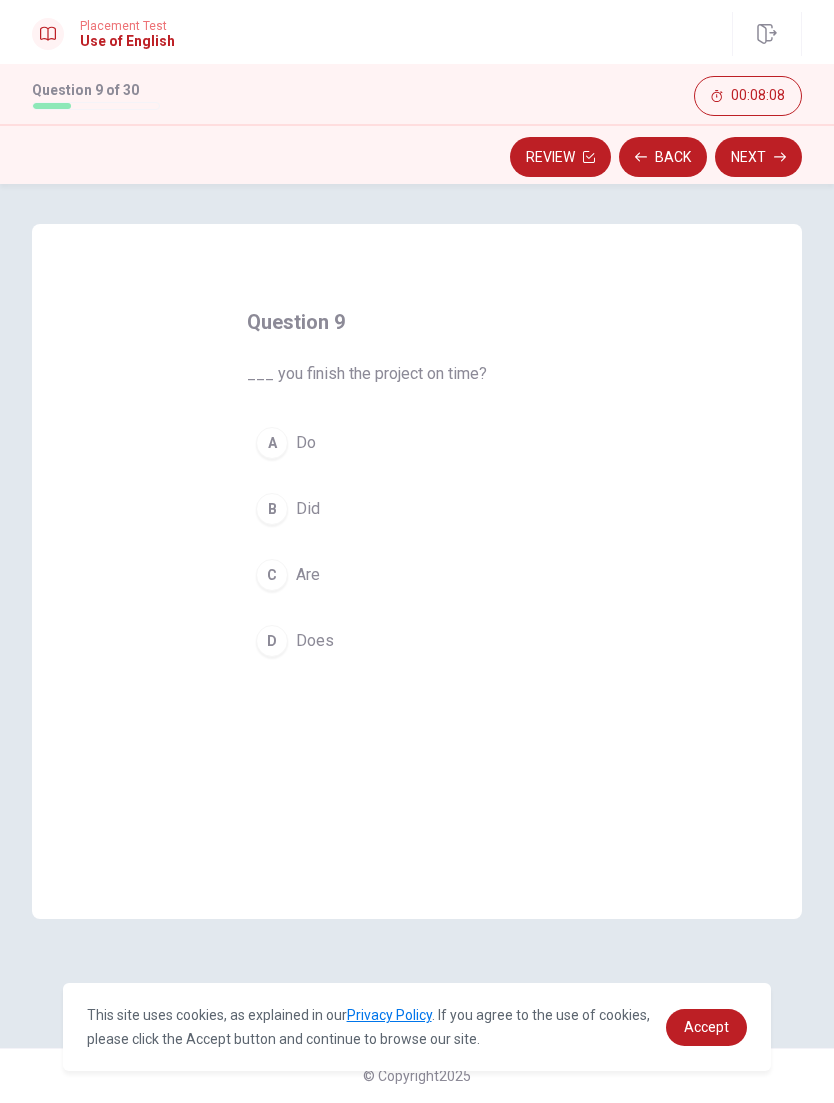 click on "Do" at bounding box center [306, 443] 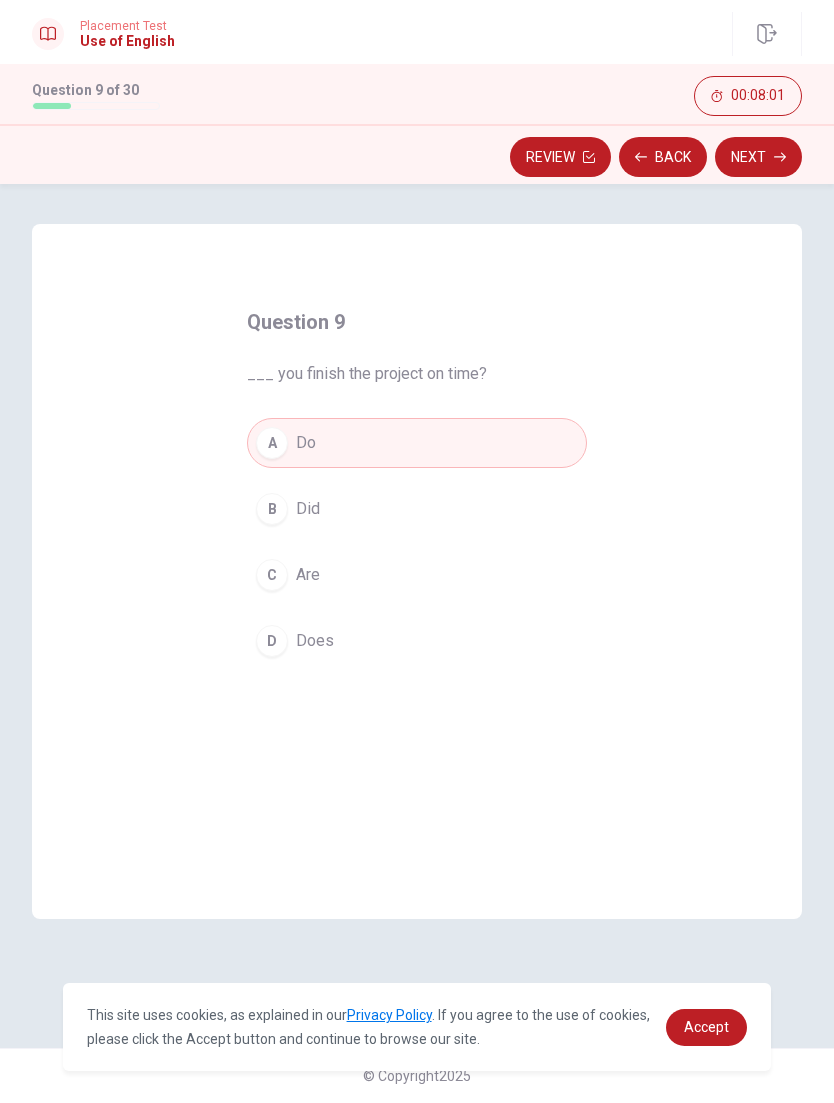 click on "B Did" at bounding box center [417, 509] 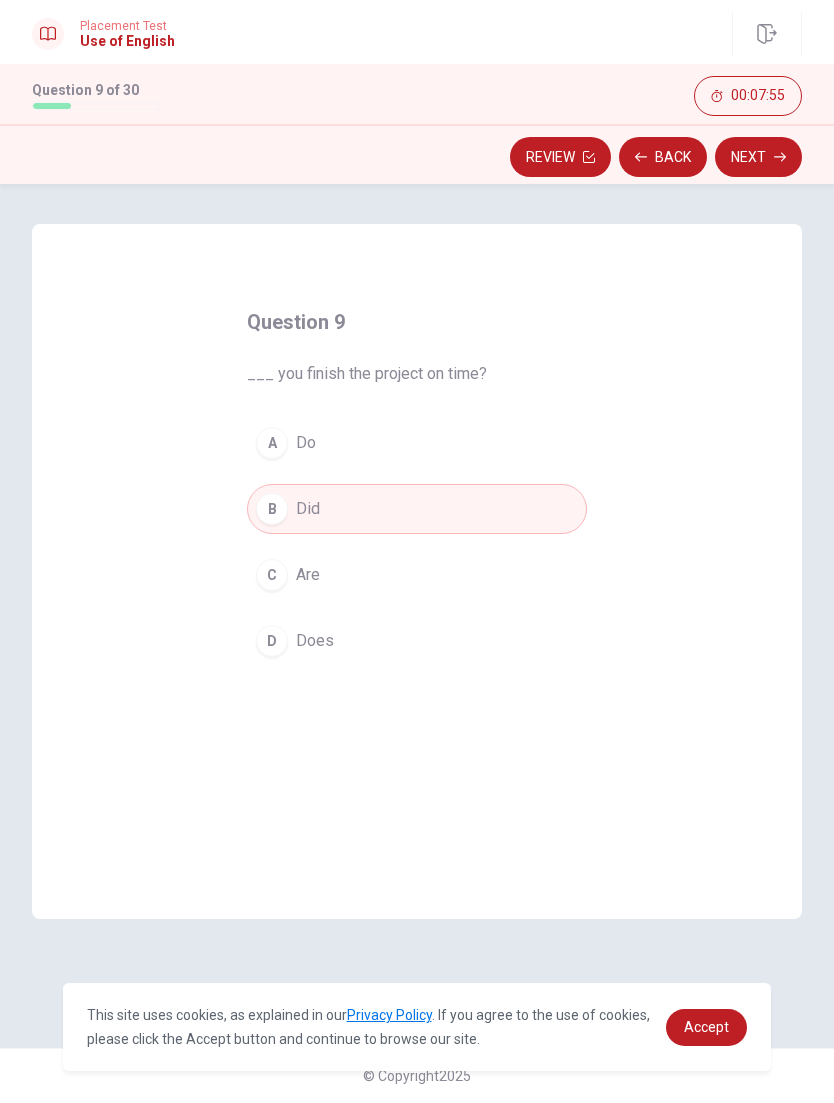 click on "Next" at bounding box center [758, 157] 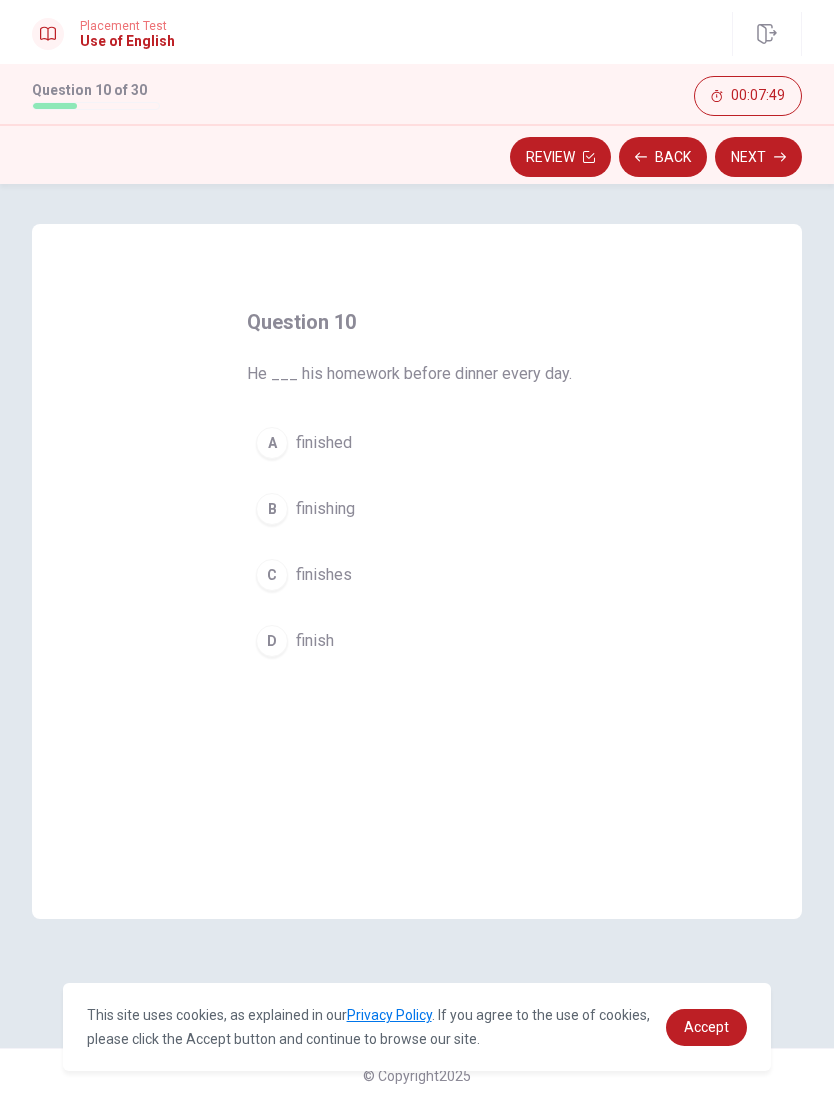 click on "finishes" at bounding box center (324, 575) 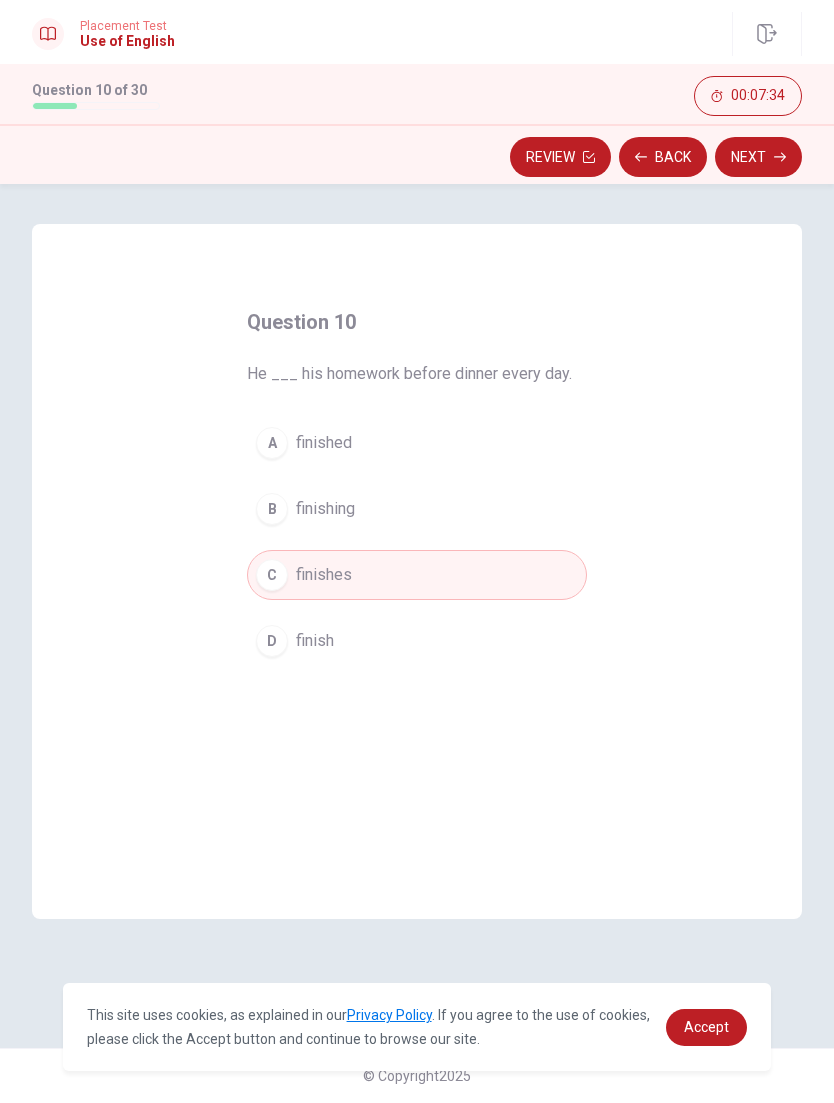 click on "Next" at bounding box center (758, 157) 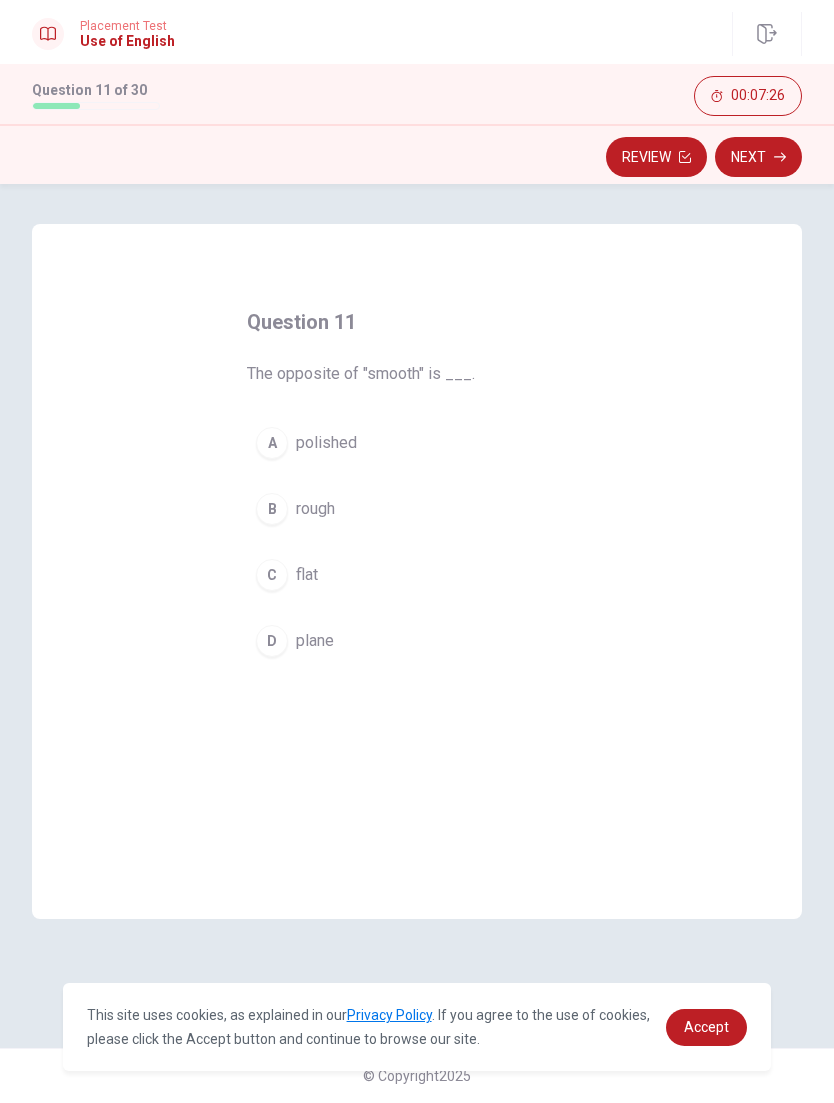 click on "flat" at bounding box center [307, 575] 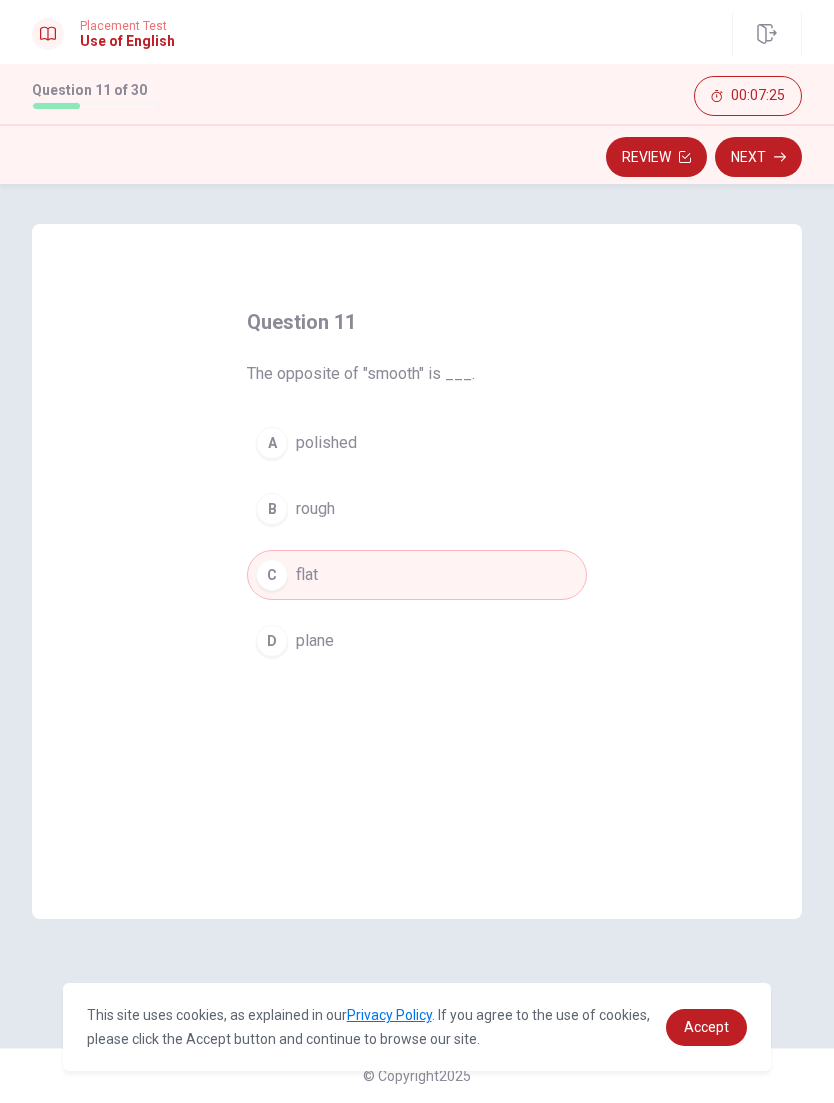 click on "plane" at bounding box center [315, 641] 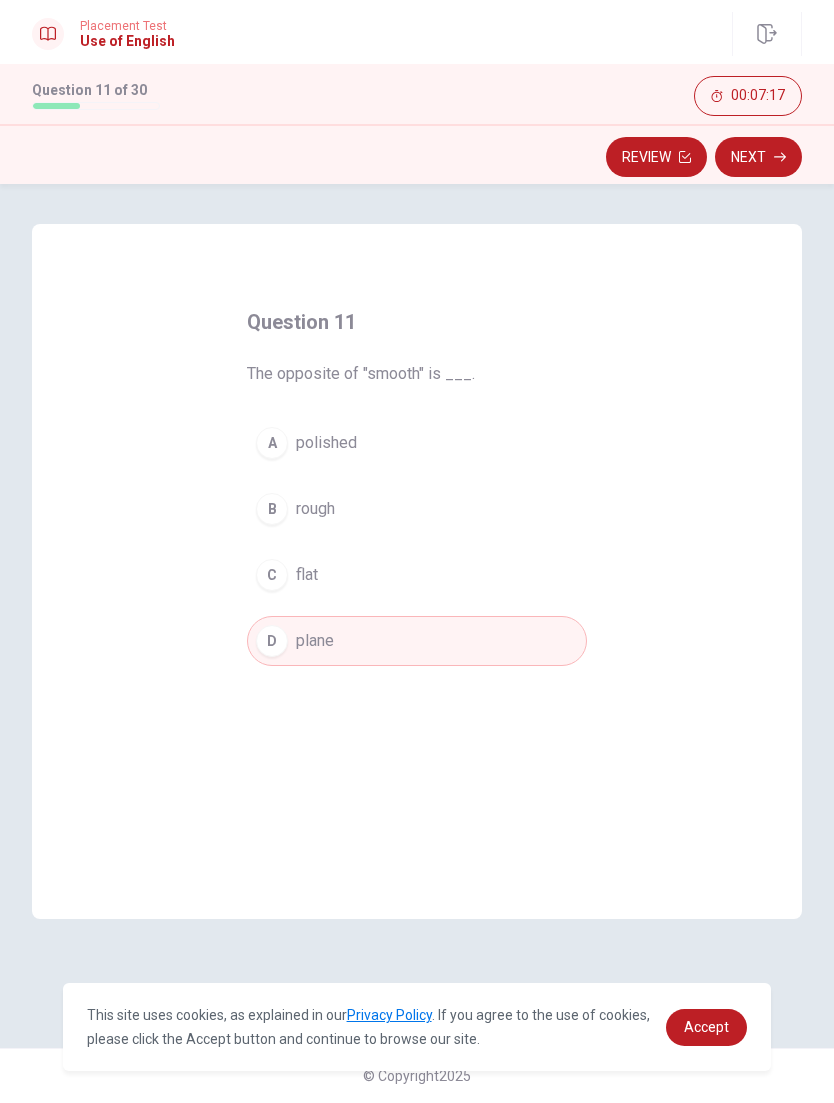 click on "rough" at bounding box center (315, 509) 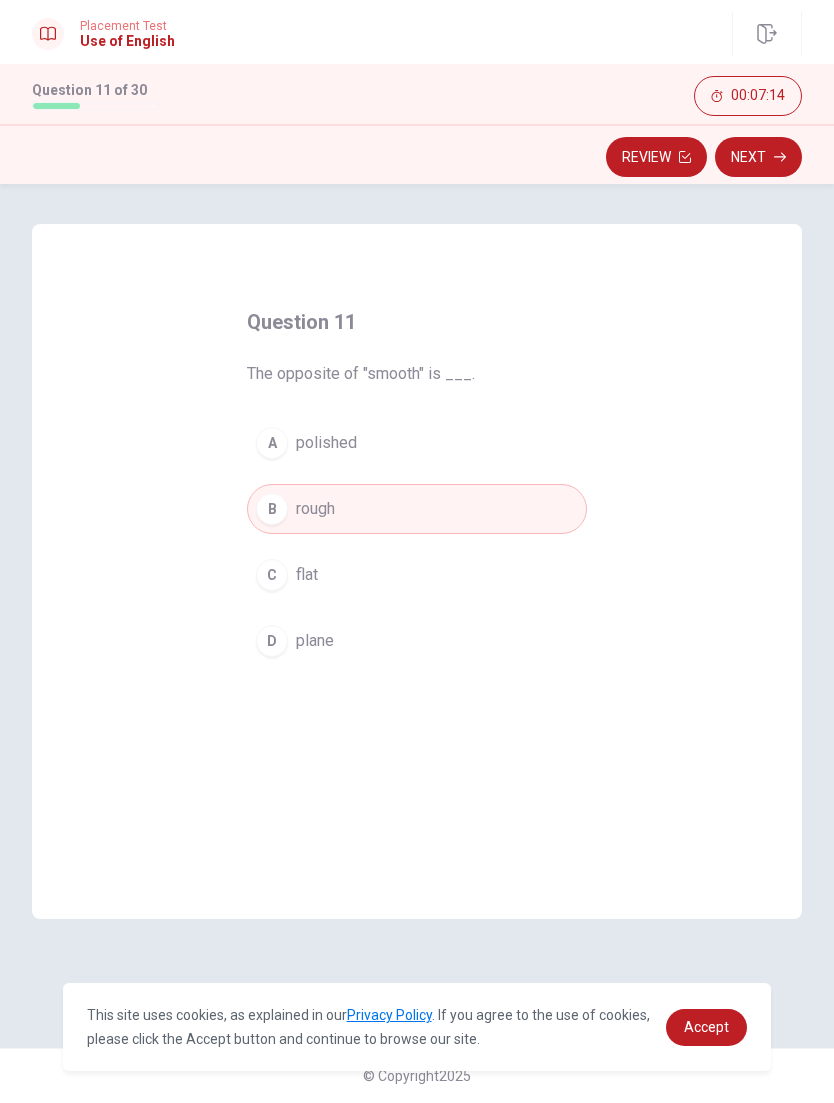 click on "C flat" at bounding box center (417, 575) 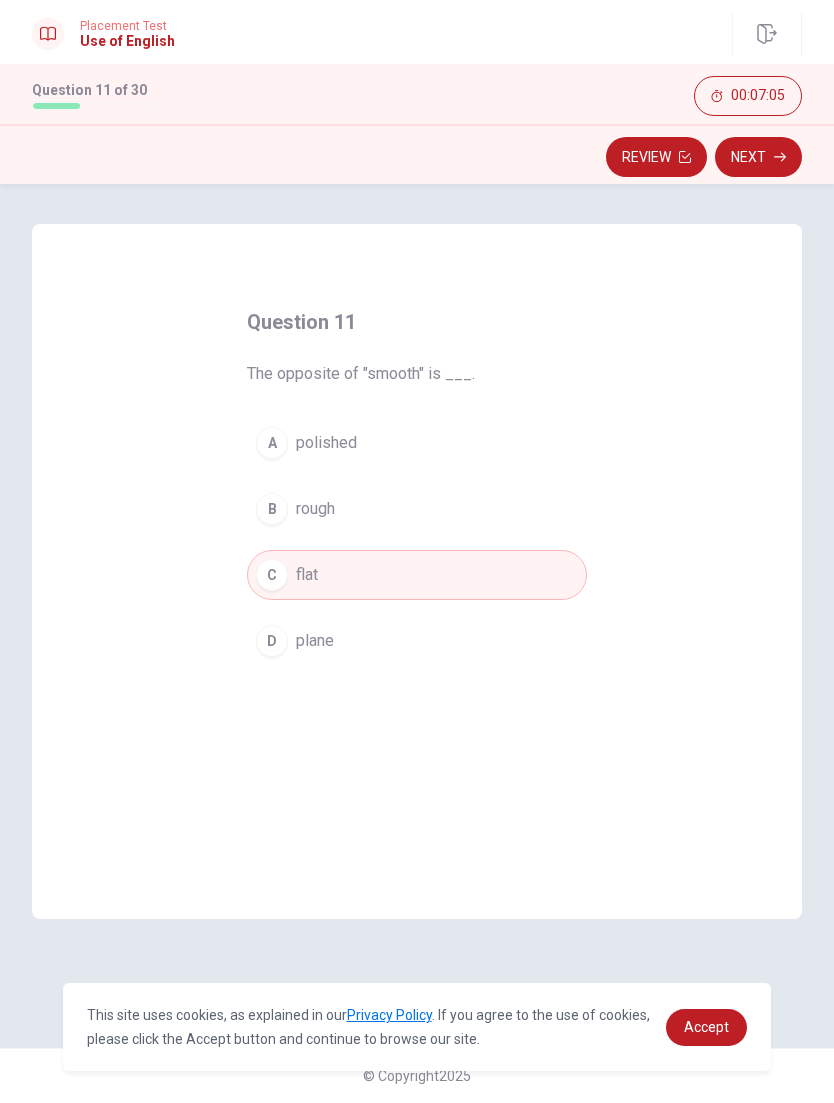click on "Next" at bounding box center (758, 157) 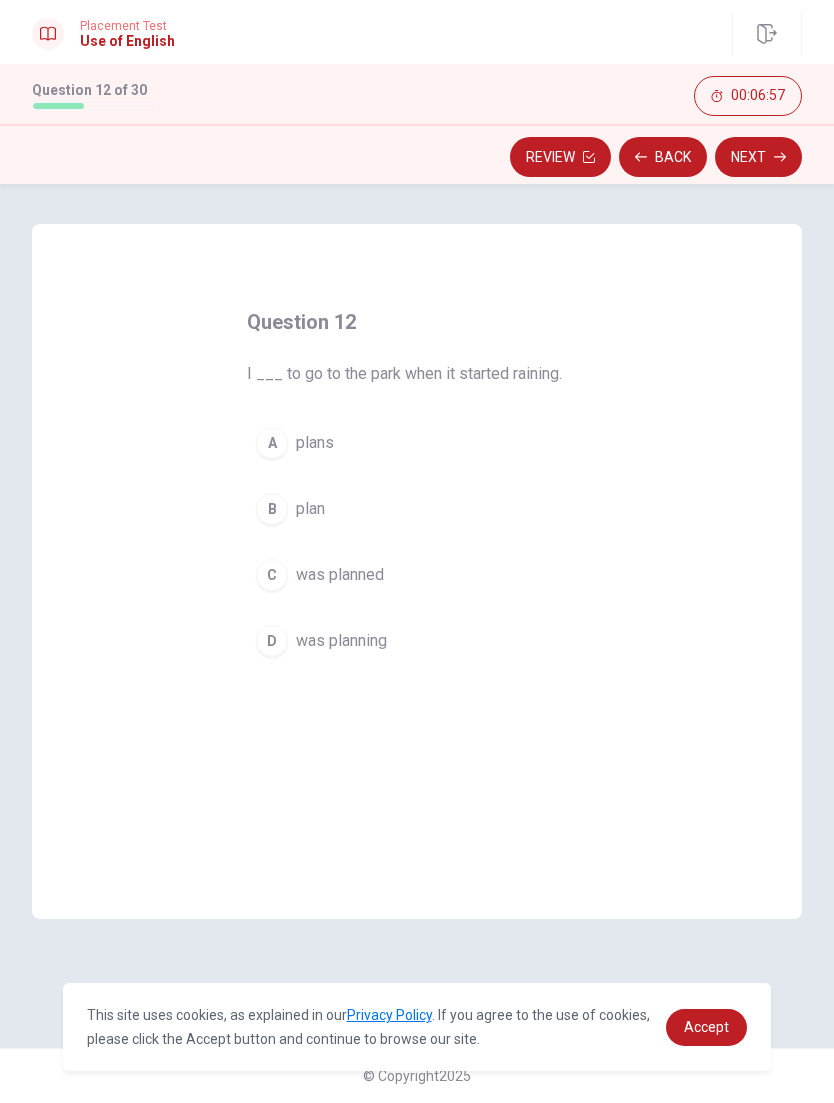 click on "plan" at bounding box center [310, 509] 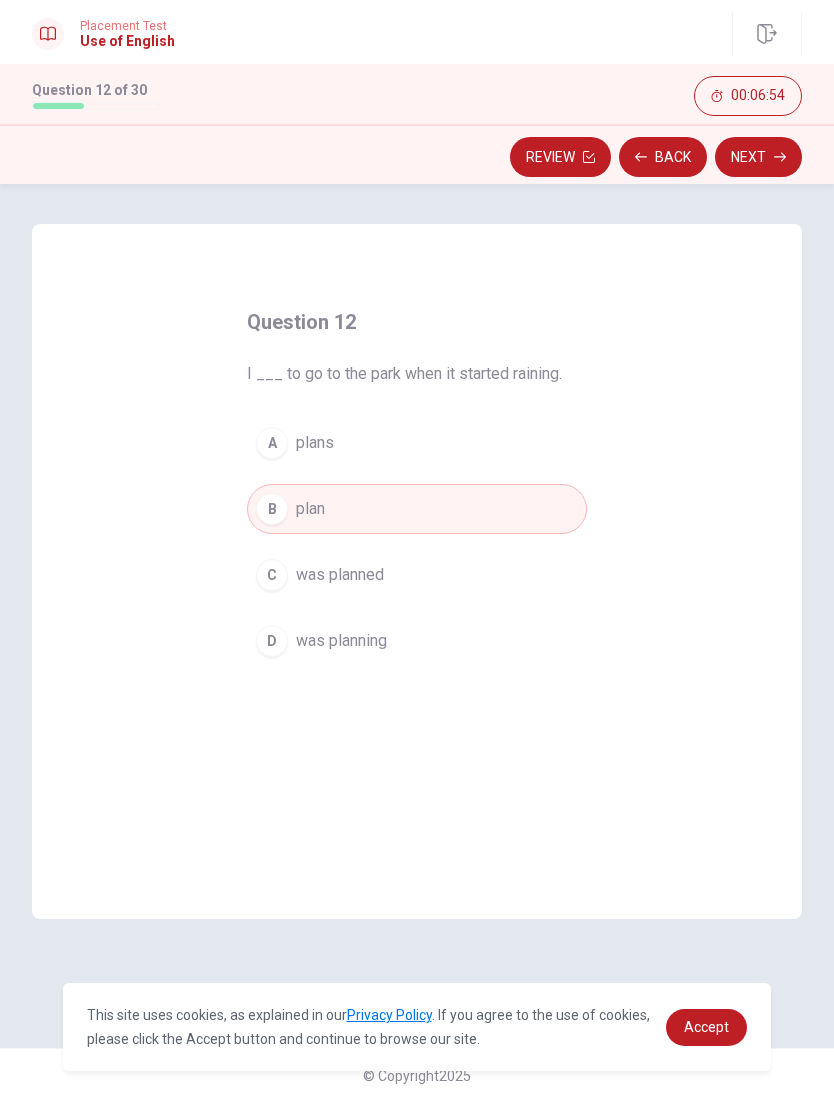 click on "Next" at bounding box center [758, 157] 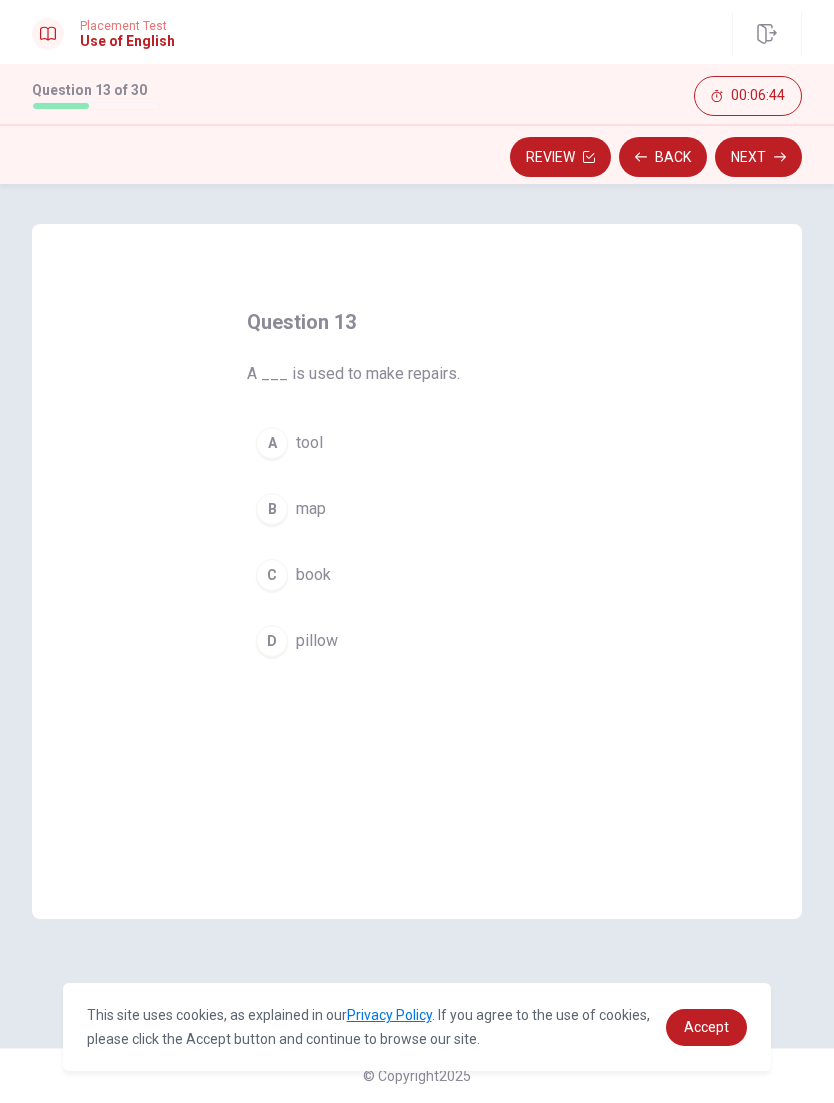 click on "A tool" at bounding box center [417, 443] 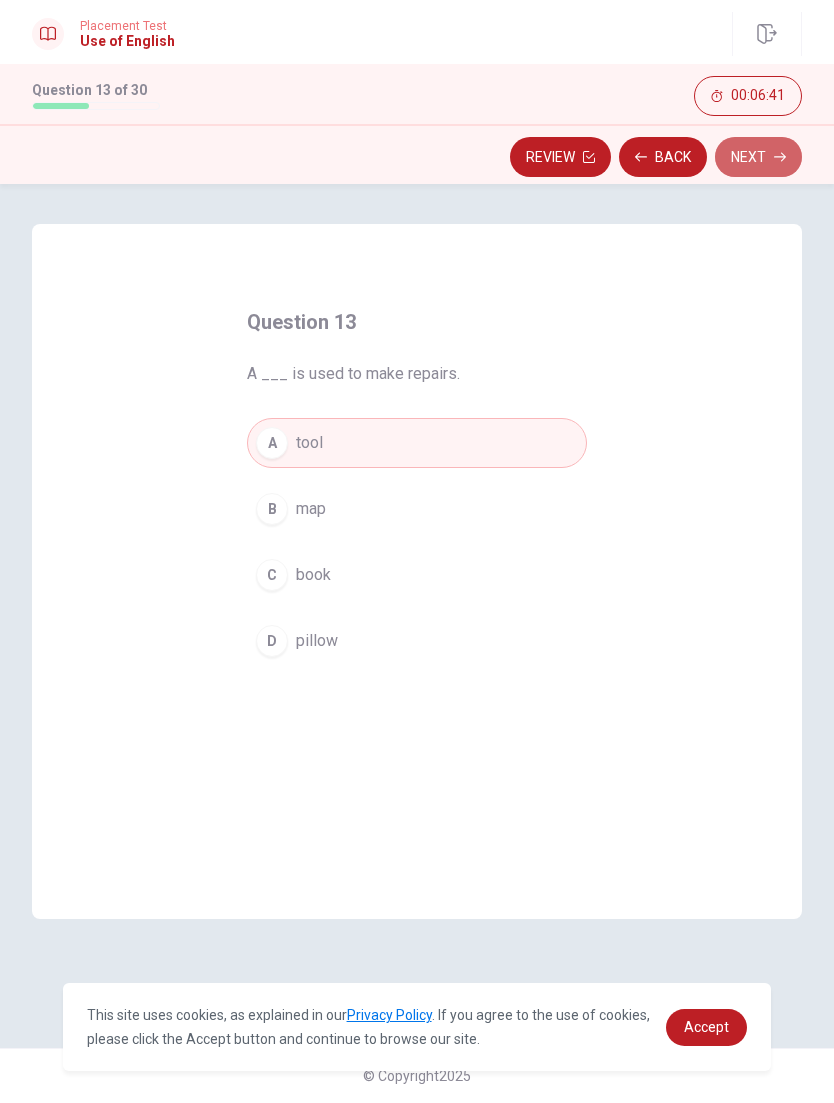 click on "Next" at bounding box center [758, 157] 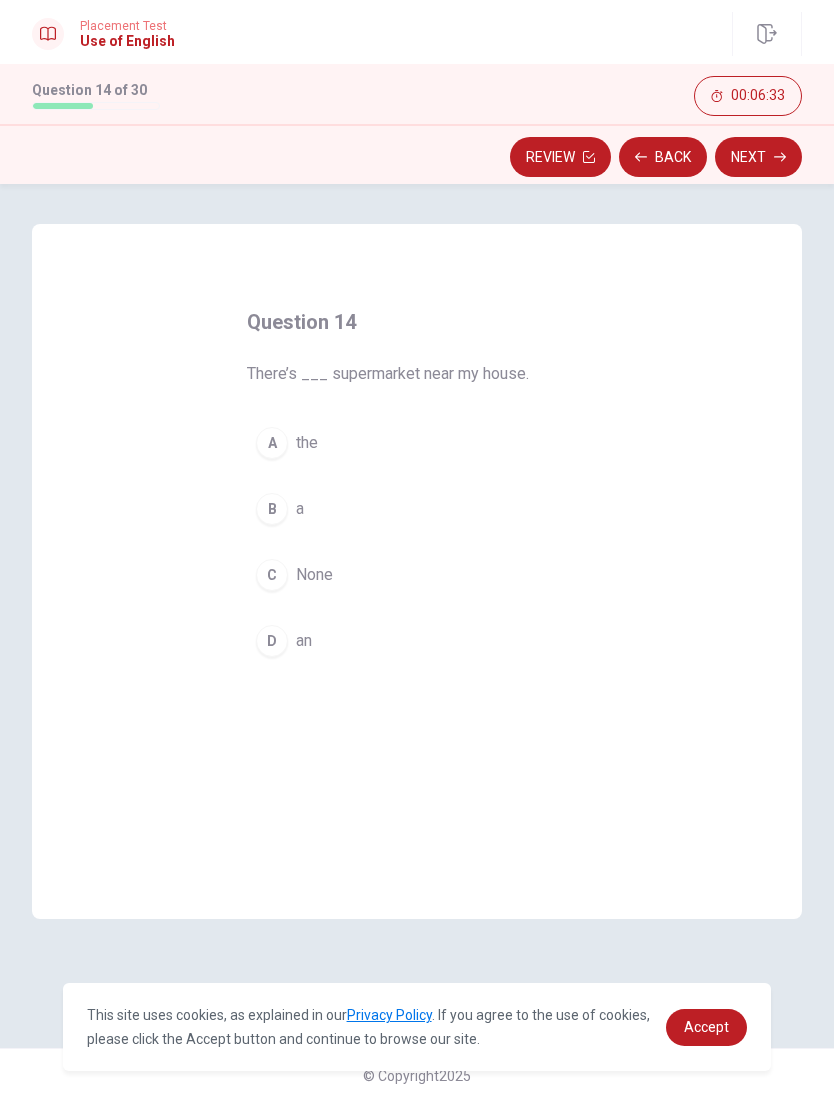 click on "the" at bounding box center [307, 443] 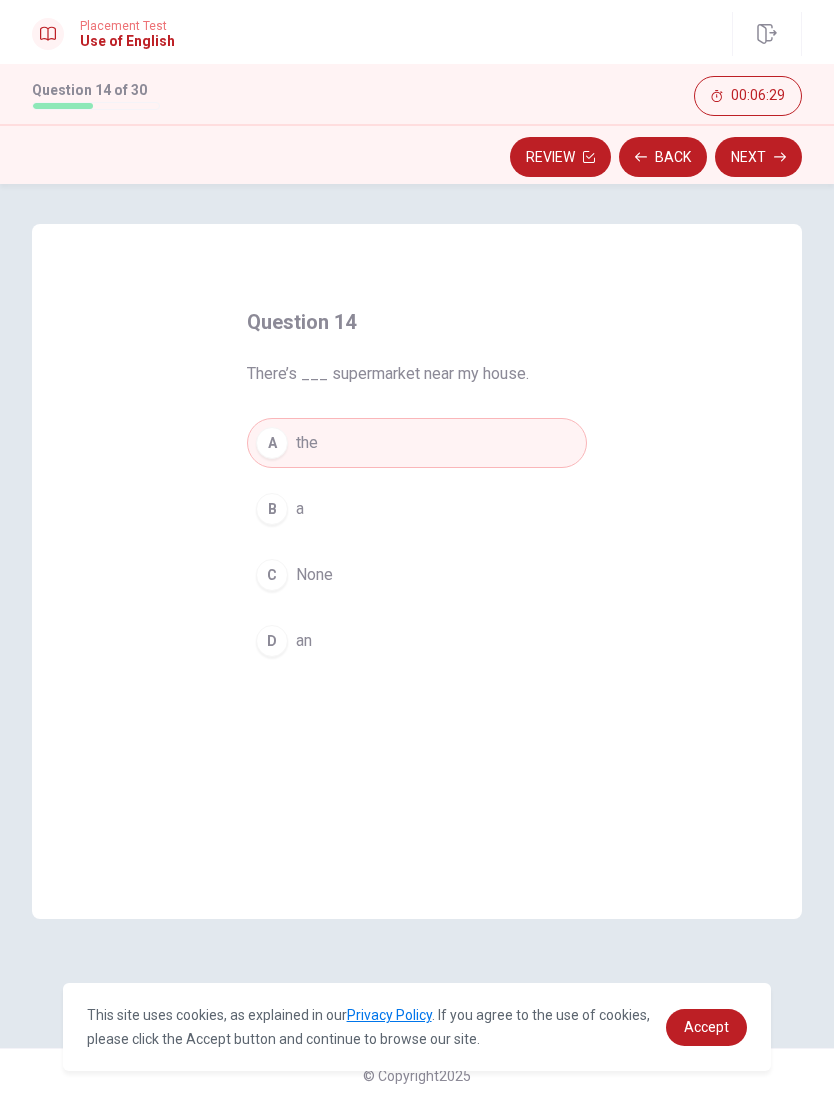 click on "B a" at bounding box center [417, 509] 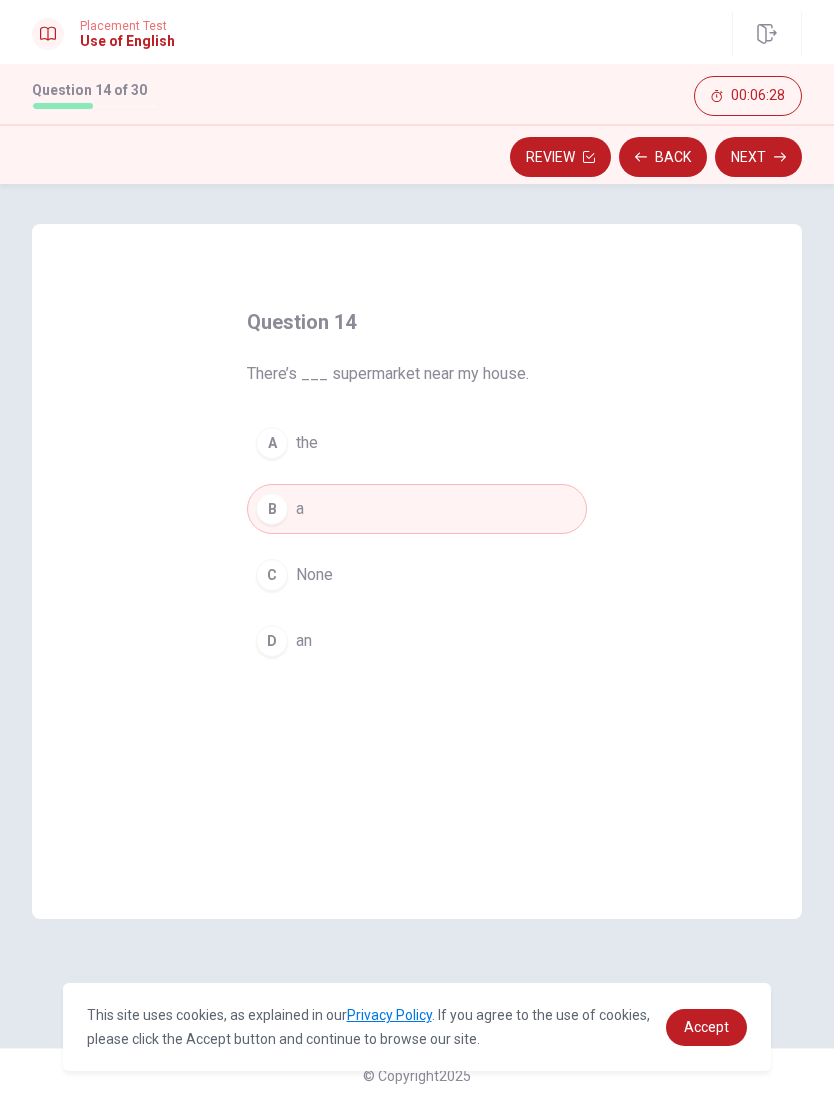 click on "A the" at bounding box center (417, 443) 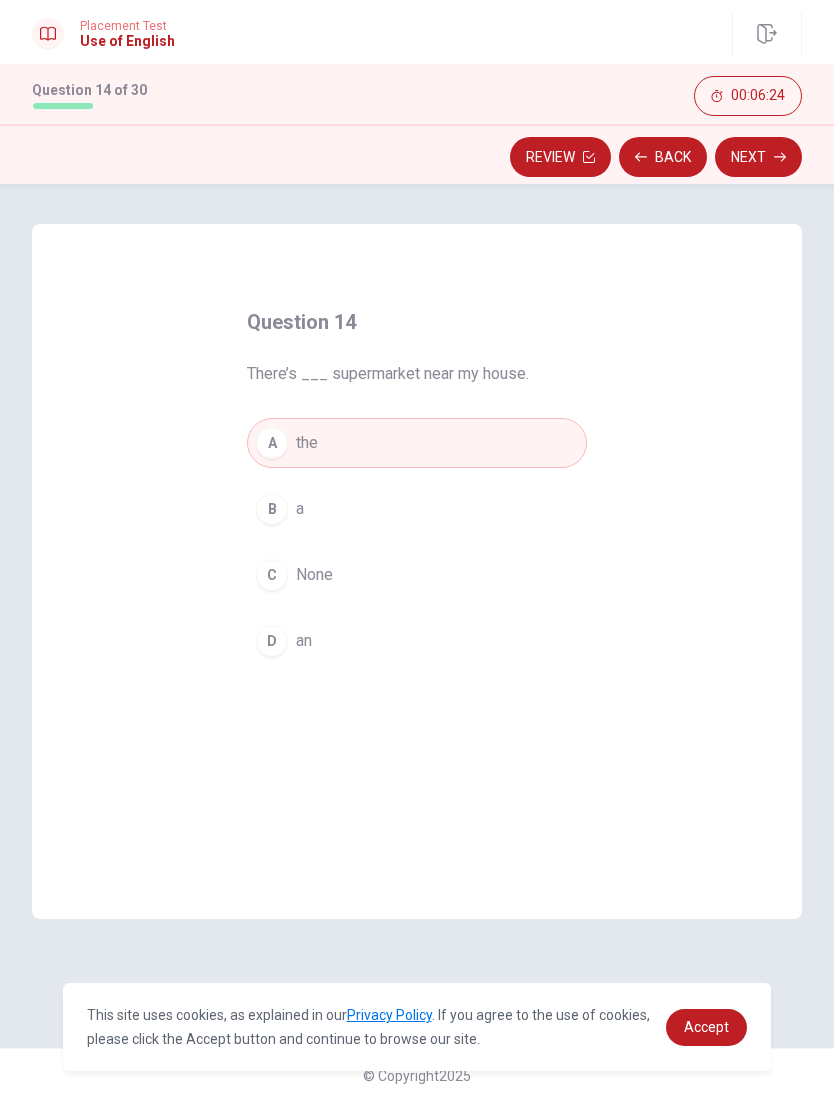 click on "B a" at bounding box center (417, 509) 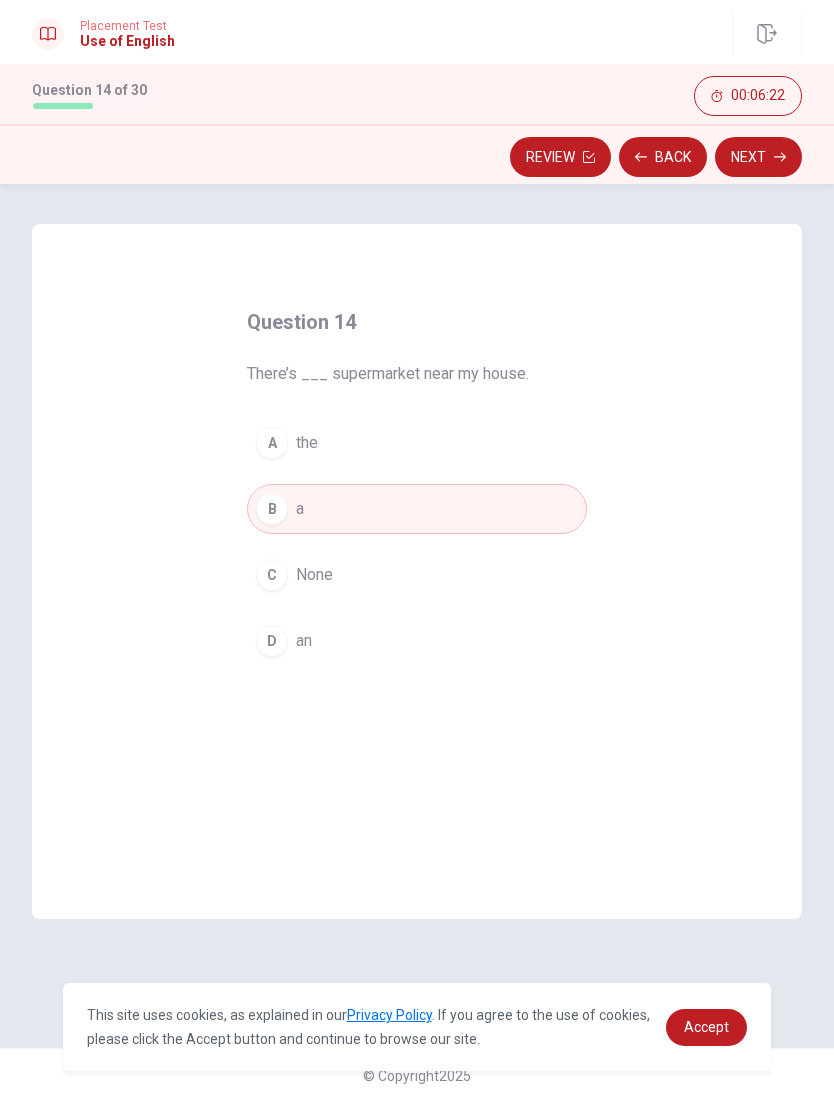 click on "Next" at bounding box center (758, 157) 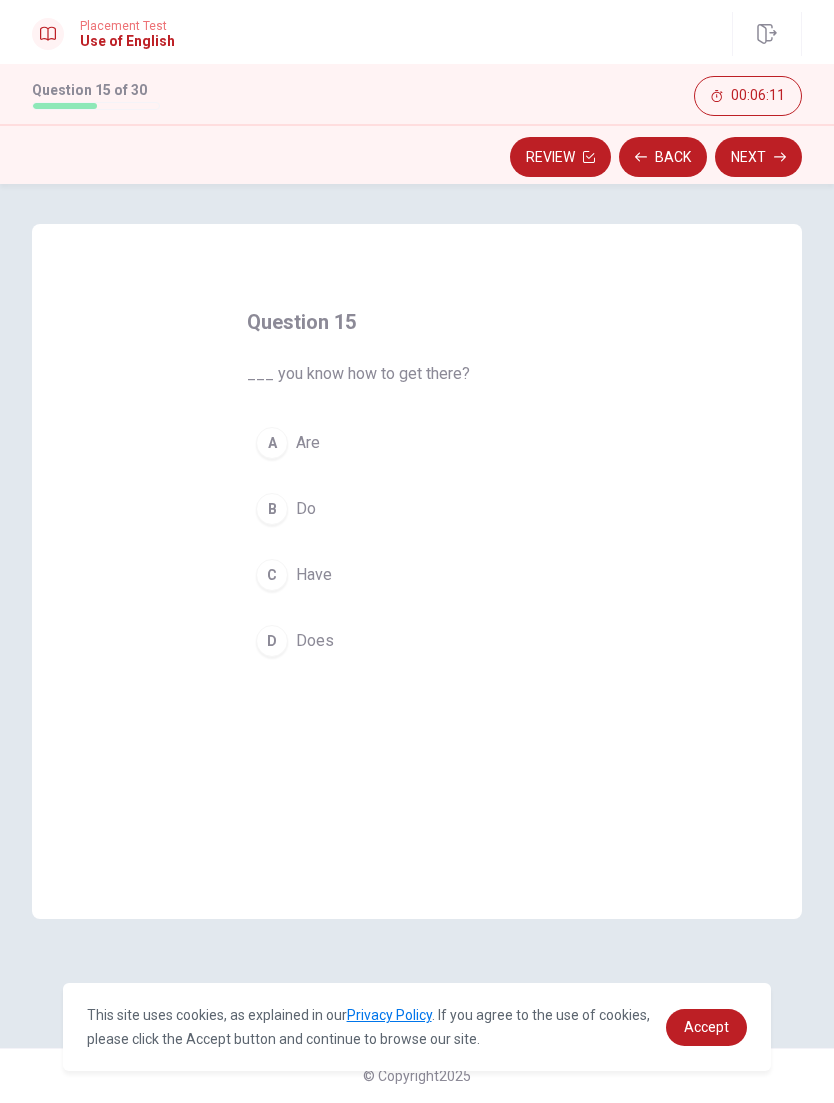 click on "Do" at bounding box center (306, 509) 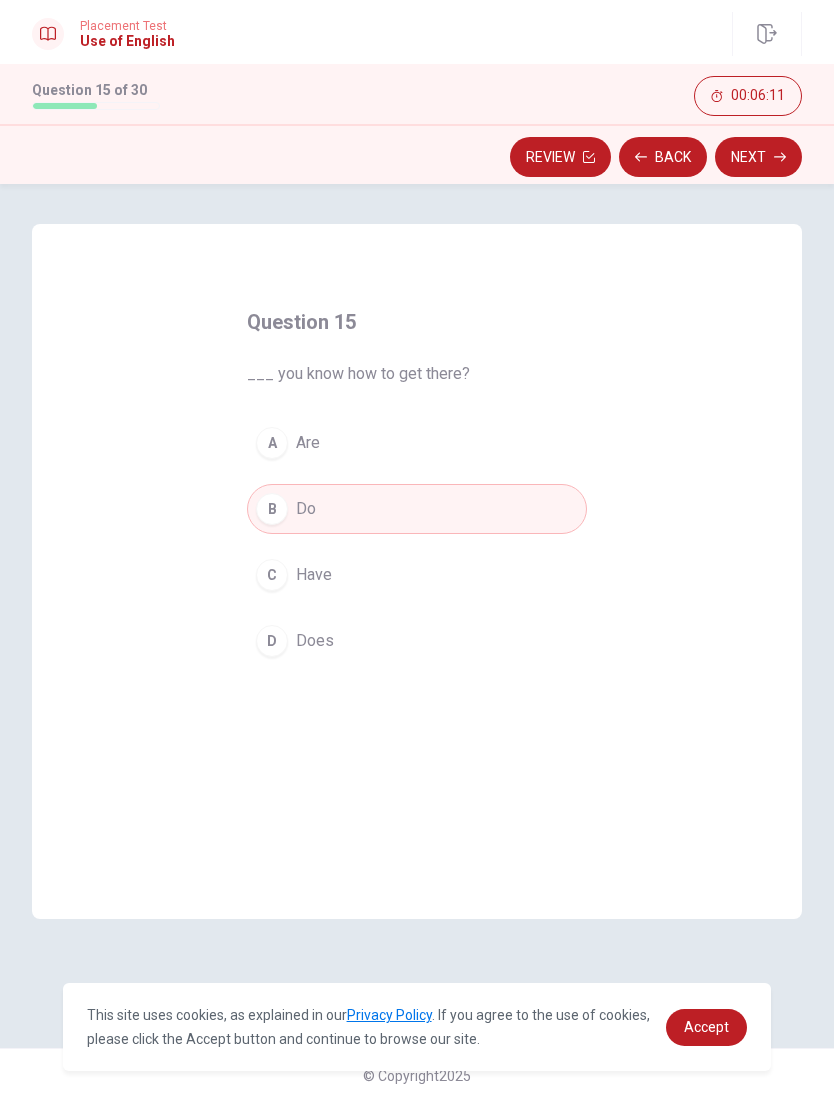 click on "Next" at bounding box center [758, 157] 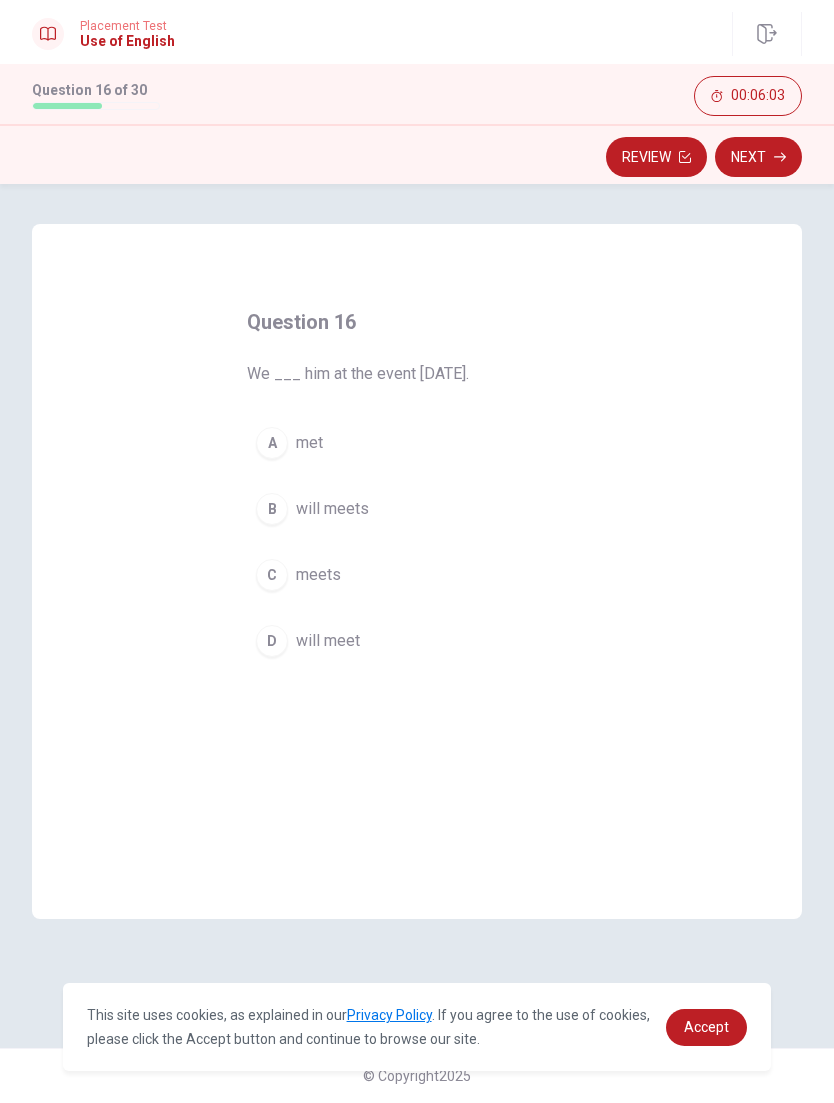 click on "will meets" at bounding box center [332, 509] 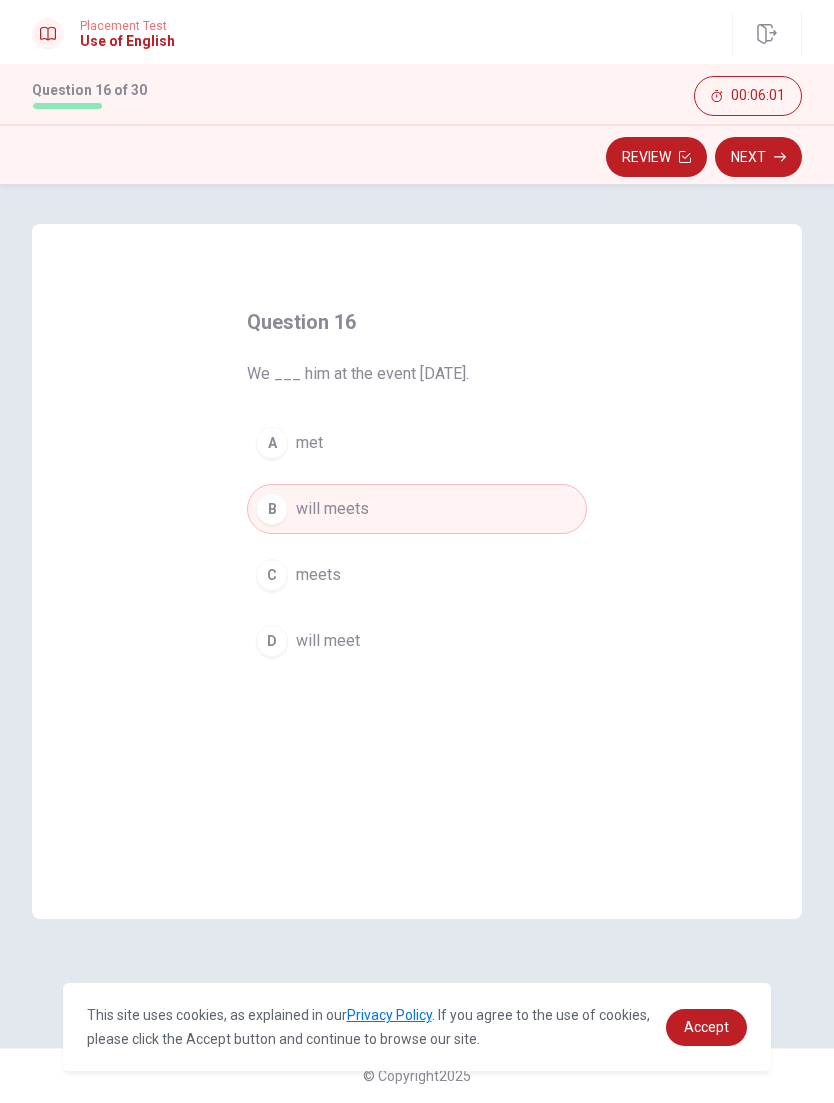 click on "will meet" at bounding box center (328, 641) 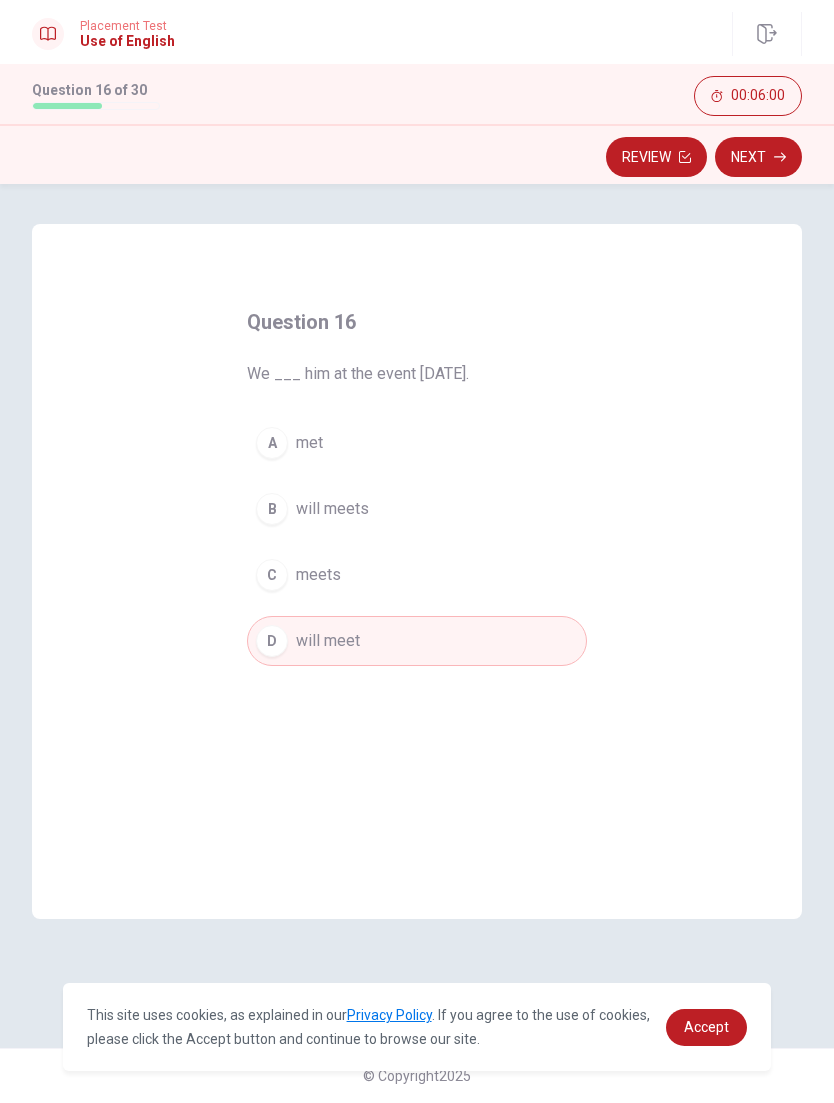 click on "Next" at bounding box center [758, 157] 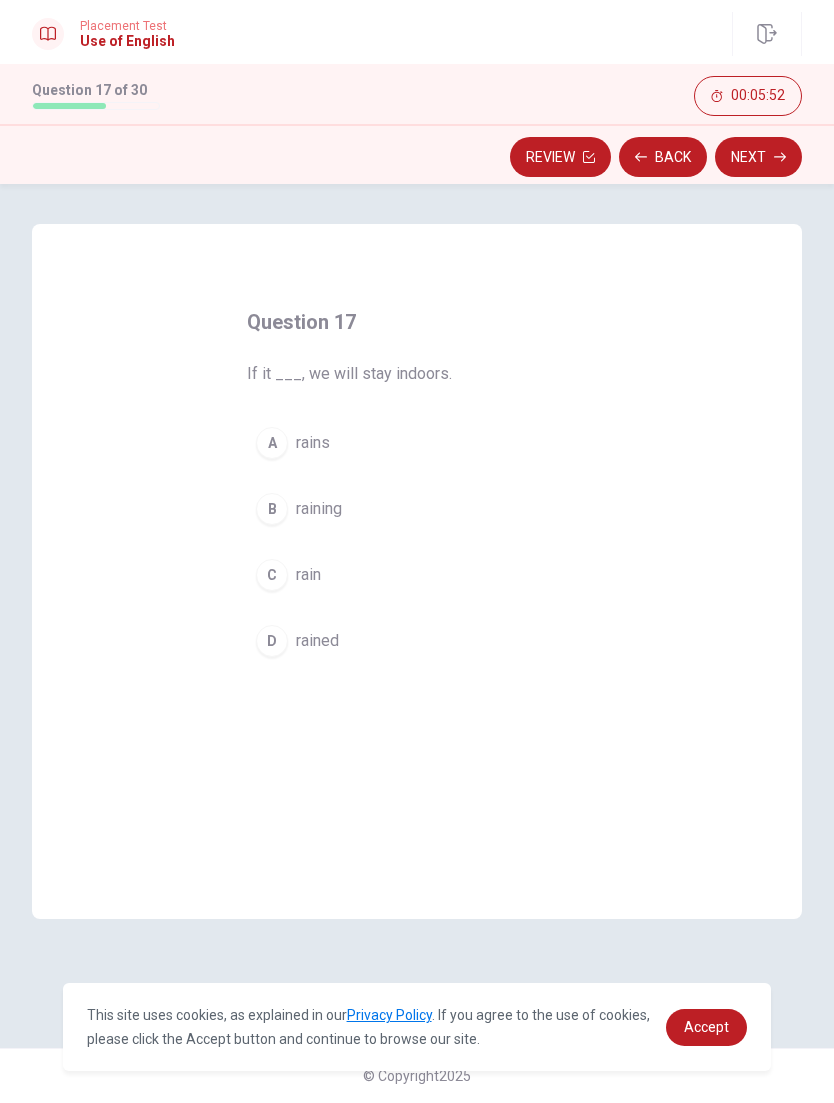 click on "C rain" at bounding box center (417, 575) 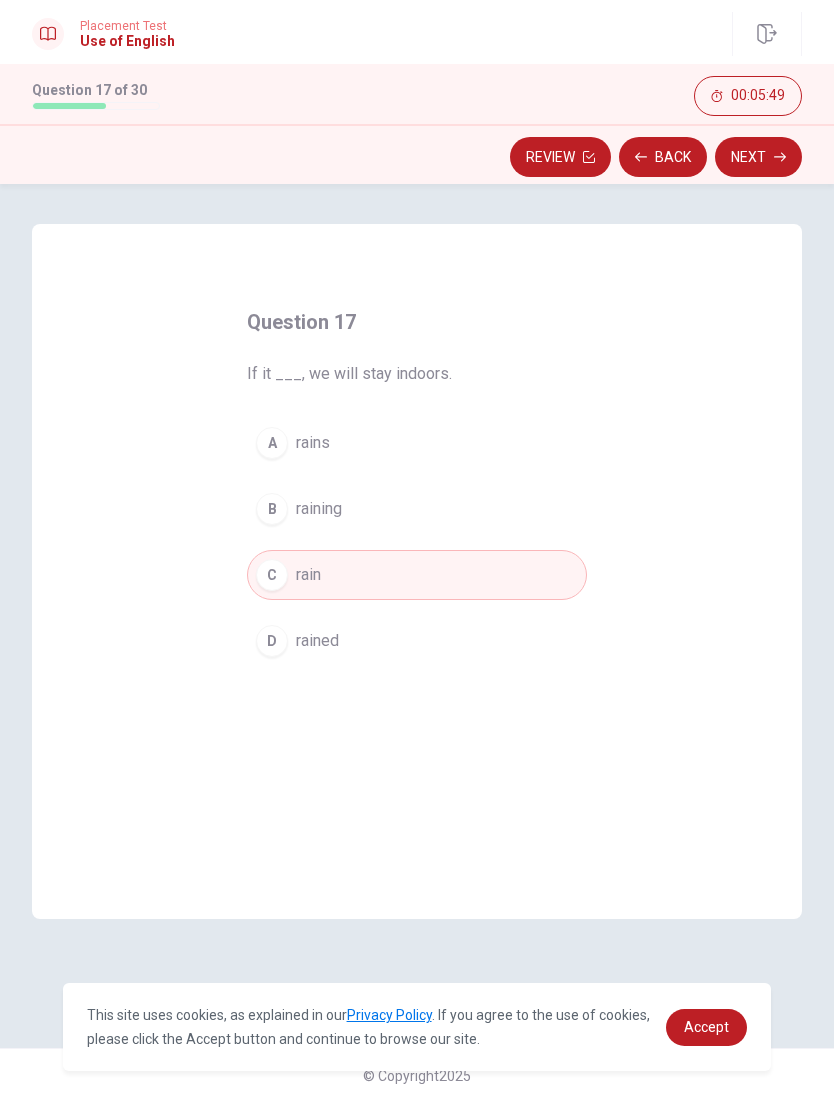 click on "rains" at bounding box center [313, 443] 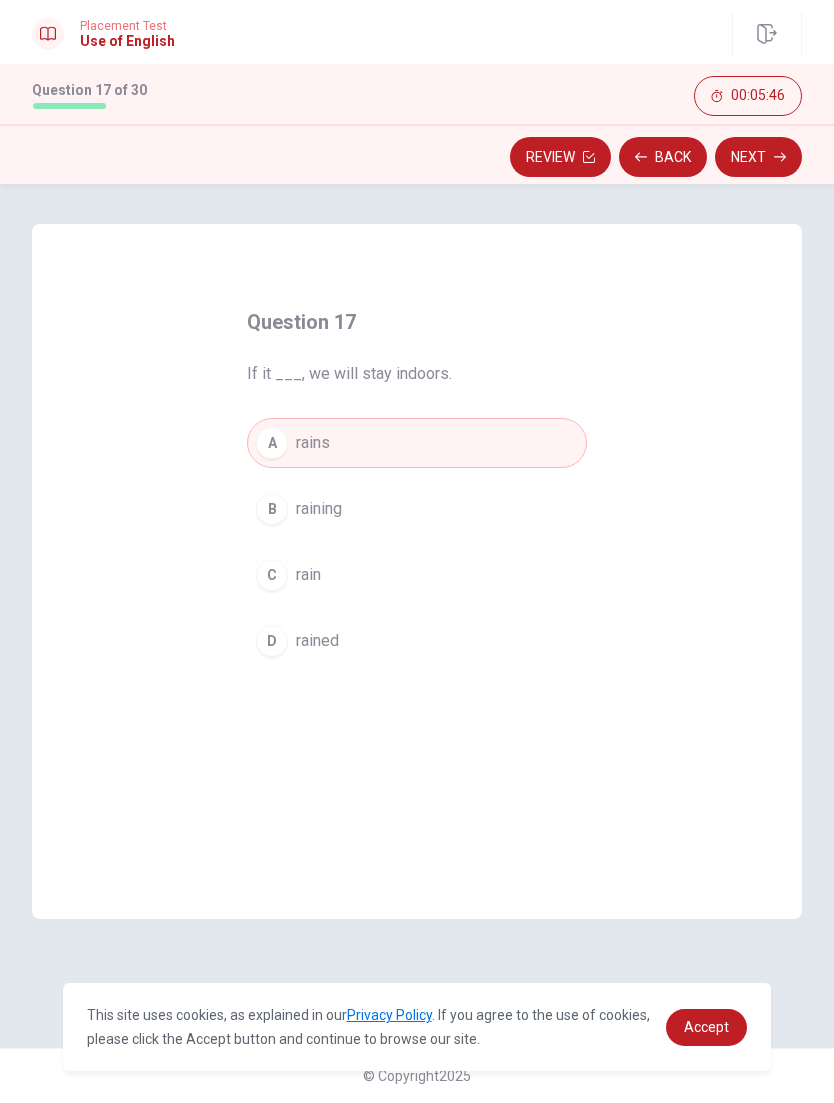 click on "Next" at bounding box center (758, 157) 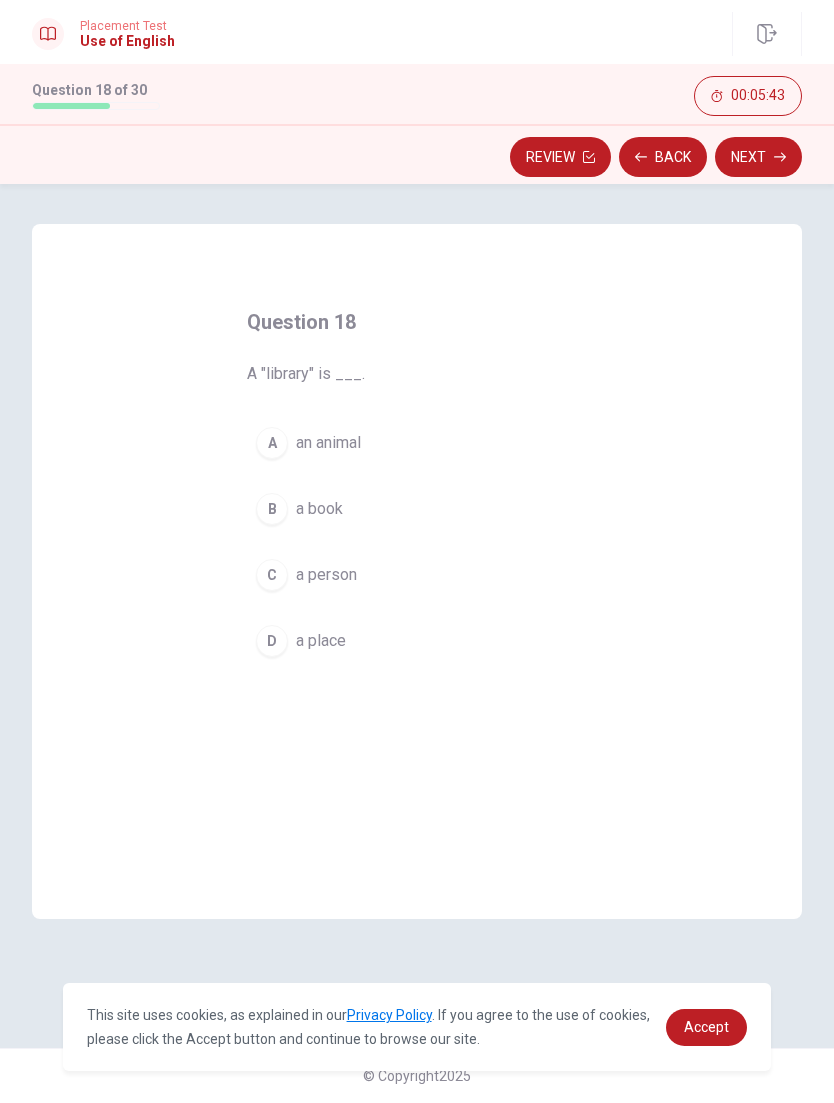 click on "D a place" at bounding box center (417, 641) 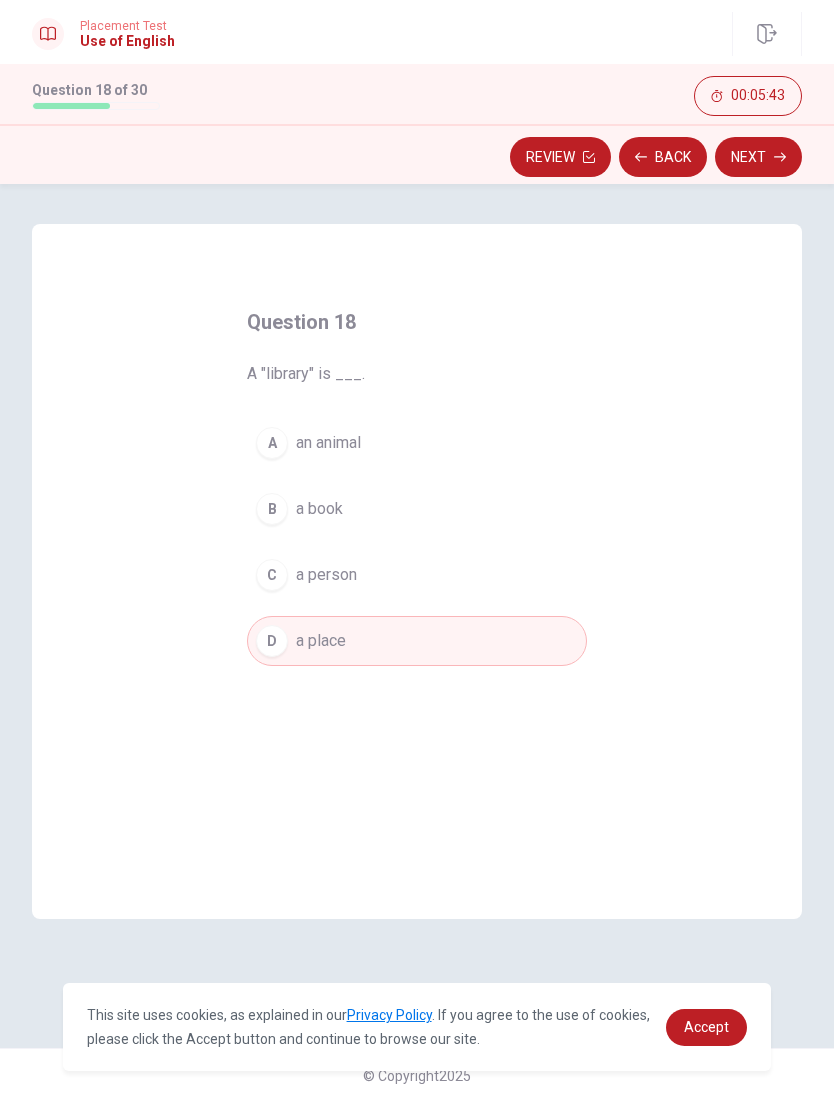 click on "D a place" at bounding box center (417, 641) 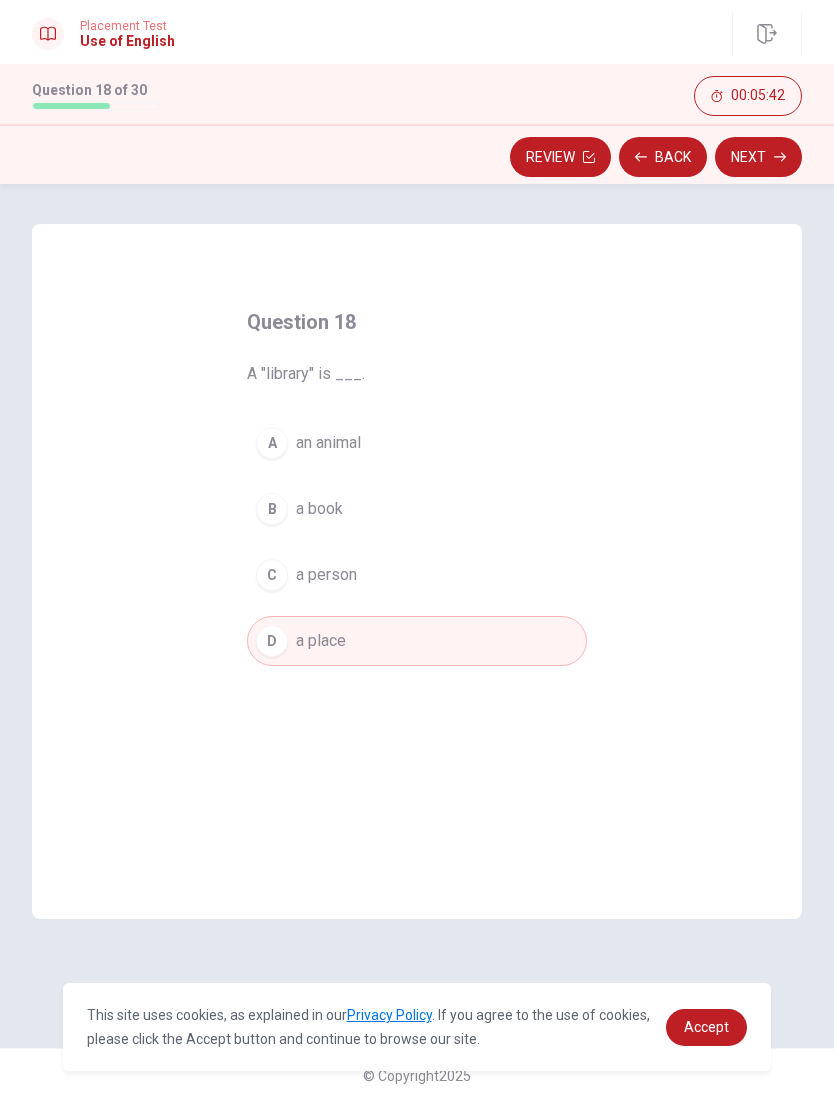 click on "Next" at bounding box center [758, 157] 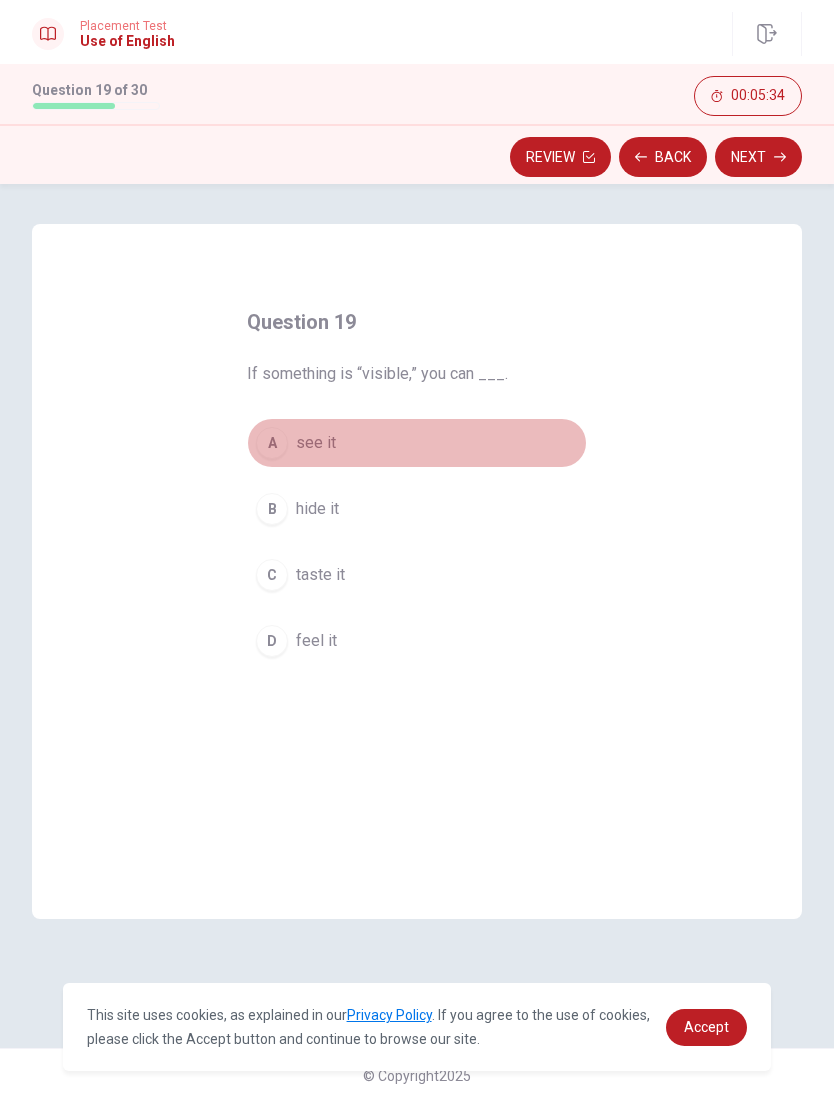 click on "A see it" at bounding box center (417, 443) 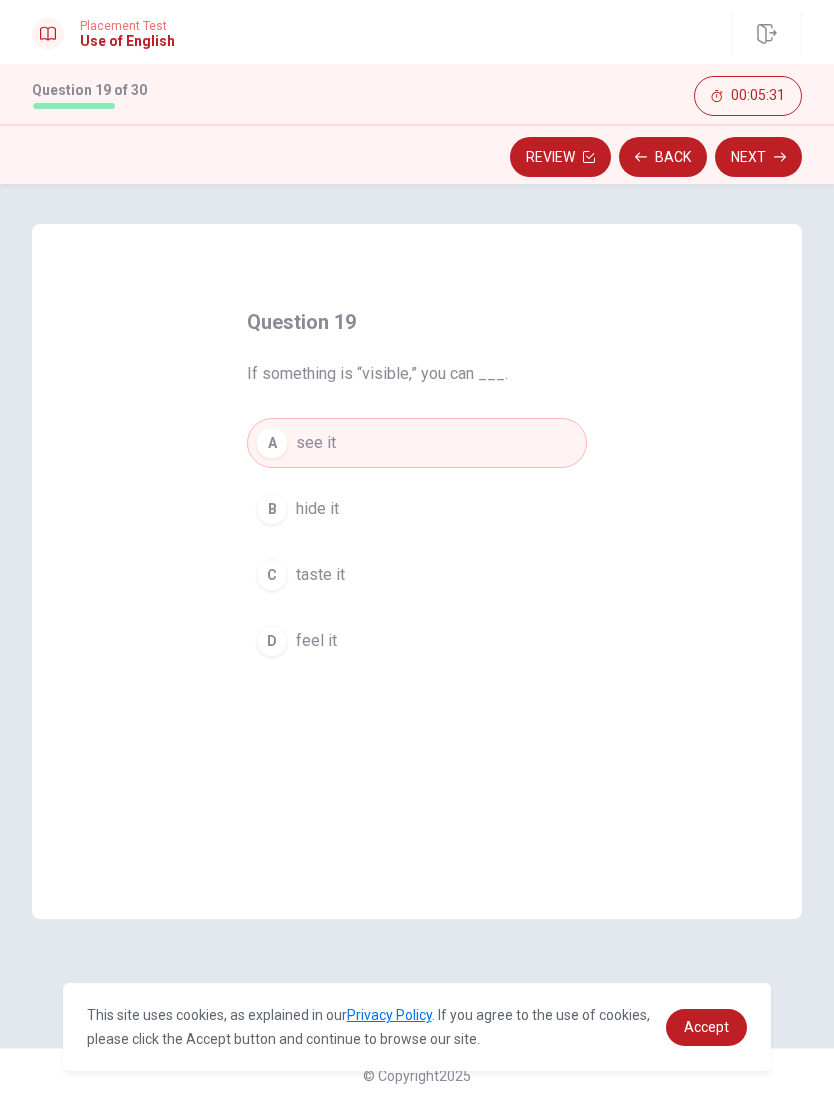click on "Next" at bounding box center (758, 157) 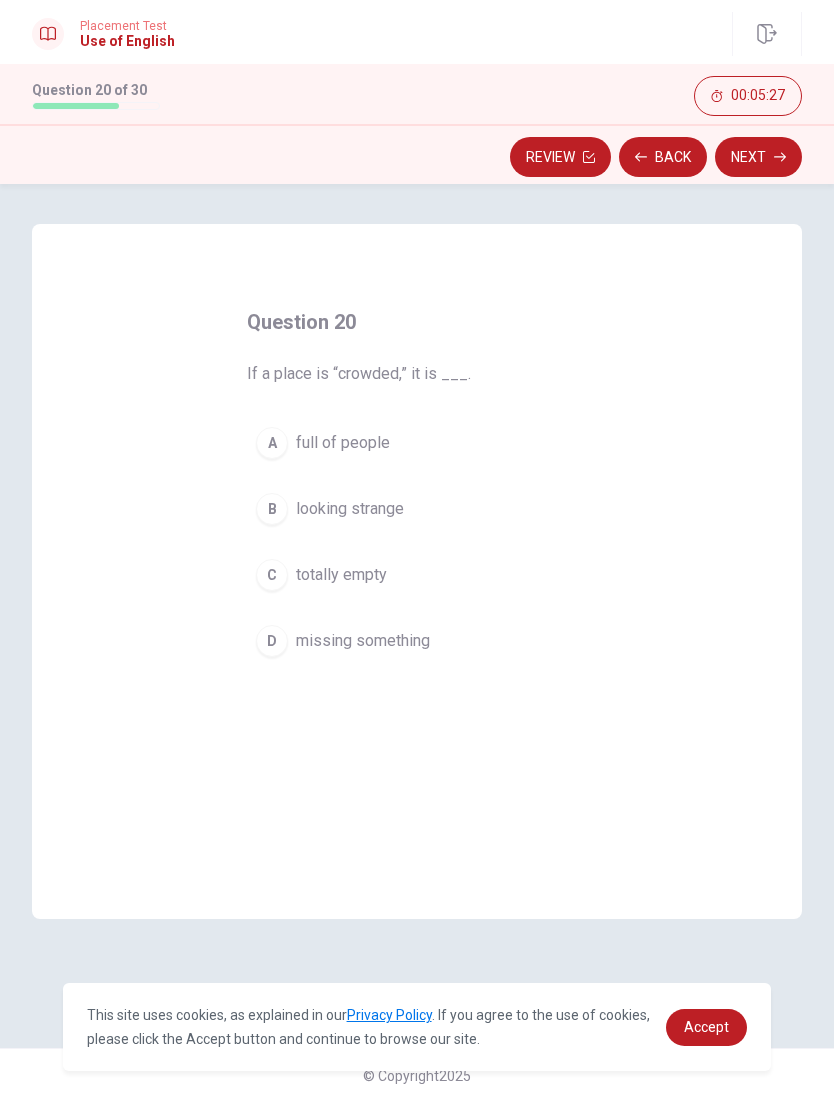 click on "full of people" at bounding box center (343, 443) 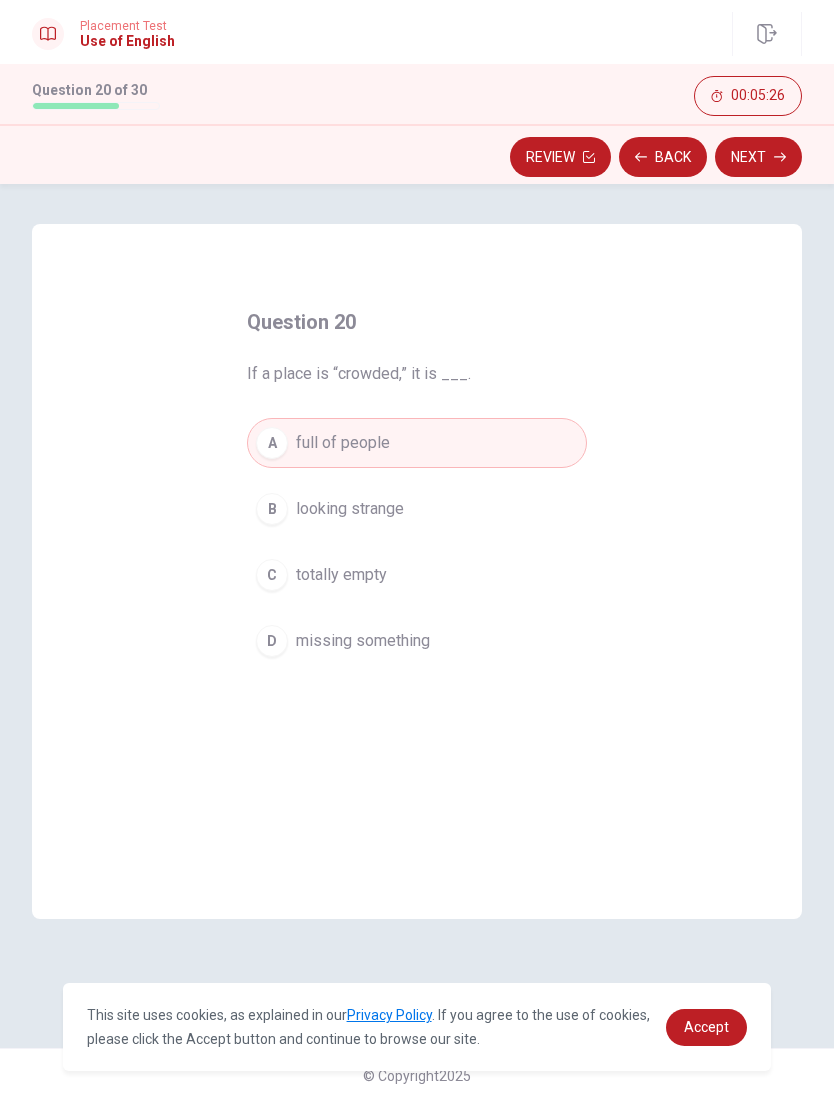 click on "Next" at bounding box center [758, 157] 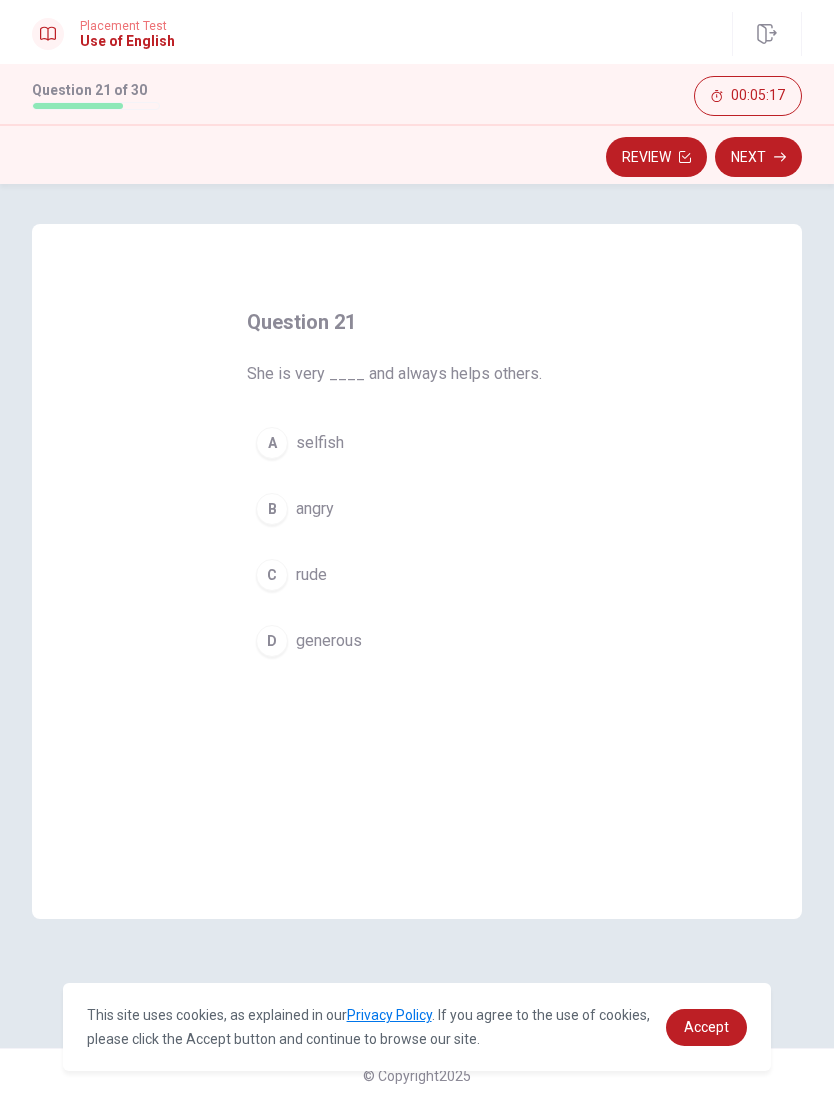 click on "generous" at bounding box center (329, 641) 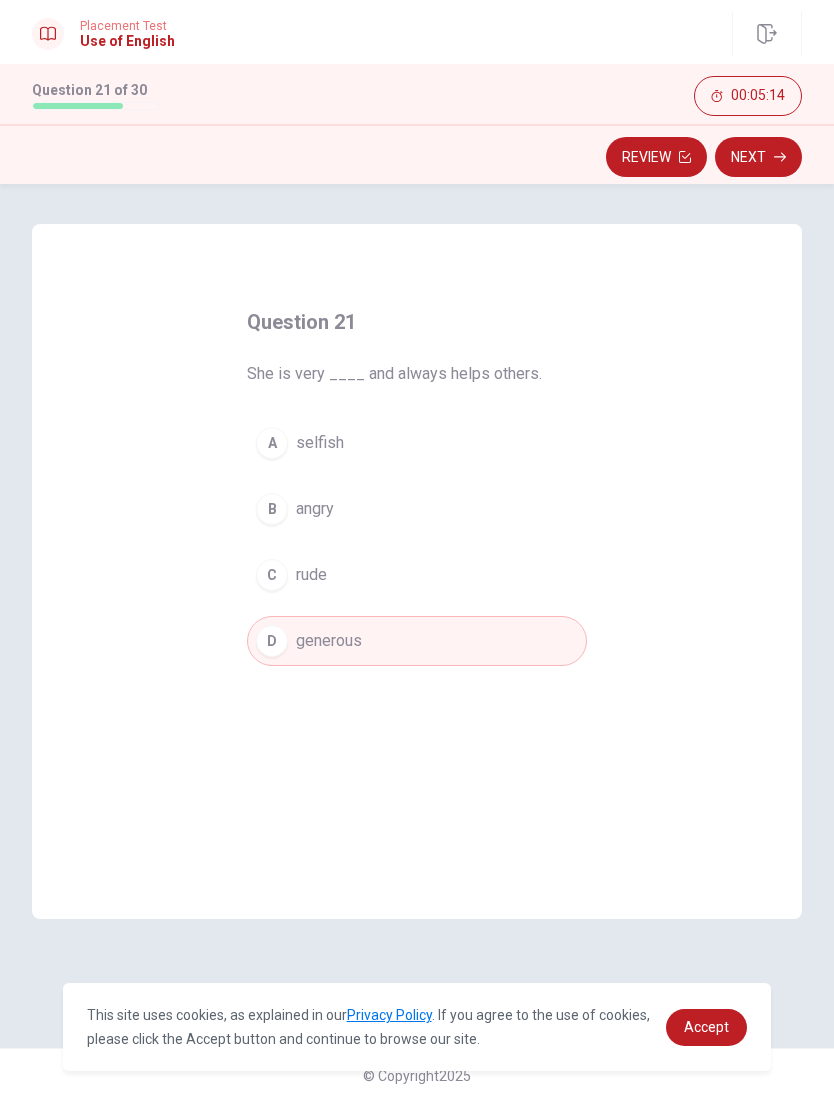 click on "Next" at bounding box center (758, 157) 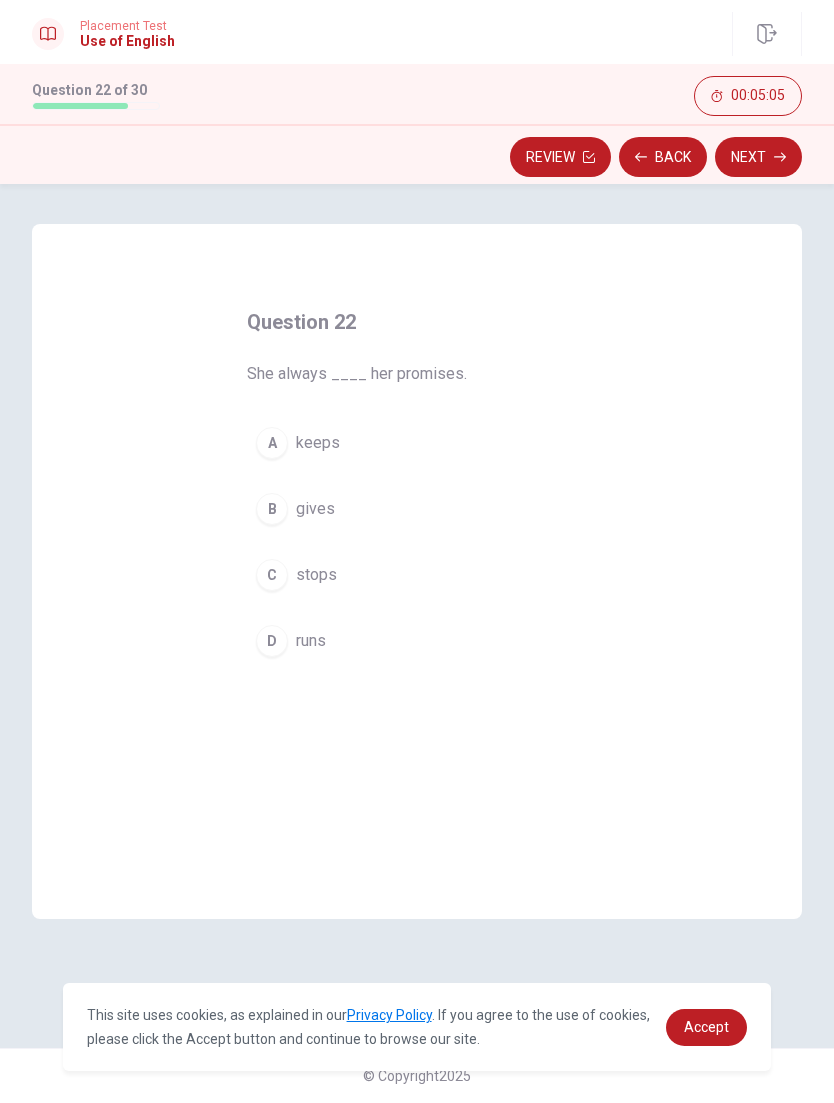click on "gives" at bounding box center (315, 509) 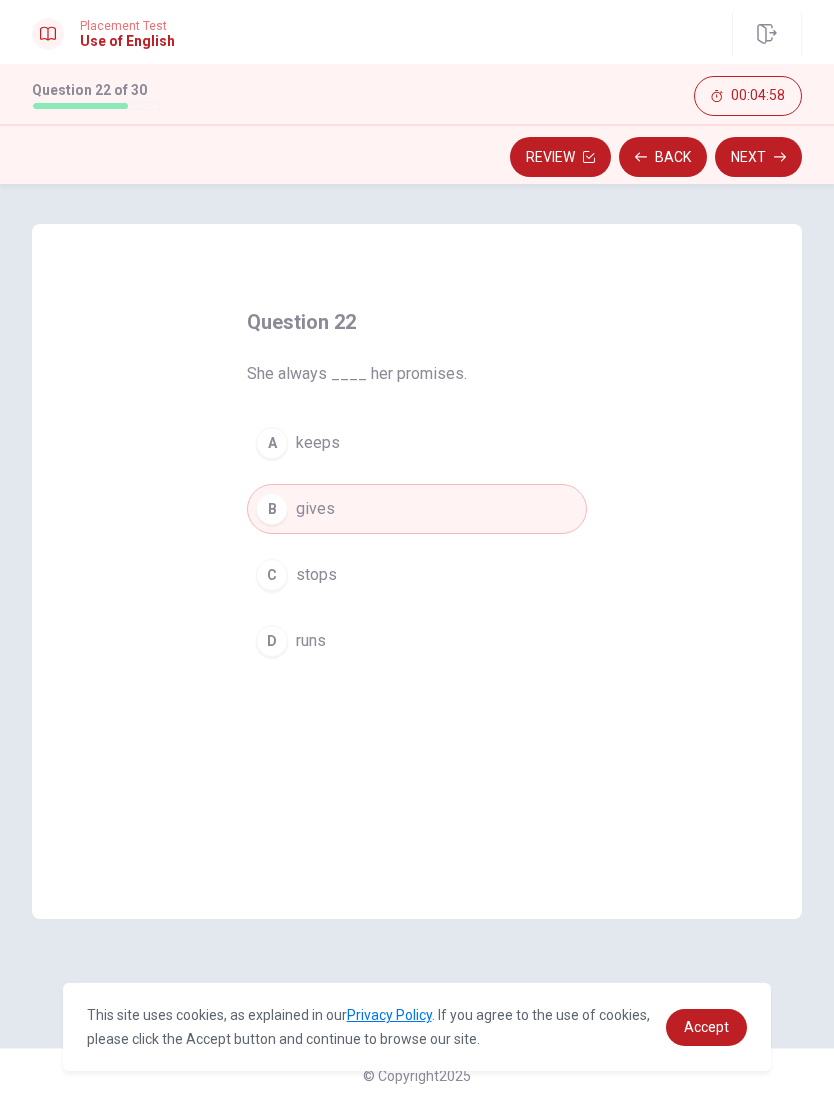 click on "Next" at bounding box center [758, 157] 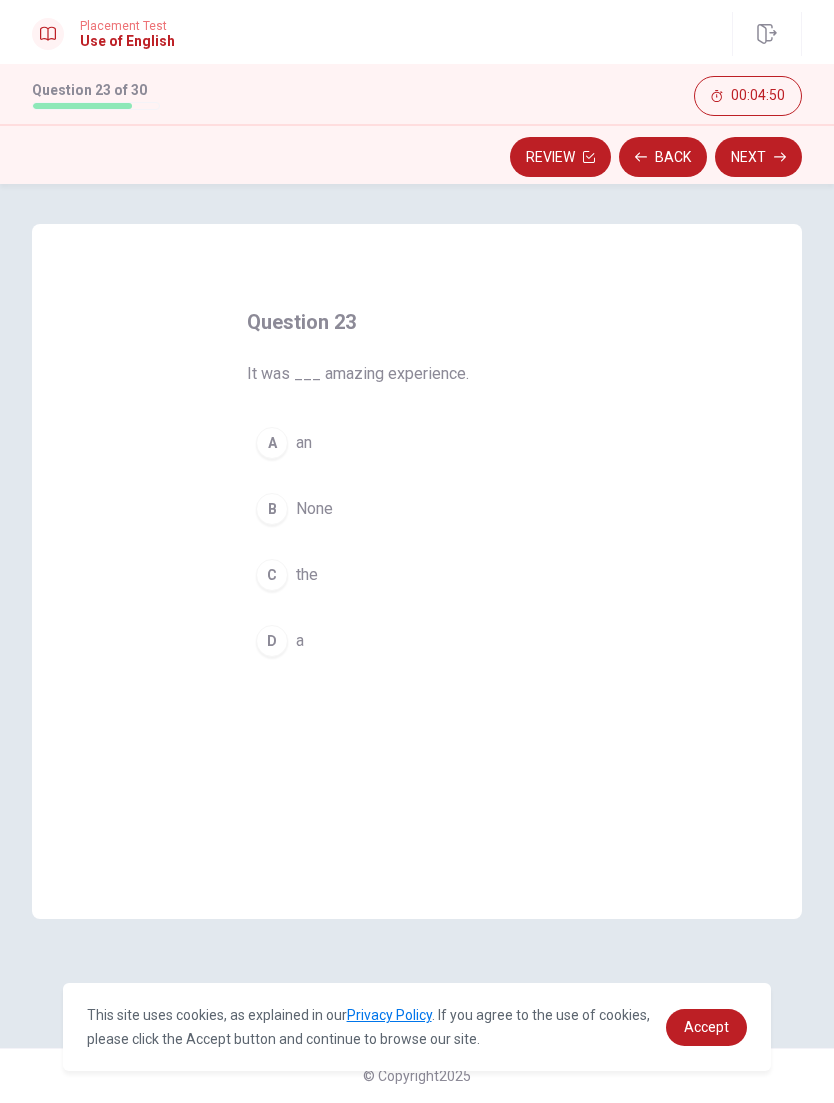 click on "A" at bounding box center (272, 443) 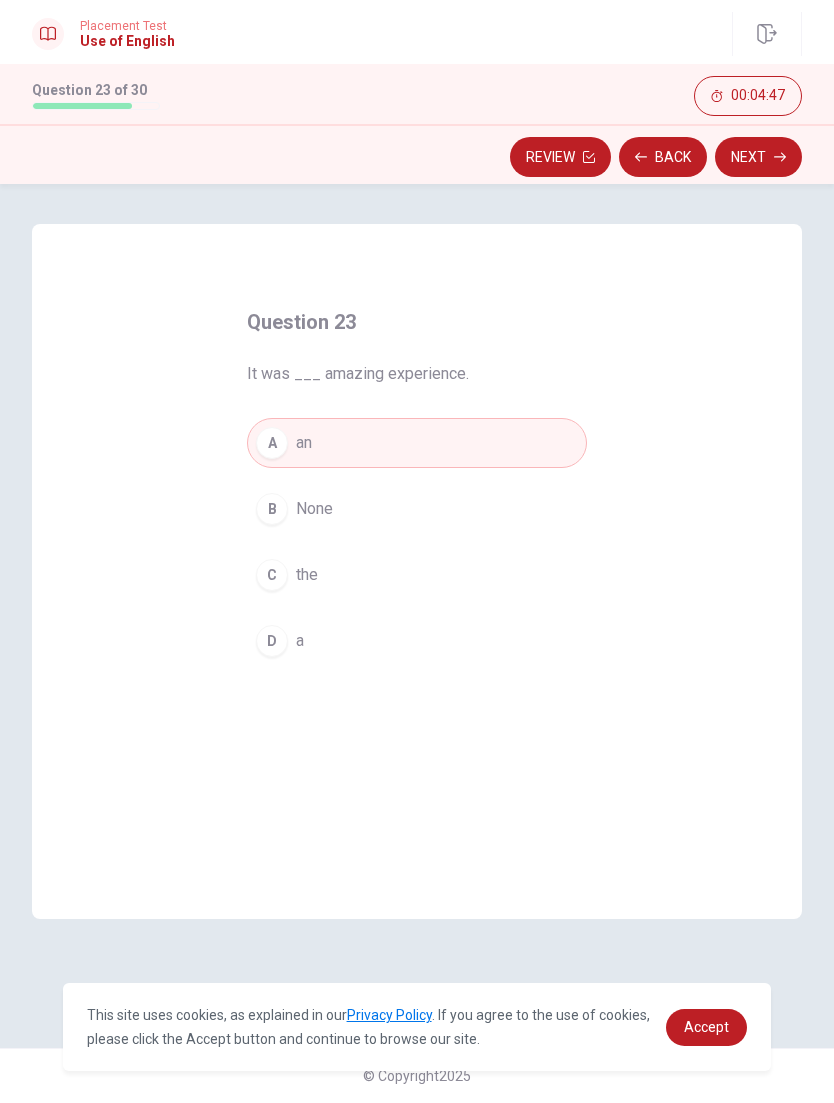 click on "Next" at bounding box center (758, 157) 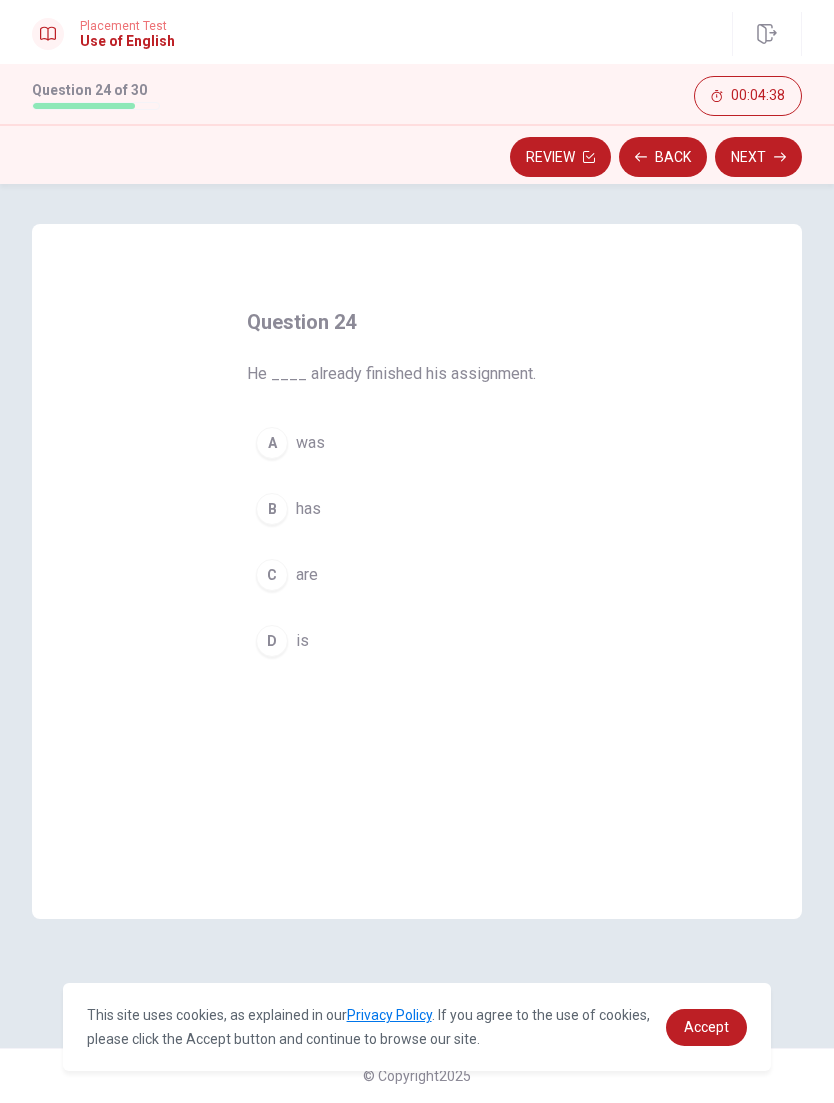 click on "A" at bounding box center (272, 443) 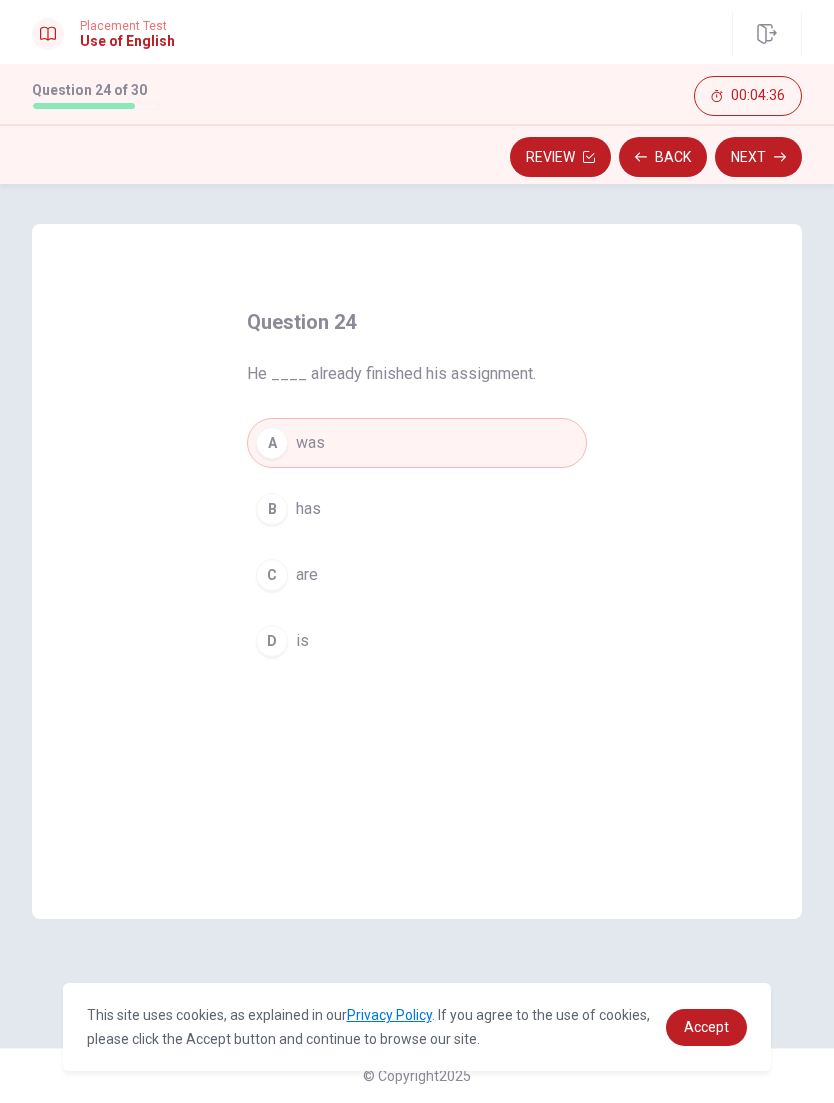 click on "Next" at bounding box center [758, 157] 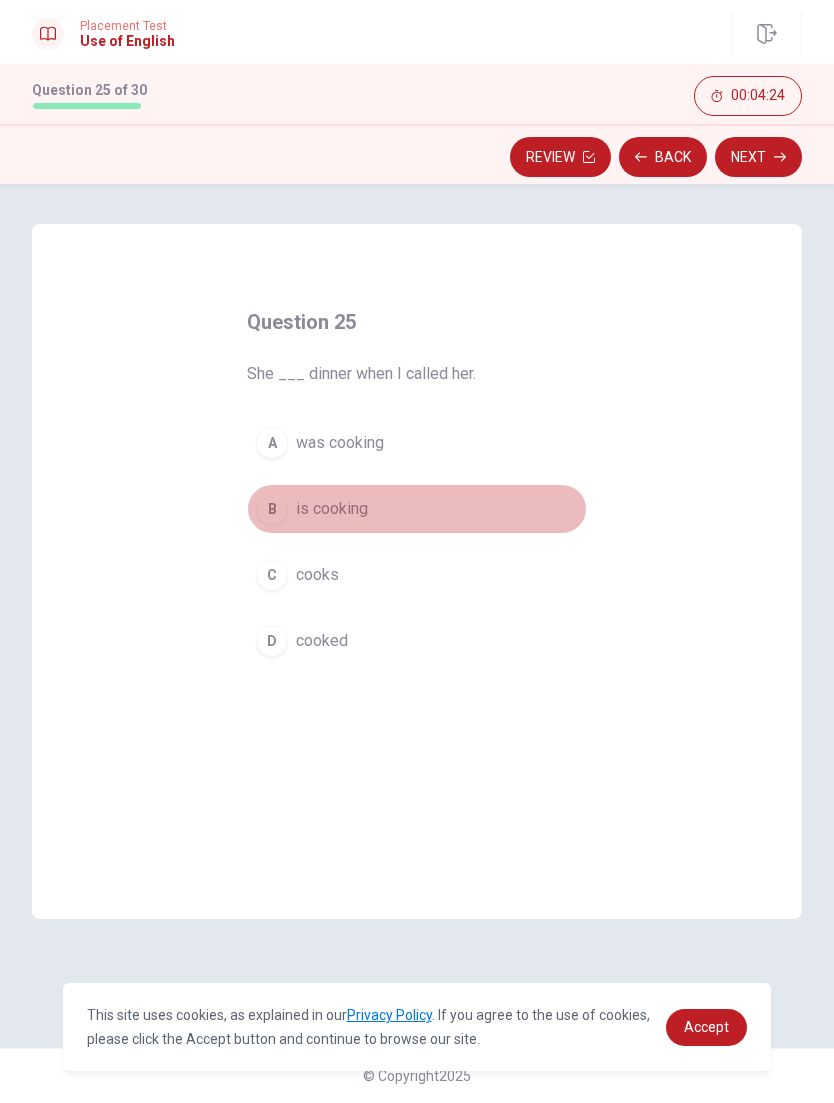 click on "is cooking" at bounding box center [332, 509] 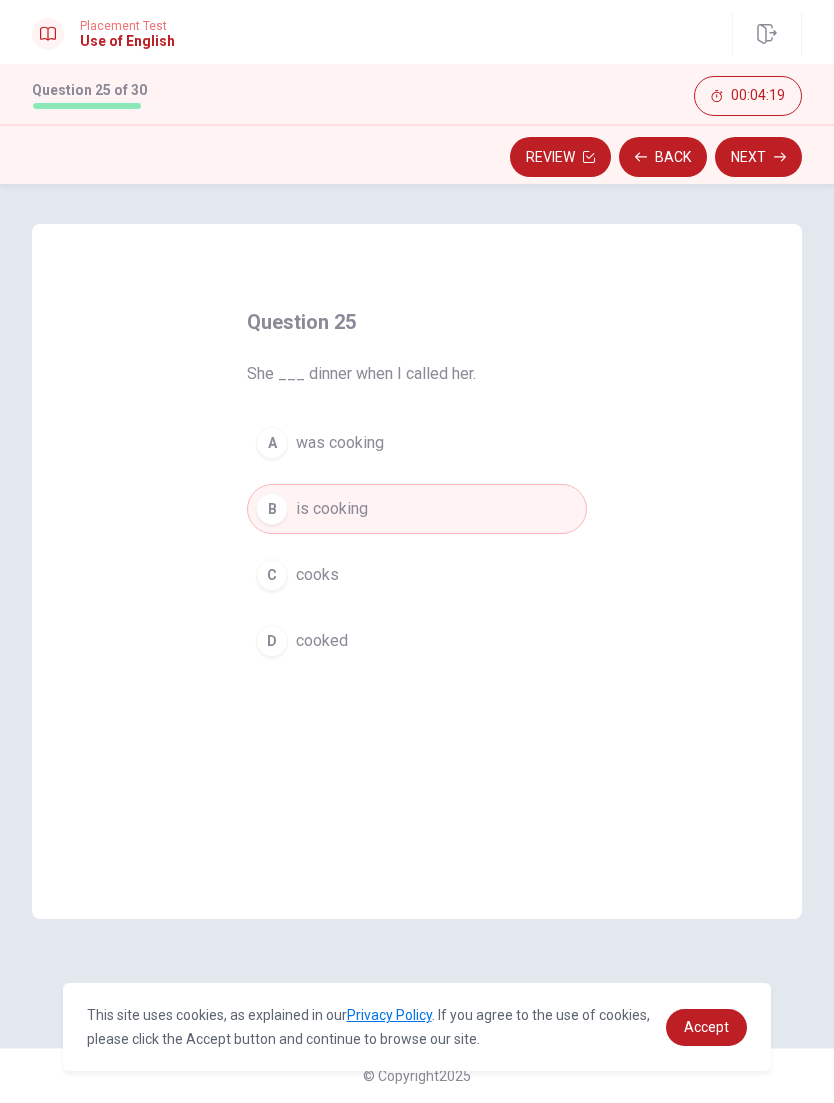 click on "Next" at bounding box center [758, 157] 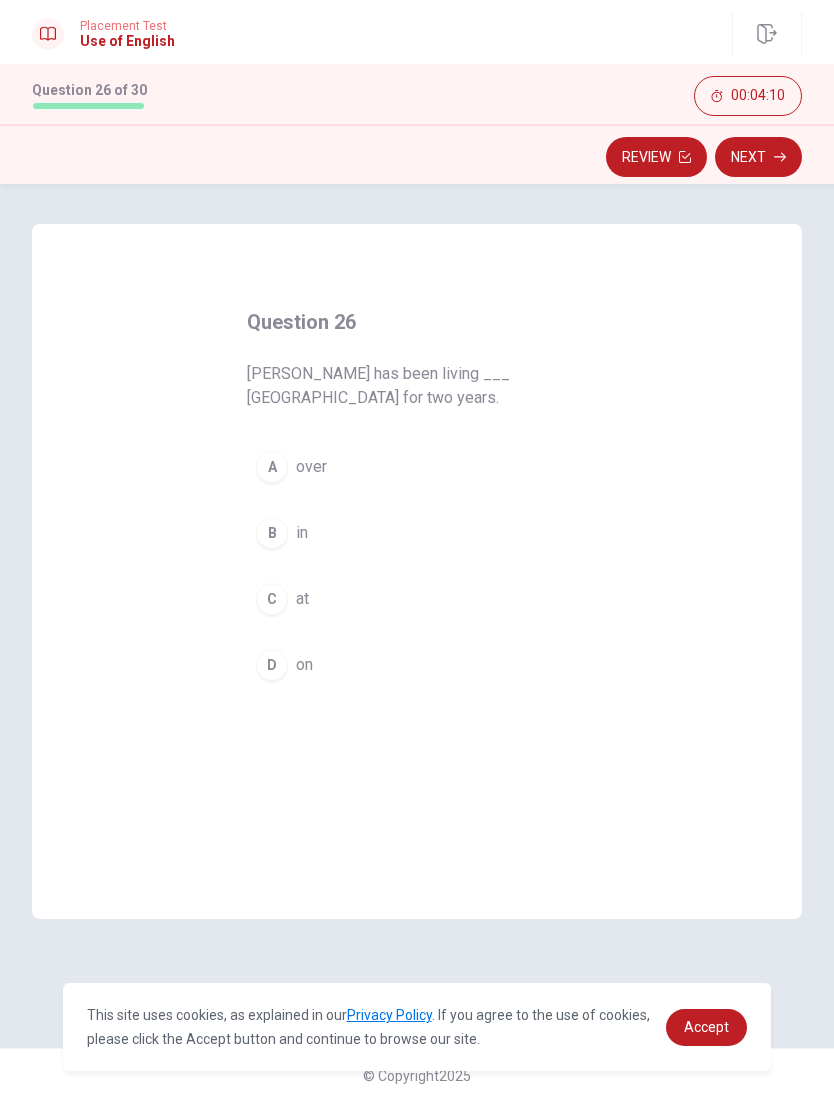 click on "B in" at bounding box center [417, 533] 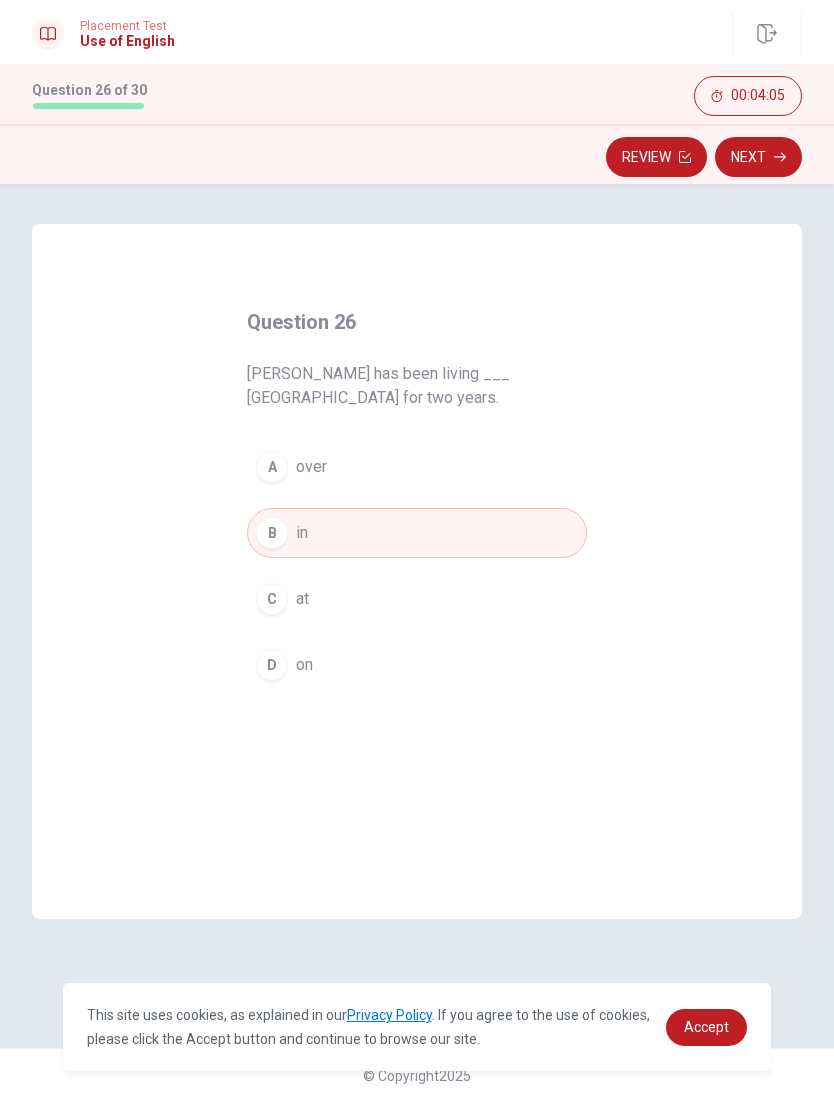 click on "Next" at bounding box center (758, 157) 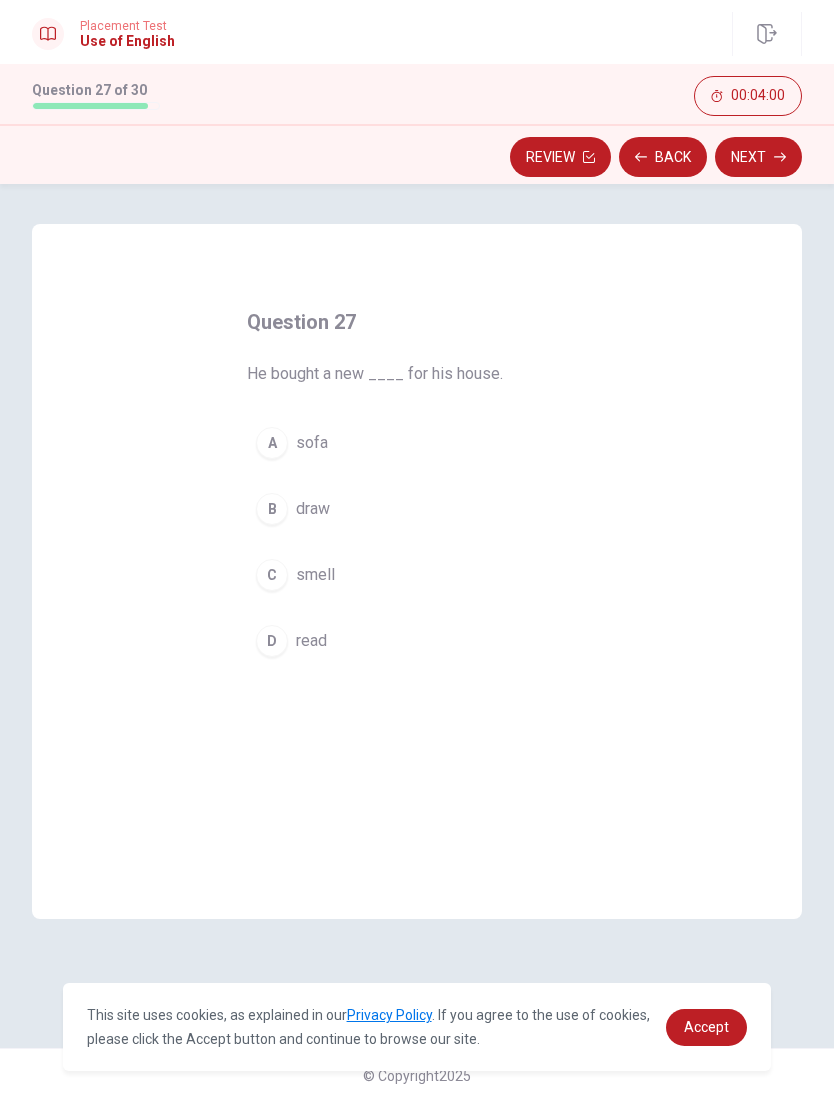 click on "sofa" at bounding box center (312, 443) 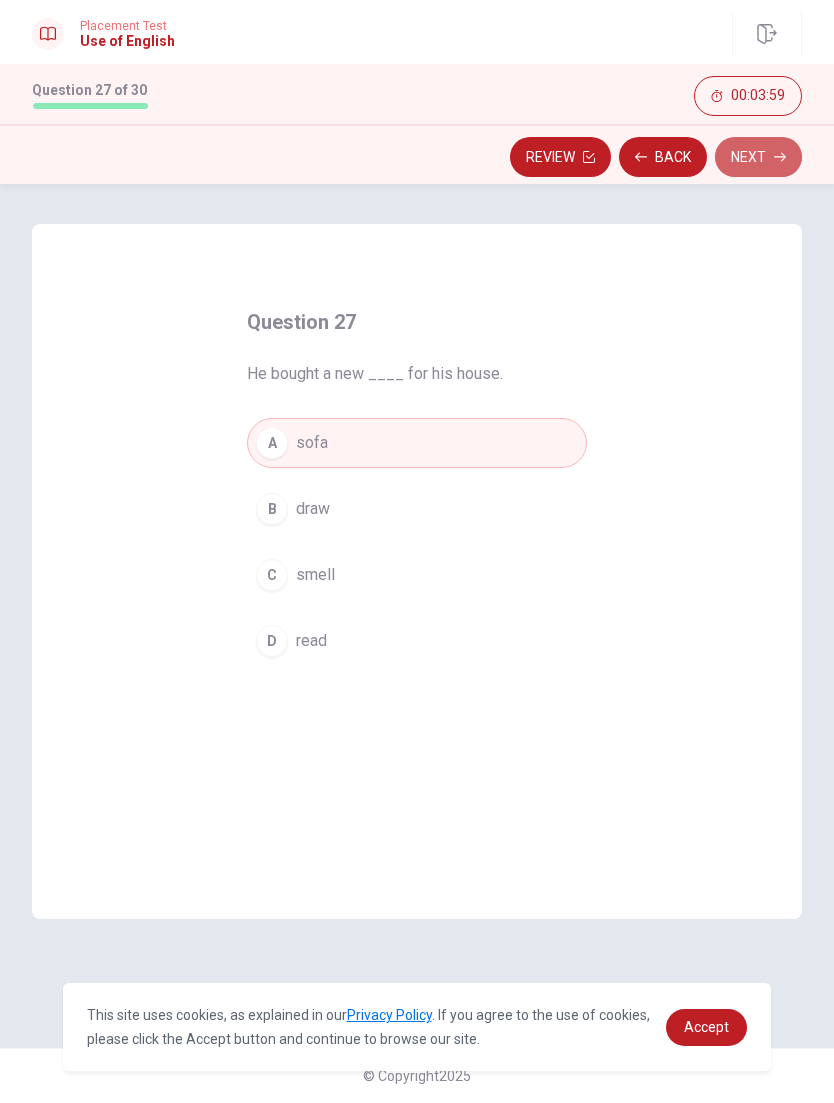 click on "Next" at bounding box center (758, 157) 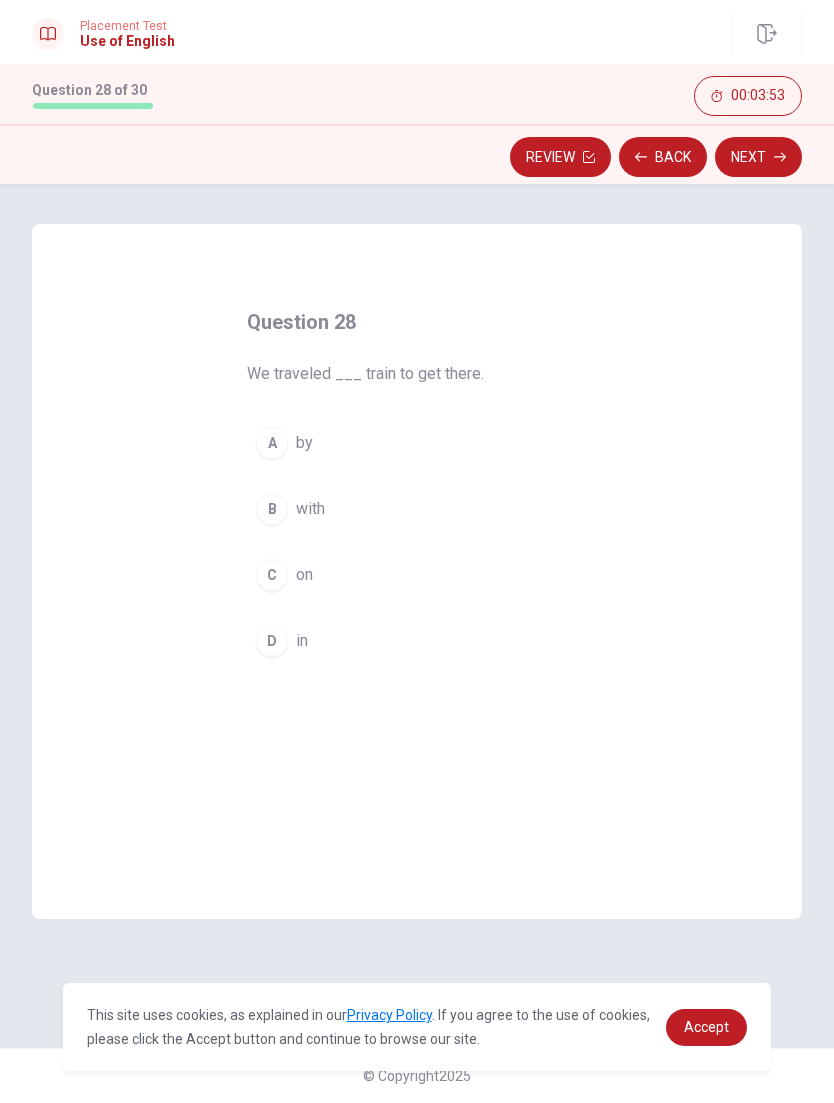 click on "A" at bounding box center [272, 443] 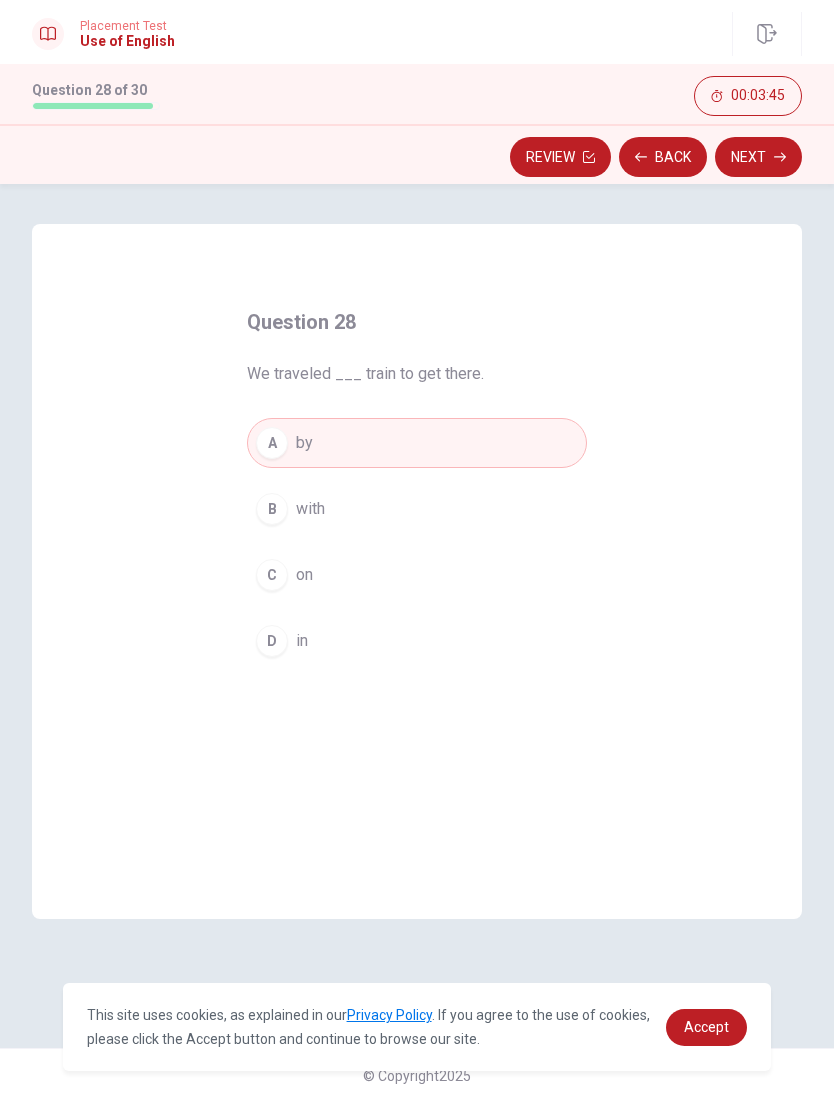 click on "Next" at bounding box center [758, 157] 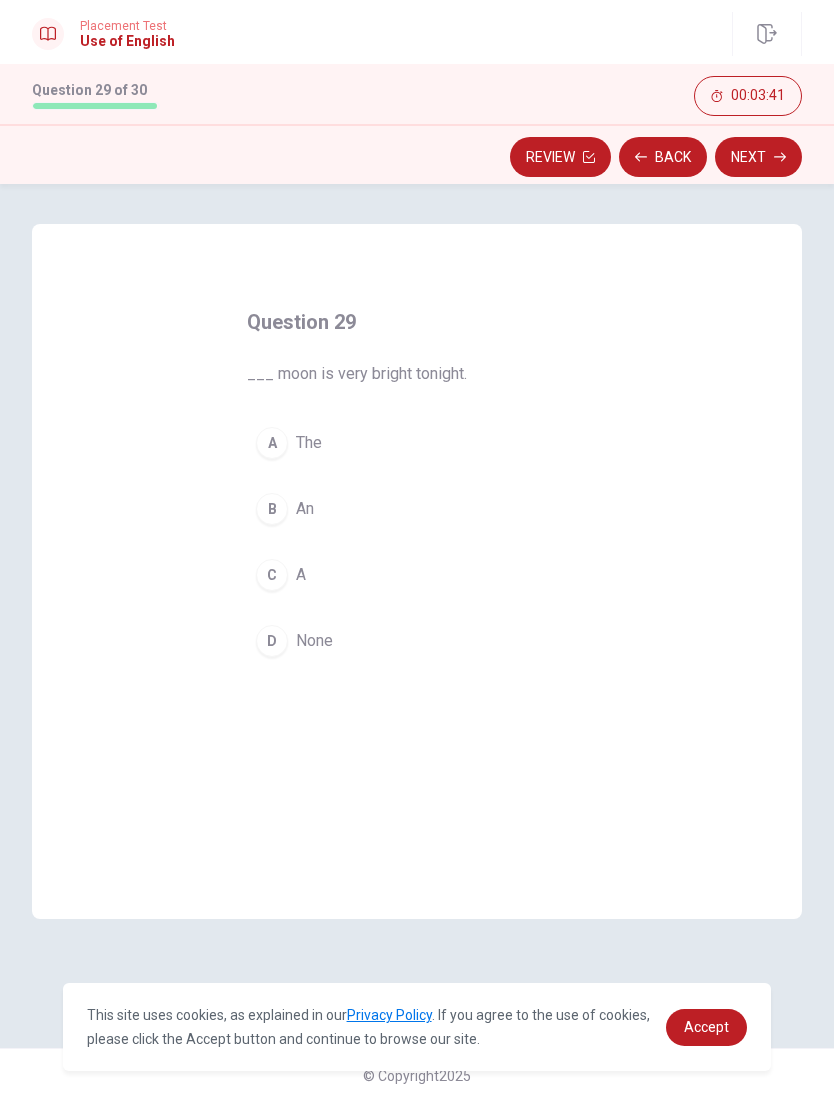 click on "The" at bounding box center [309, 443] 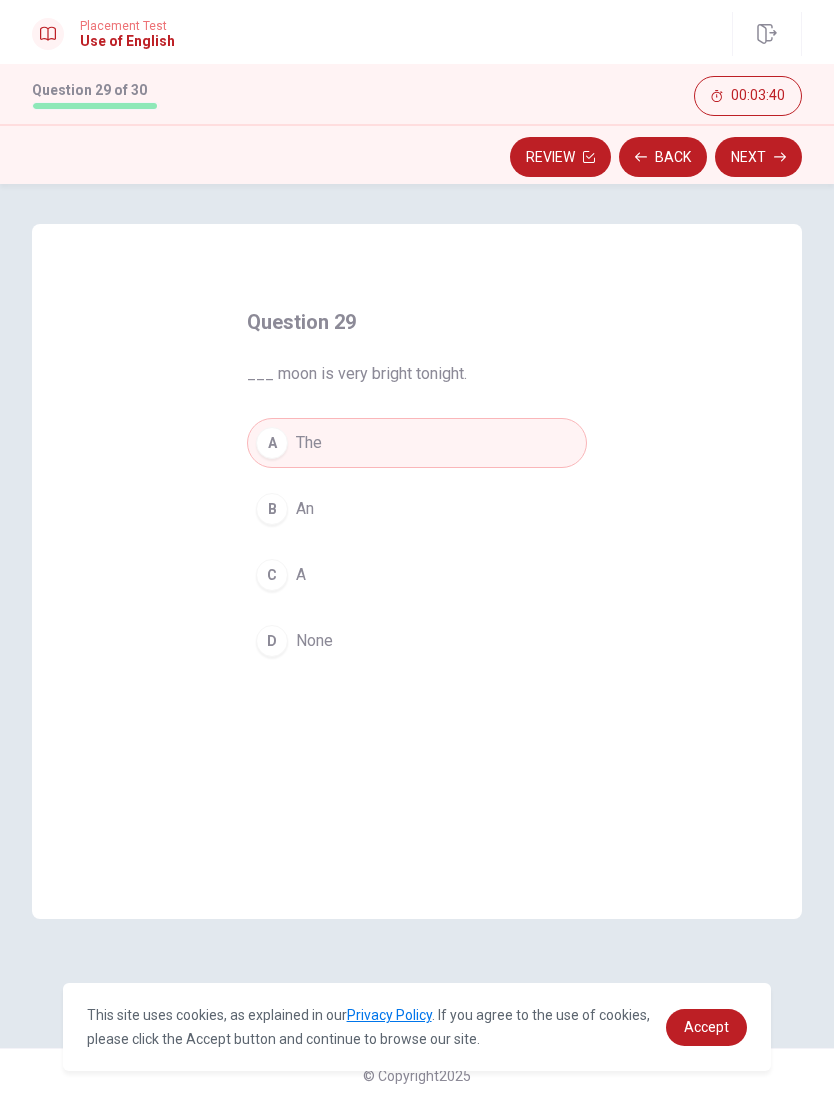 click 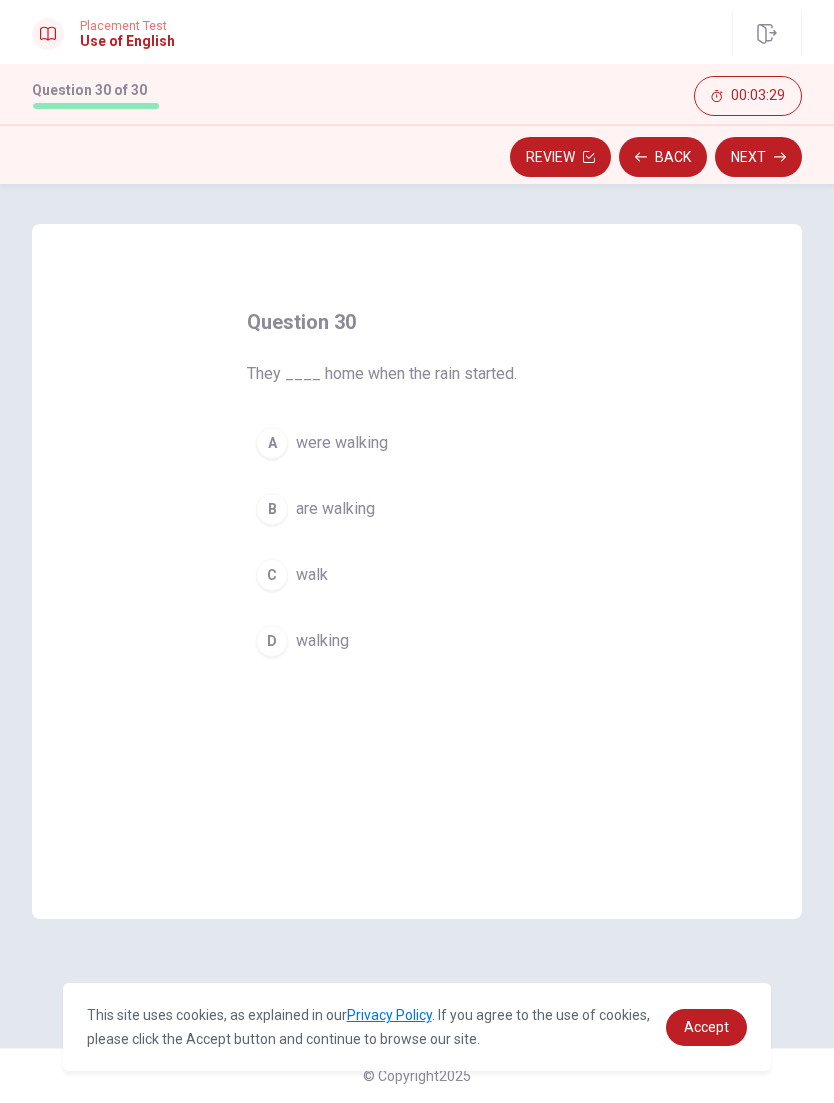click on "are walking" at bounding box center [335, 509] 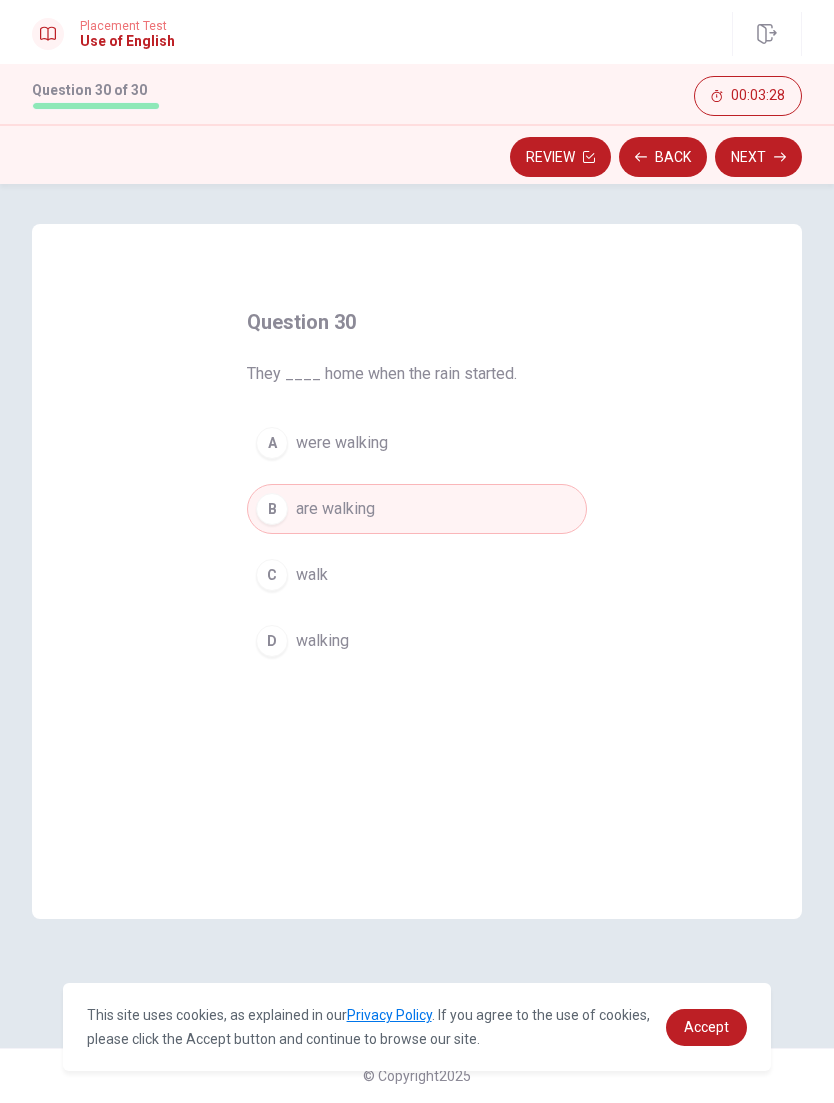 click on "Next" at bounding box center (758, 157) 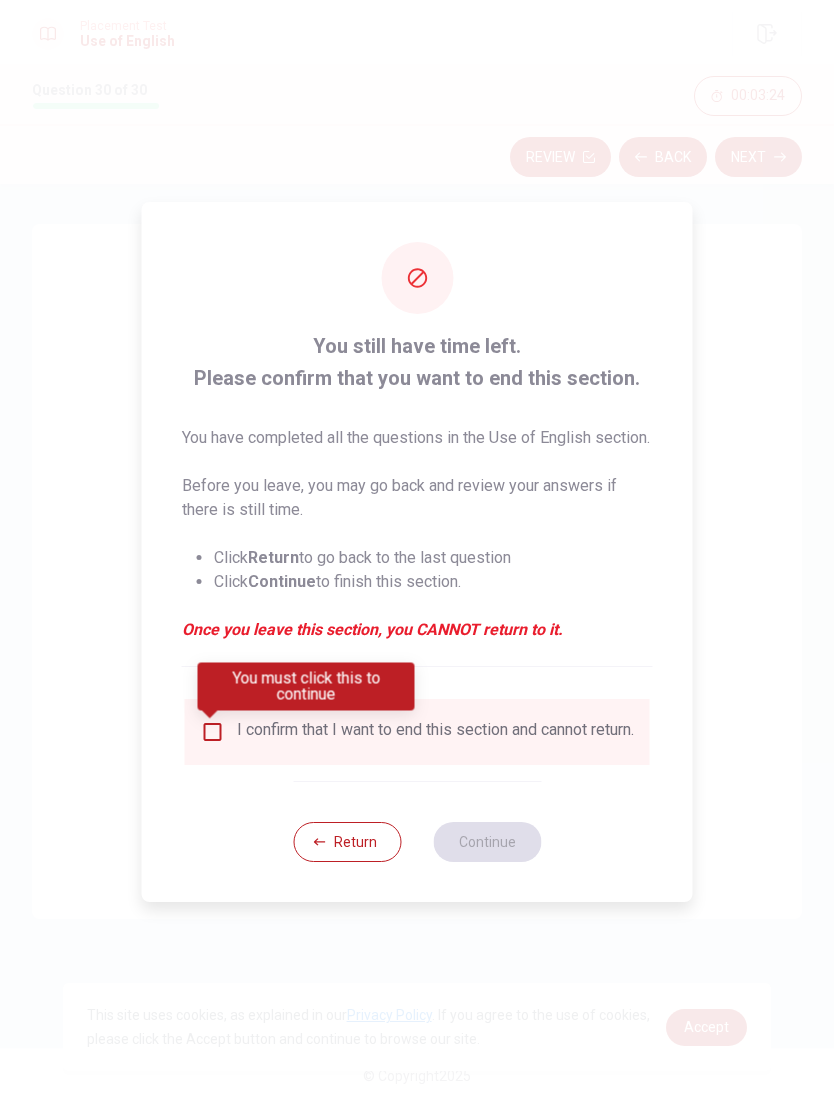 click on "I confirm that I want to end this section and cannot return." at bounding box center [417, 732] 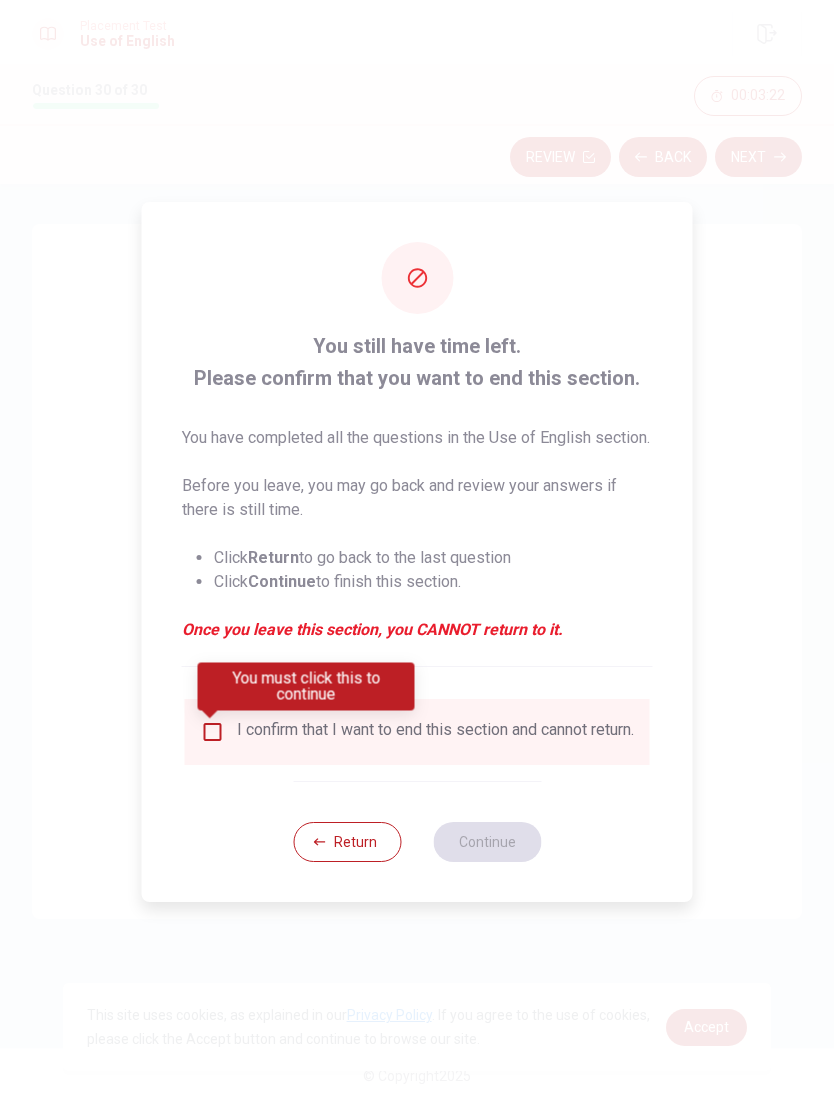 click at bounding box center [213, 732] 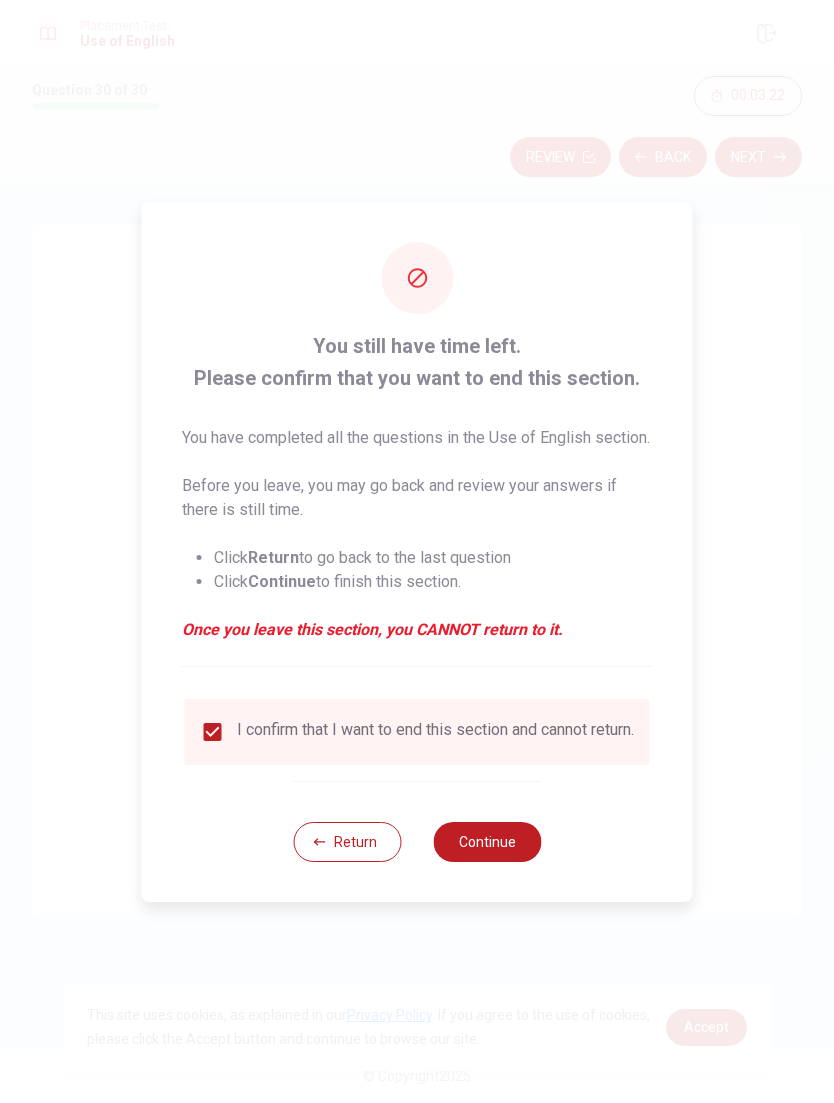 click on "Continue" at bounding box center [487, 842] 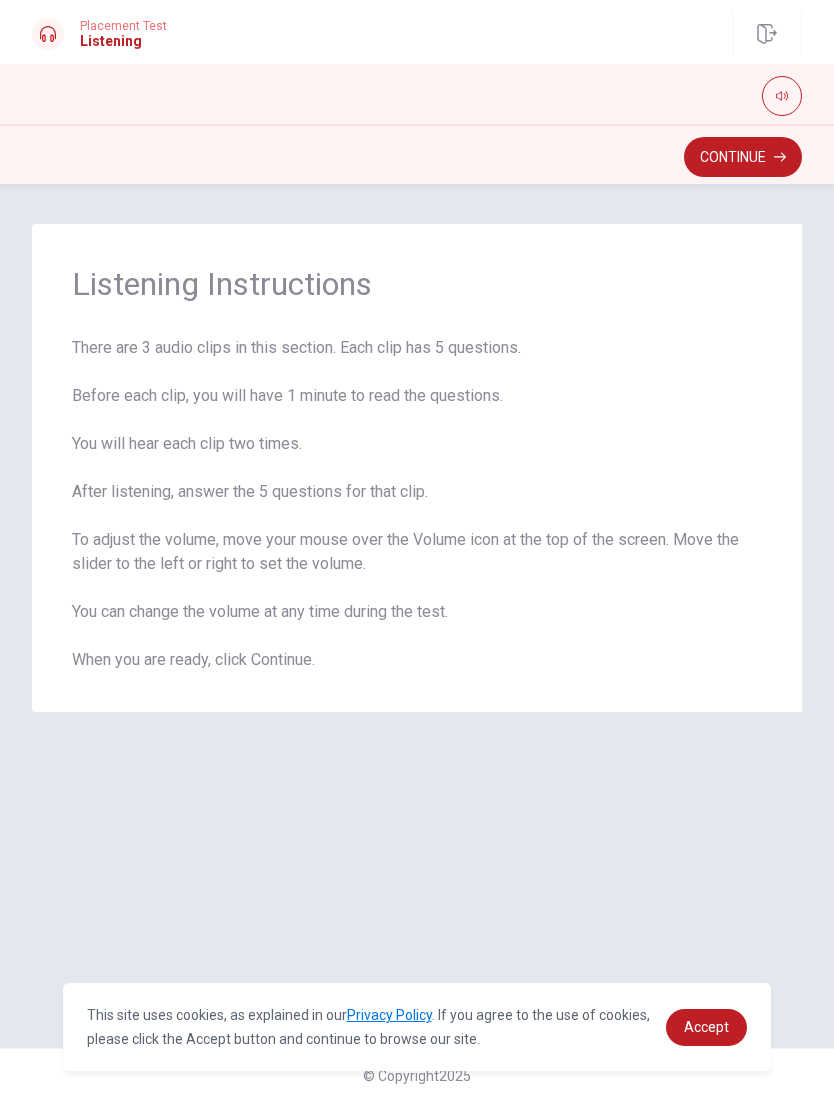 click on "Continue" at bounding box center (743, 157) 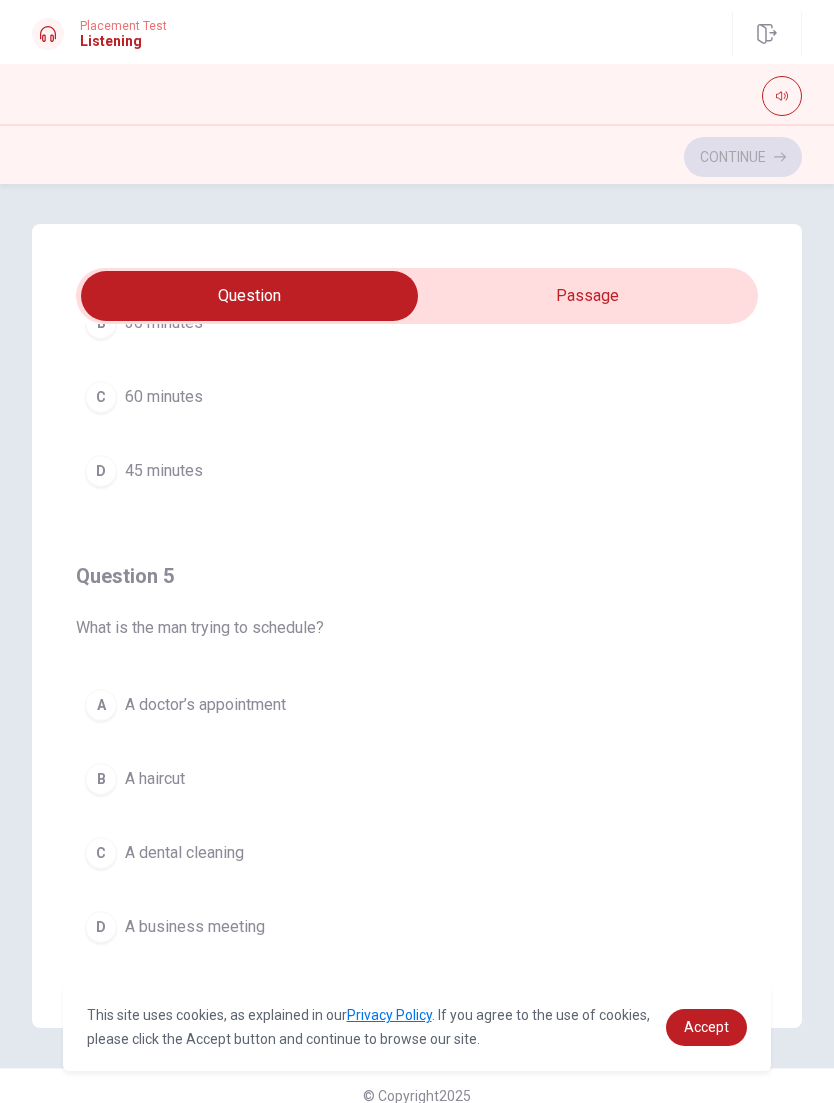 scroll, scrollTop: 1620, scrollLeft: 0, axis: vertical 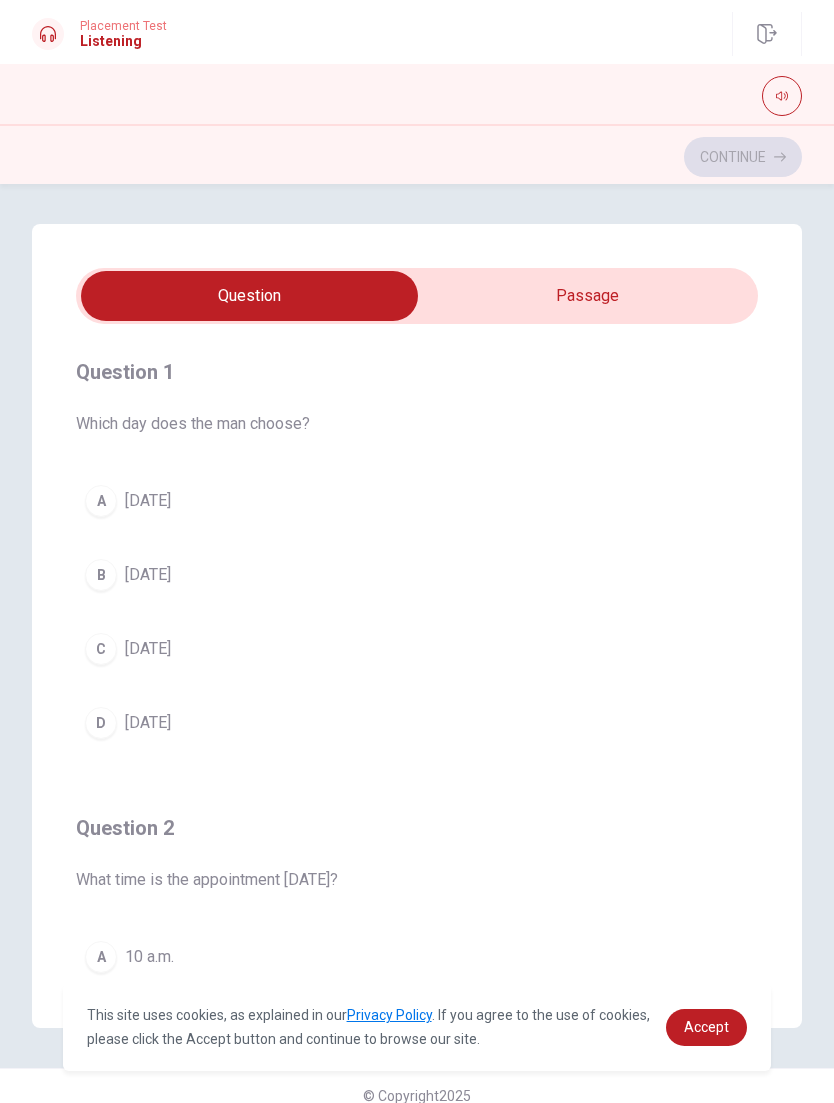 click at bounding box center (249, 296) 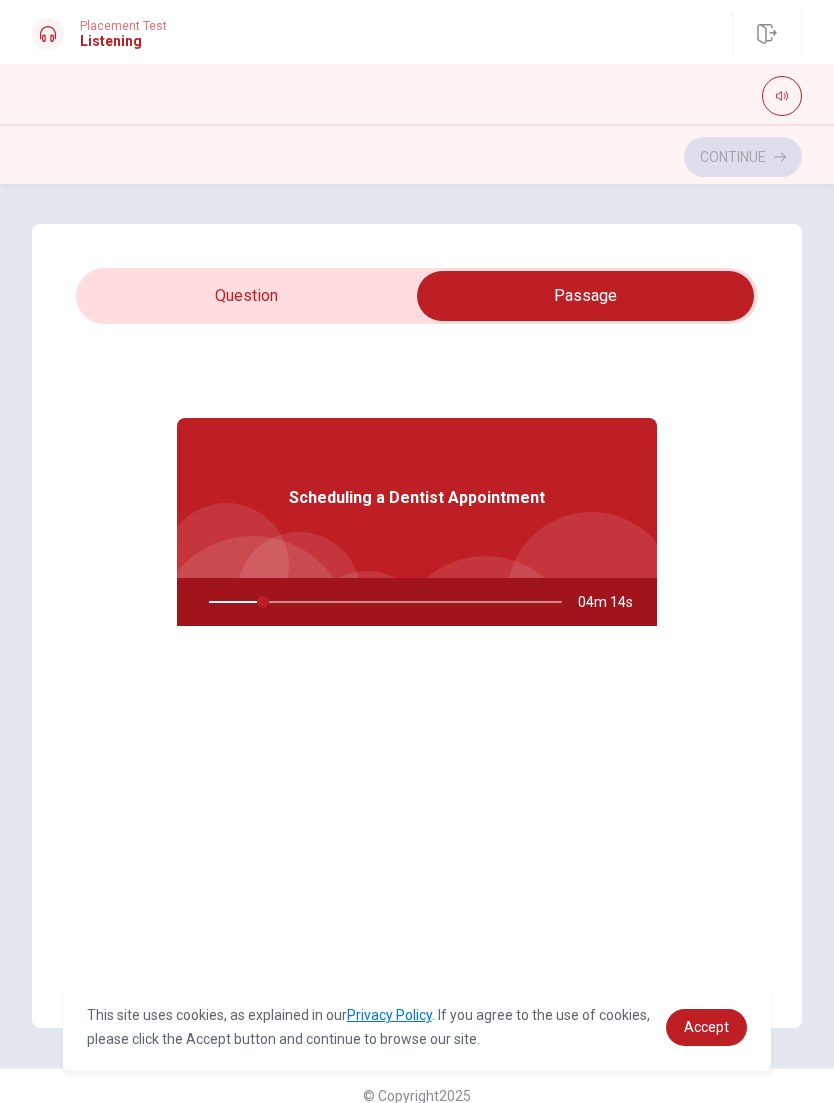 scroll, scrollTop: 0, scrollLeft: 0, axis: both 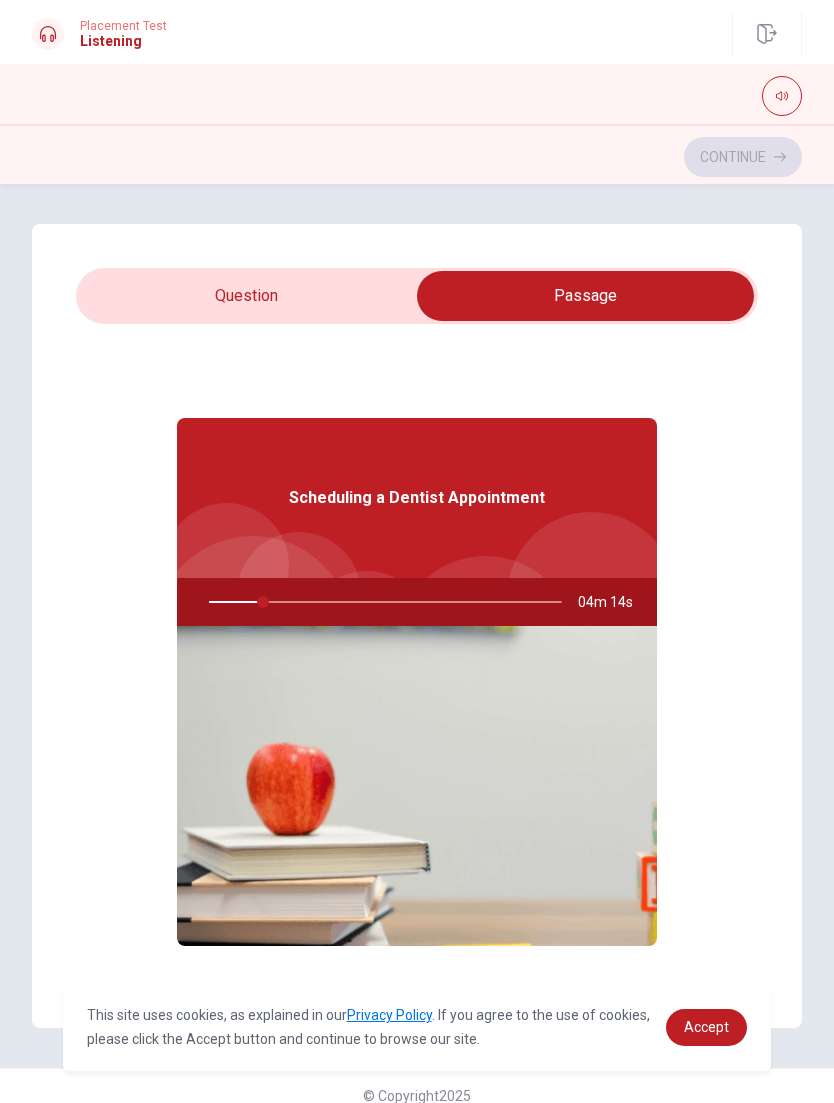 type on "16" 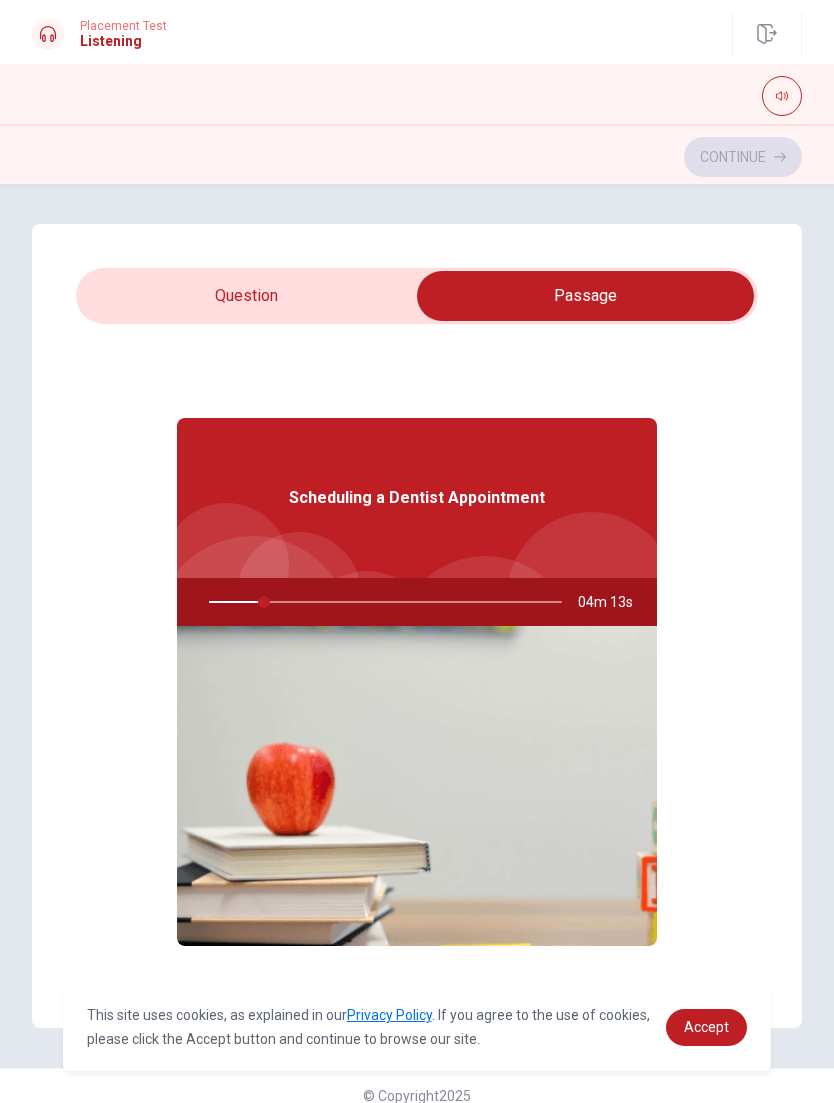 click at bounding box center [585, 296] 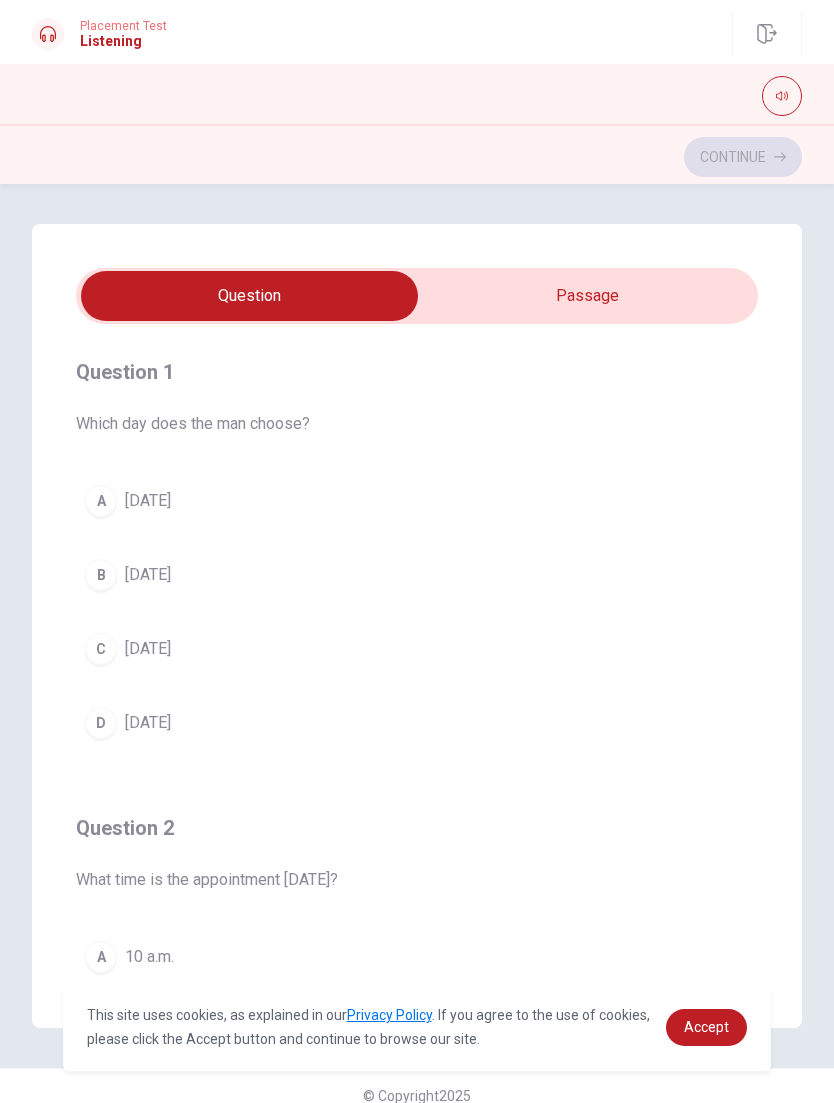 type on "18" 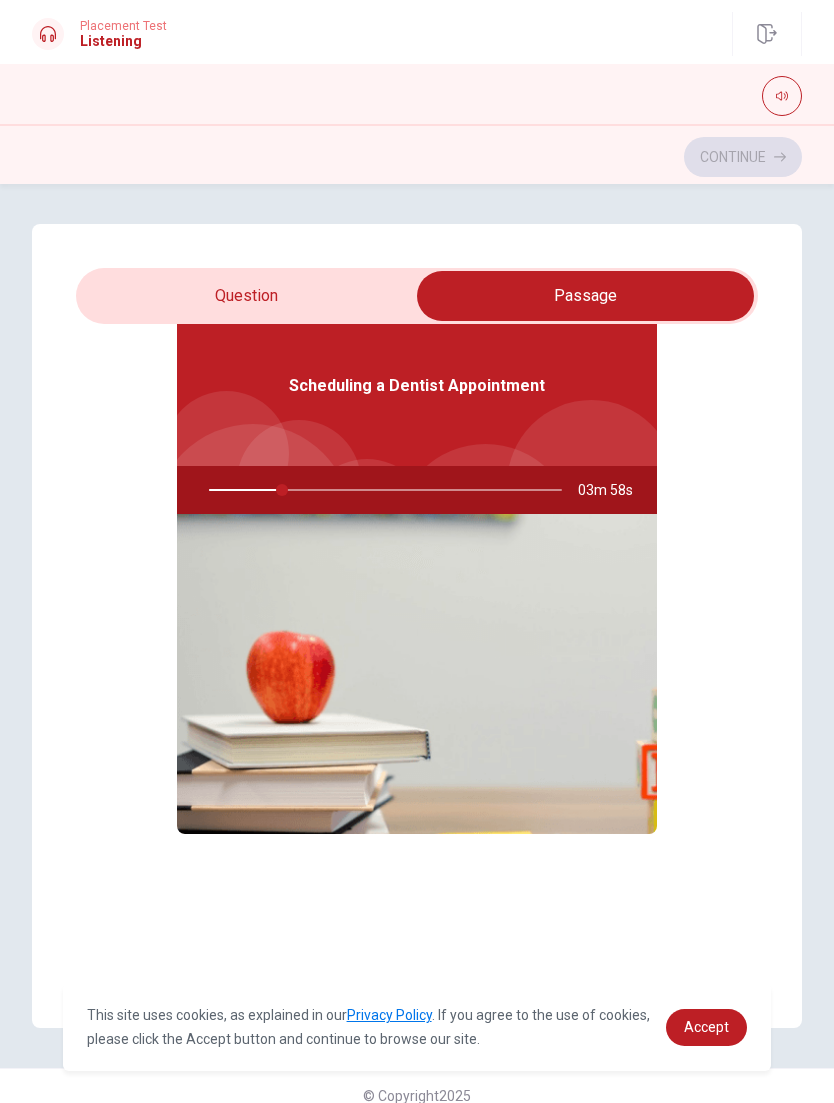 scroll, scrollTop: 112, scrollLeft: 0, axis: vertical 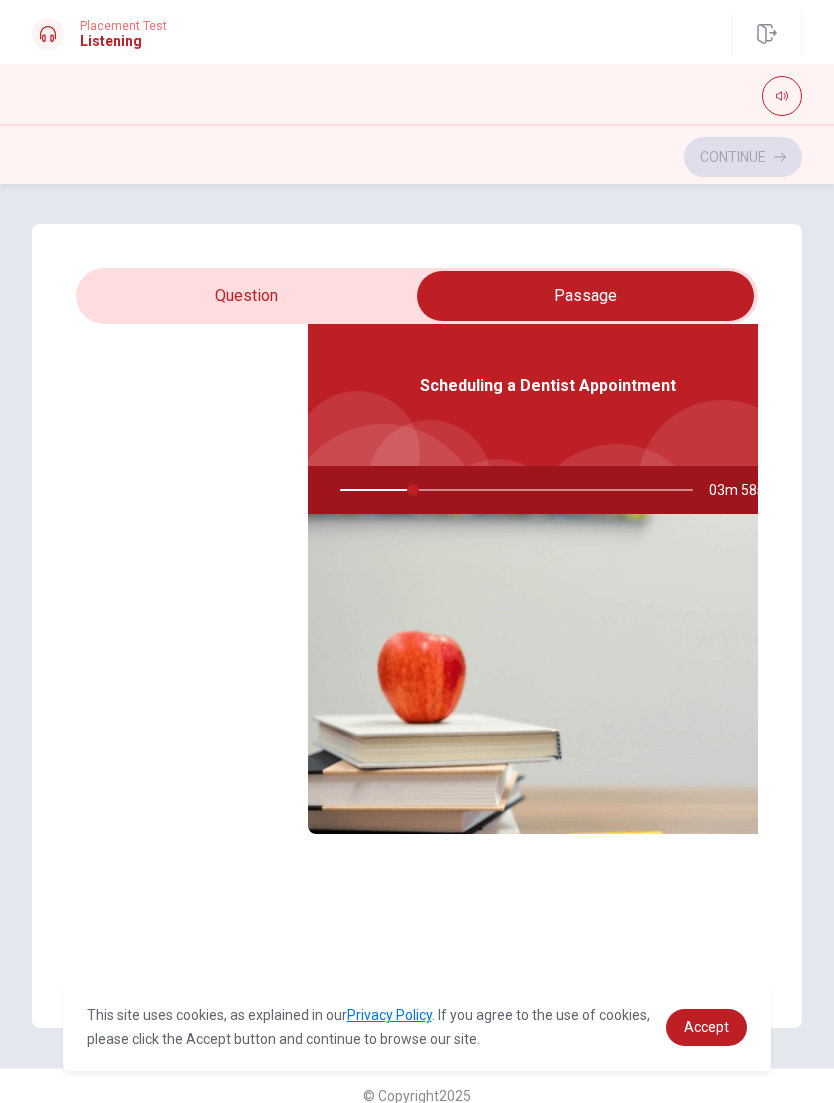 type on "21" 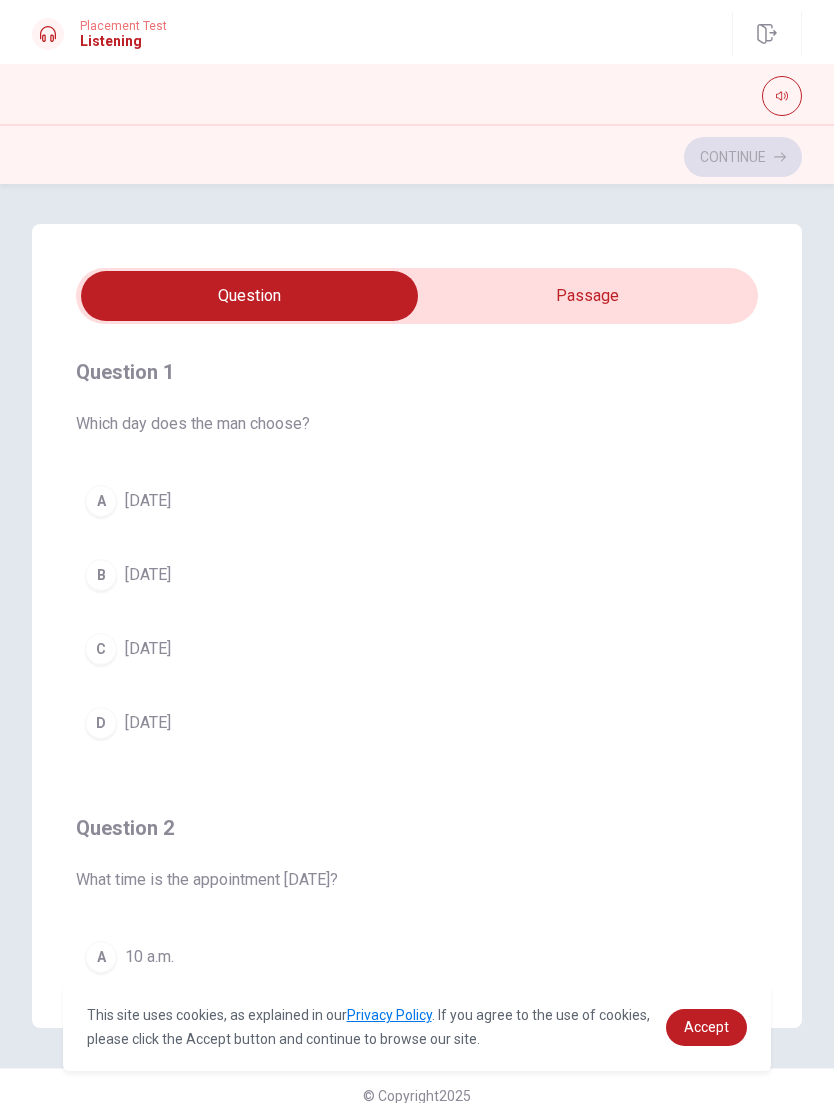 scroll, scrollTop: 0, scrollLeft: 0, axis: both 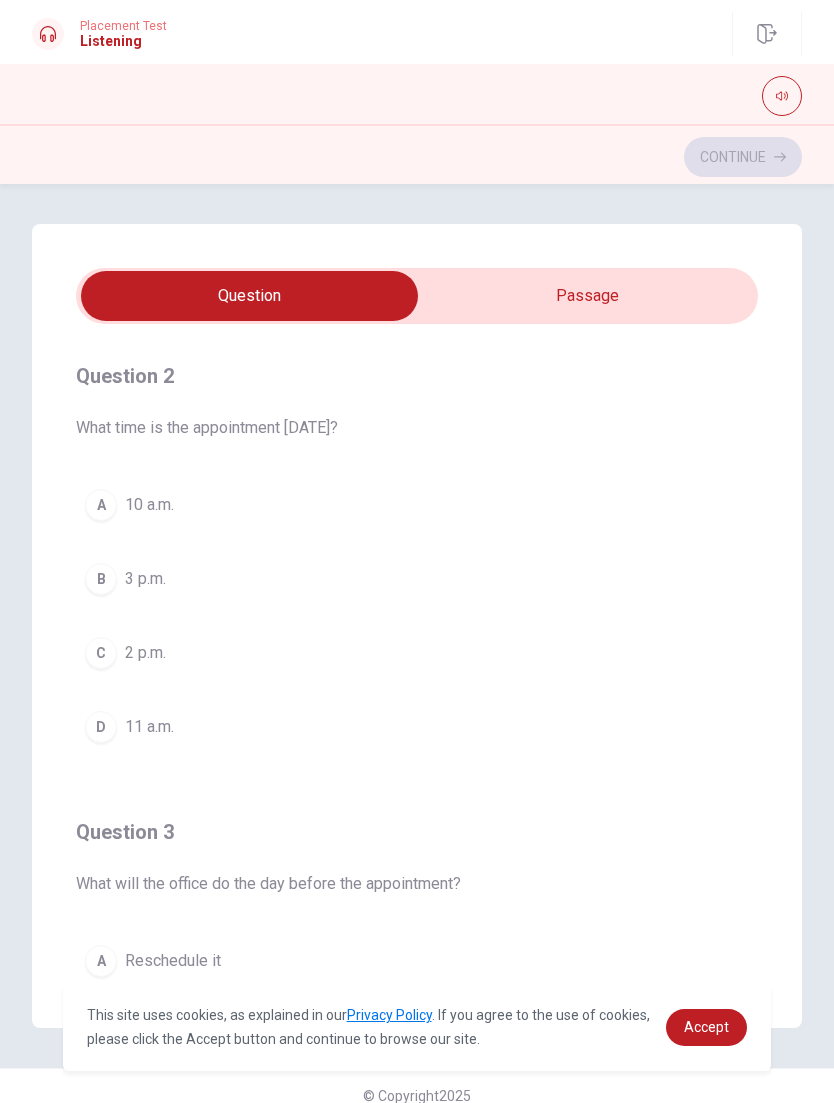 type on "23" 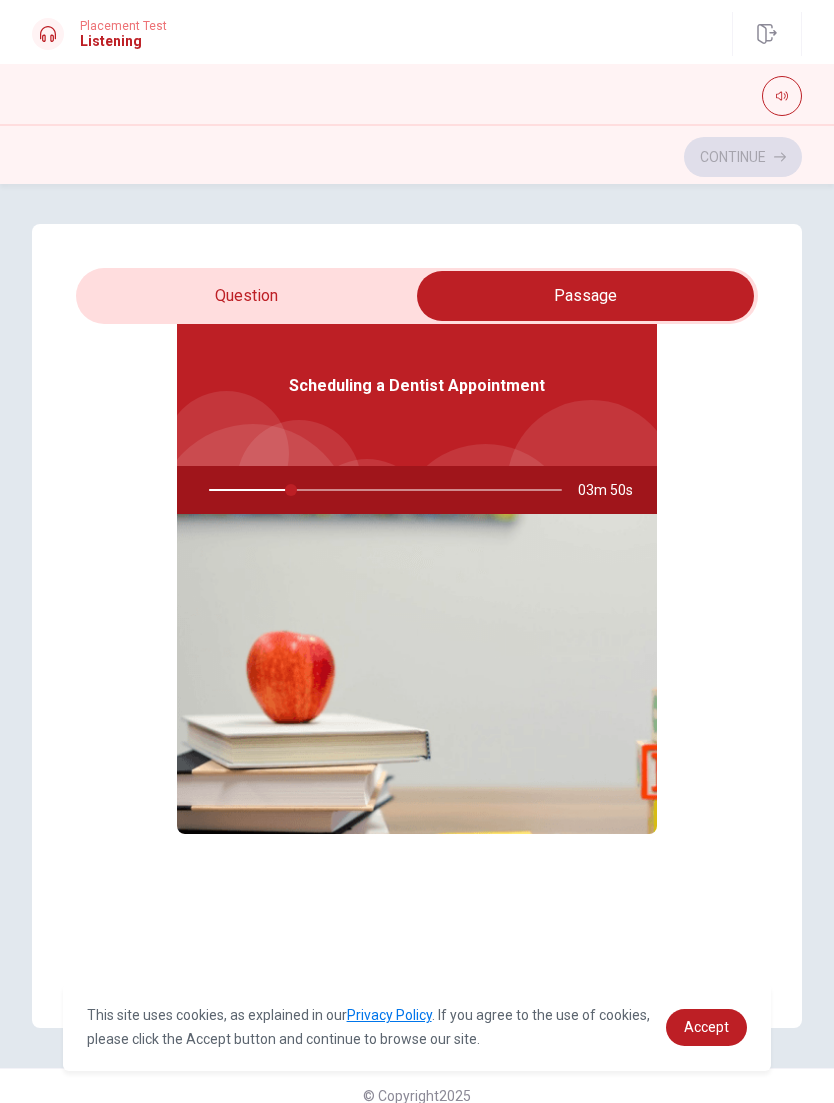 scroll, scrollTop: 112, scrollLeft: 0, axis: vertical 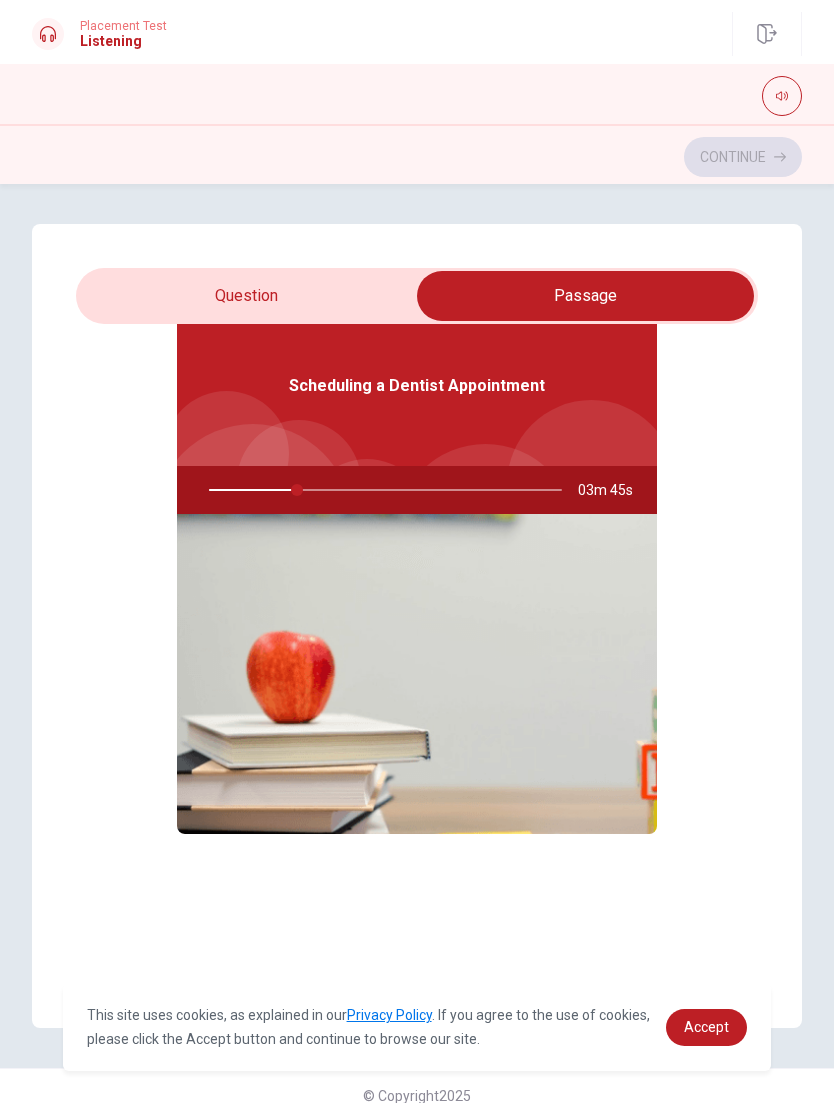 type on "25" 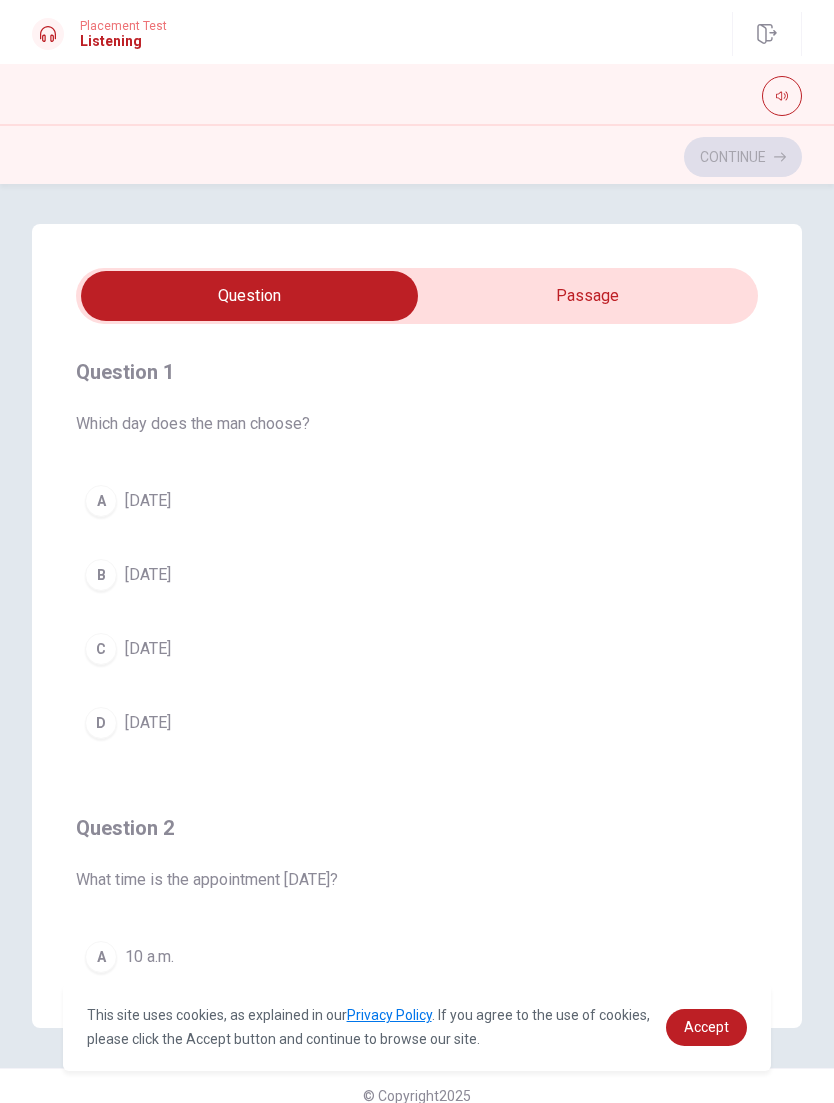 scroll, scrollTop: 0, scrollLeft: 0, axis: both 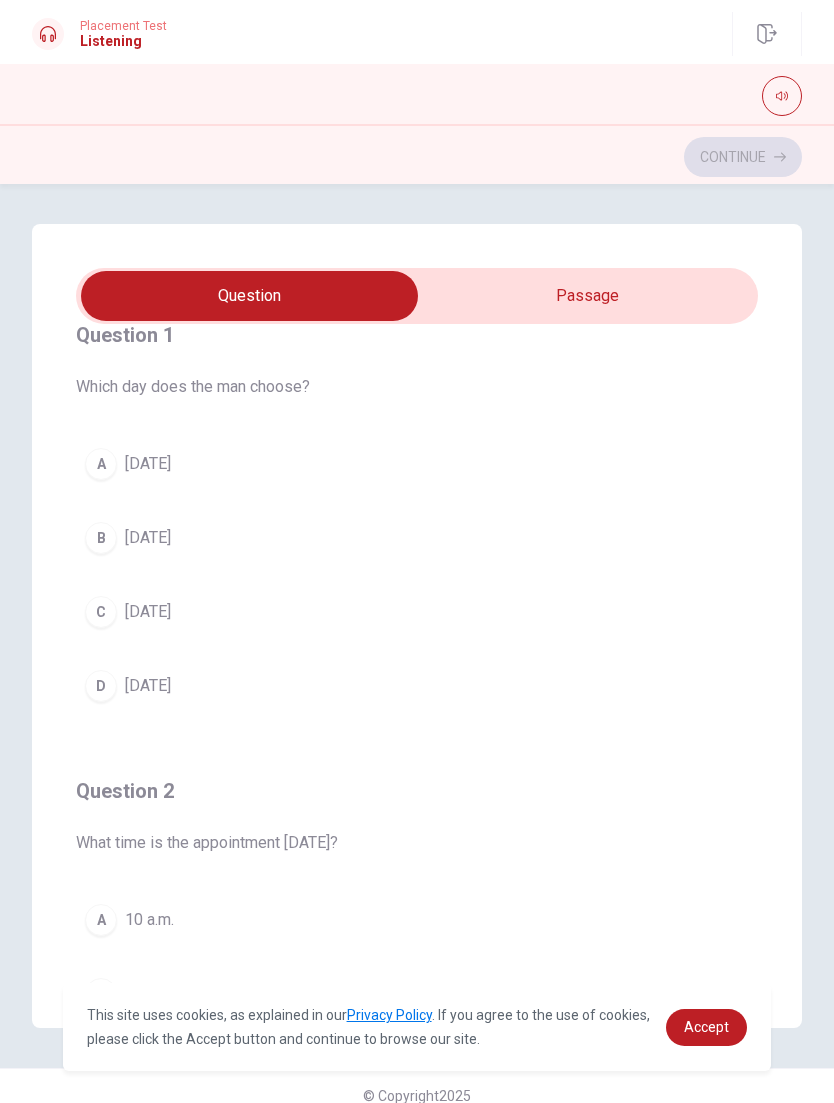 click on "[DATE]" at bounding box center (148, 464) 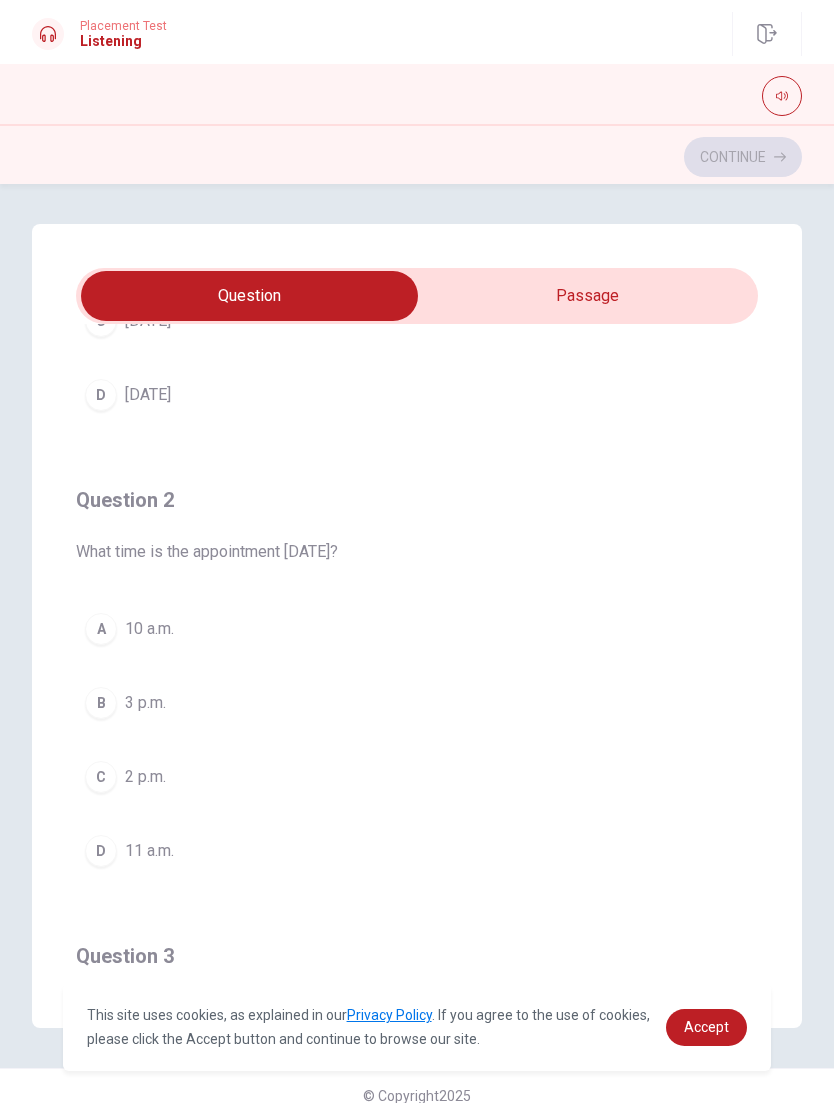 click on "3 p.m." at bounding box center [145, 703] 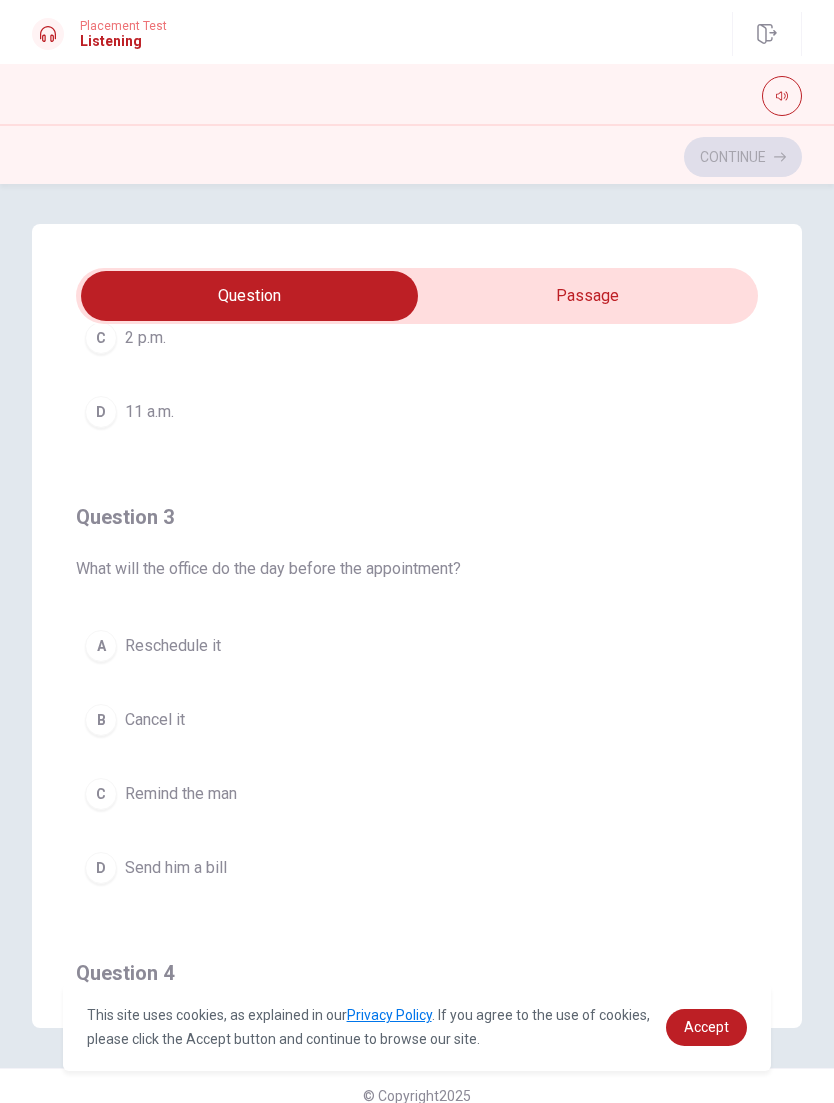 scroll, scrollTop: 870, scrollLeft: 0, axis: vertical 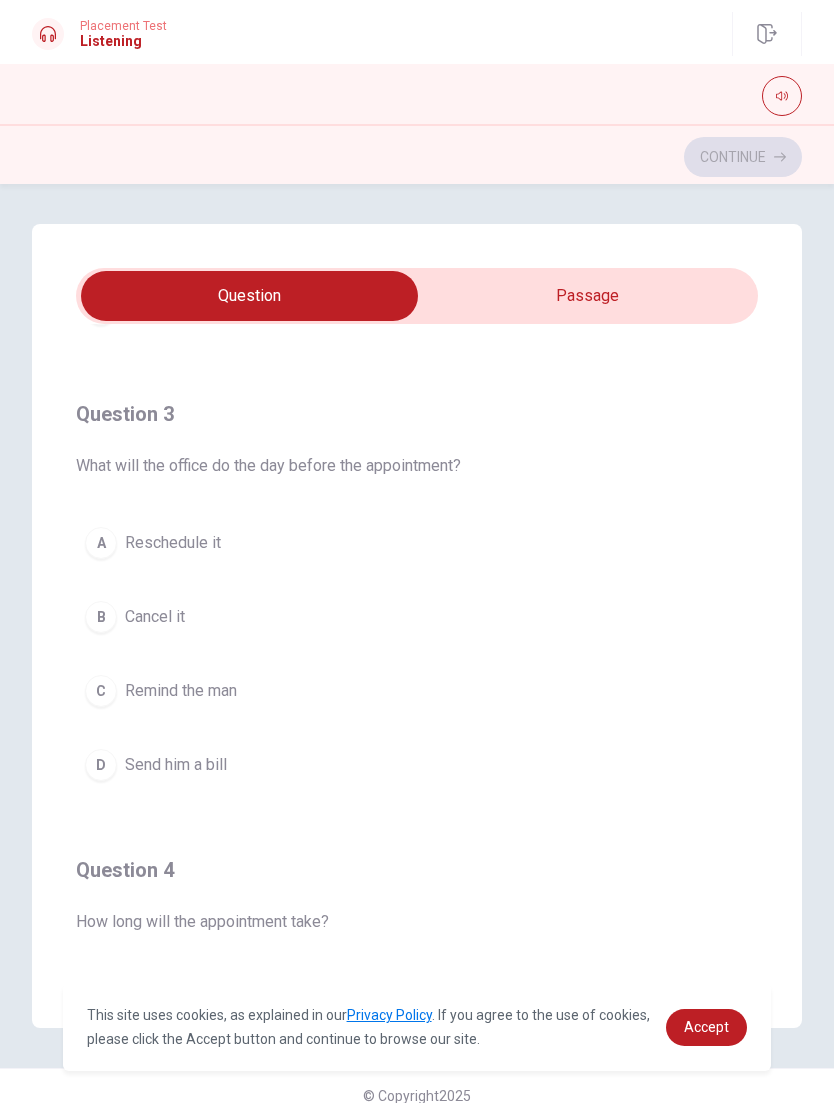 click on "Remind the man" at bounding box center (181, 691) 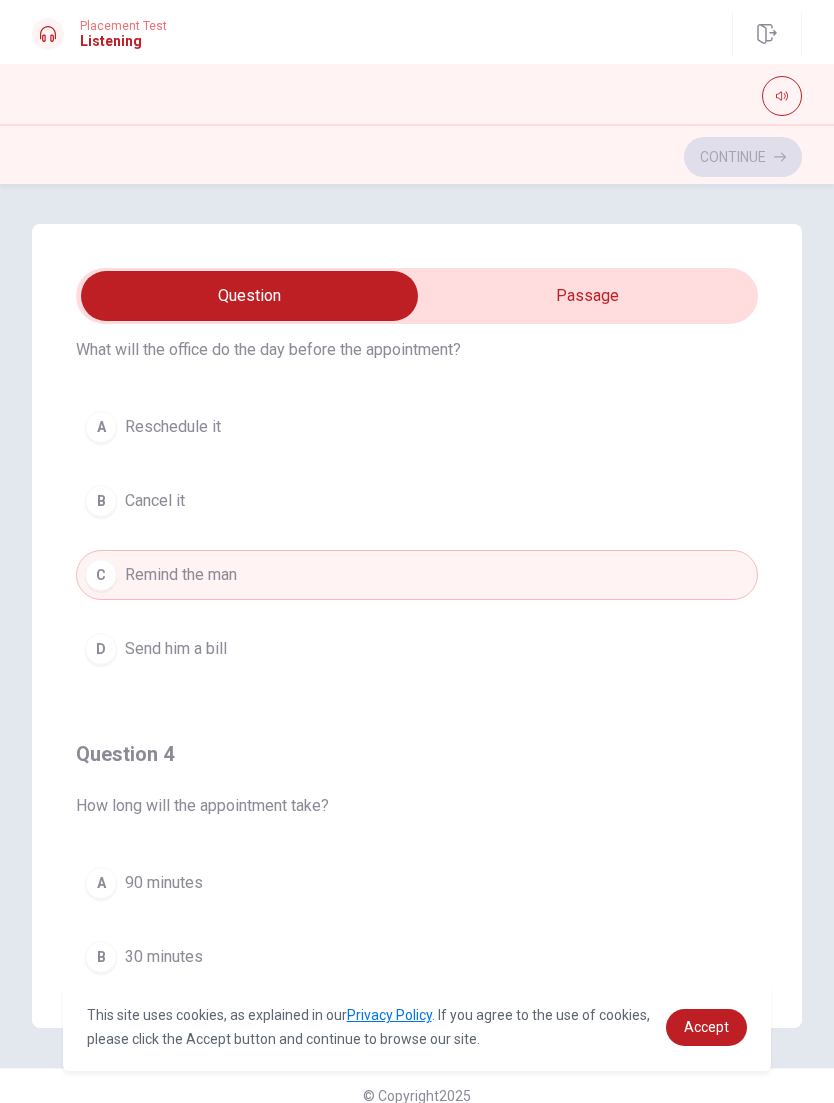 scroll, scrollTop: 1048, scrollLeft: 0, axis: vertical 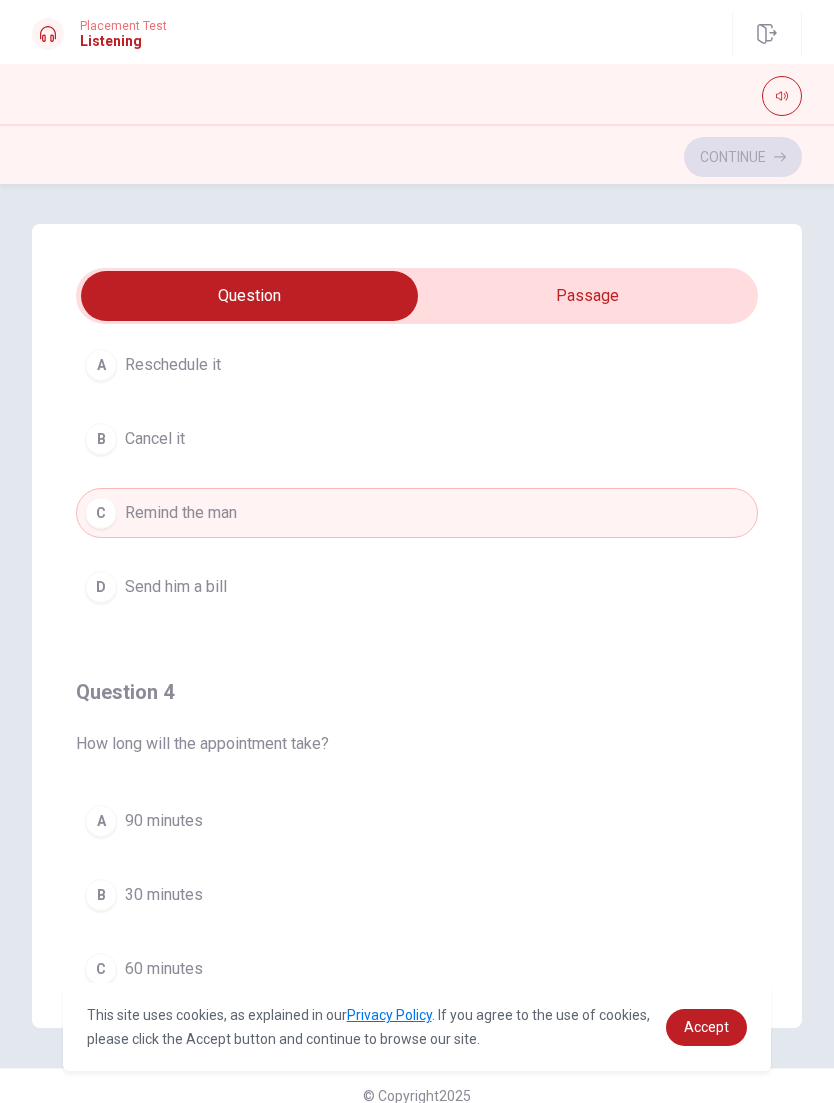 click on "Send him a bill" at bounding box center (176, 587) 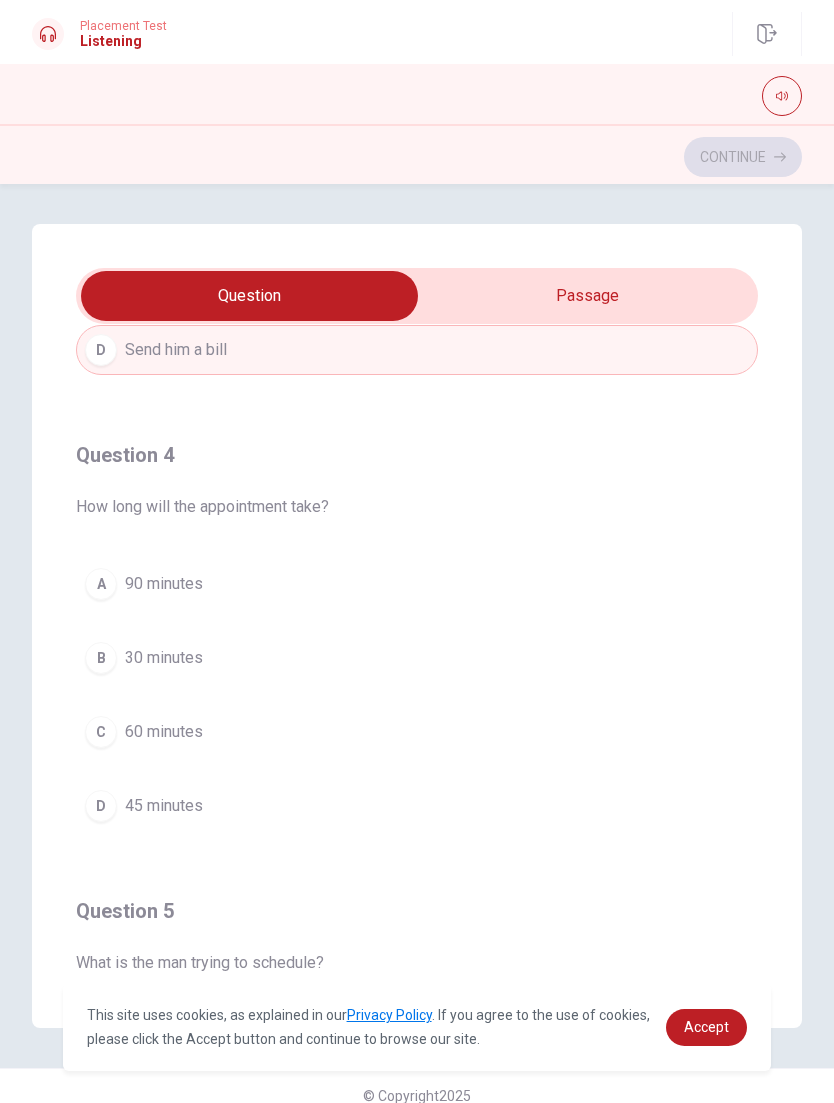 scroll, scrollTop: 1292, scrollLeft: 0, axis: vertical 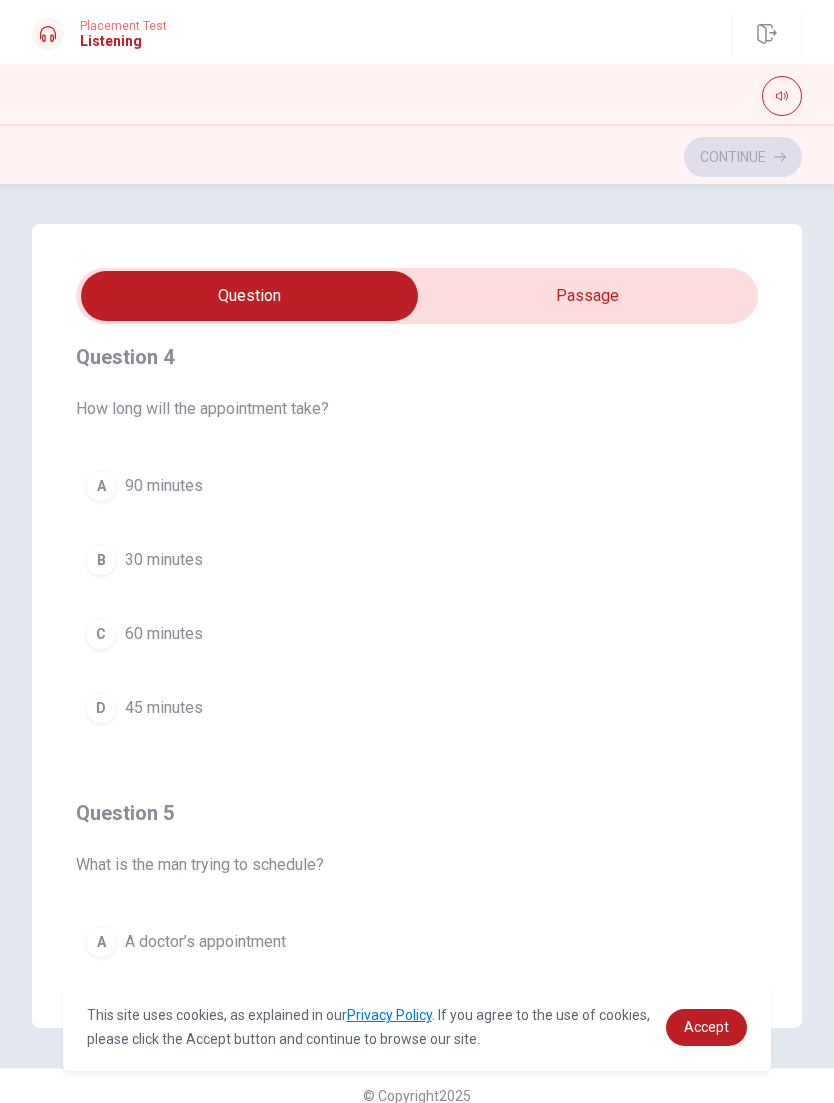 click on "45 minutes" at bounding box center (164, 708) 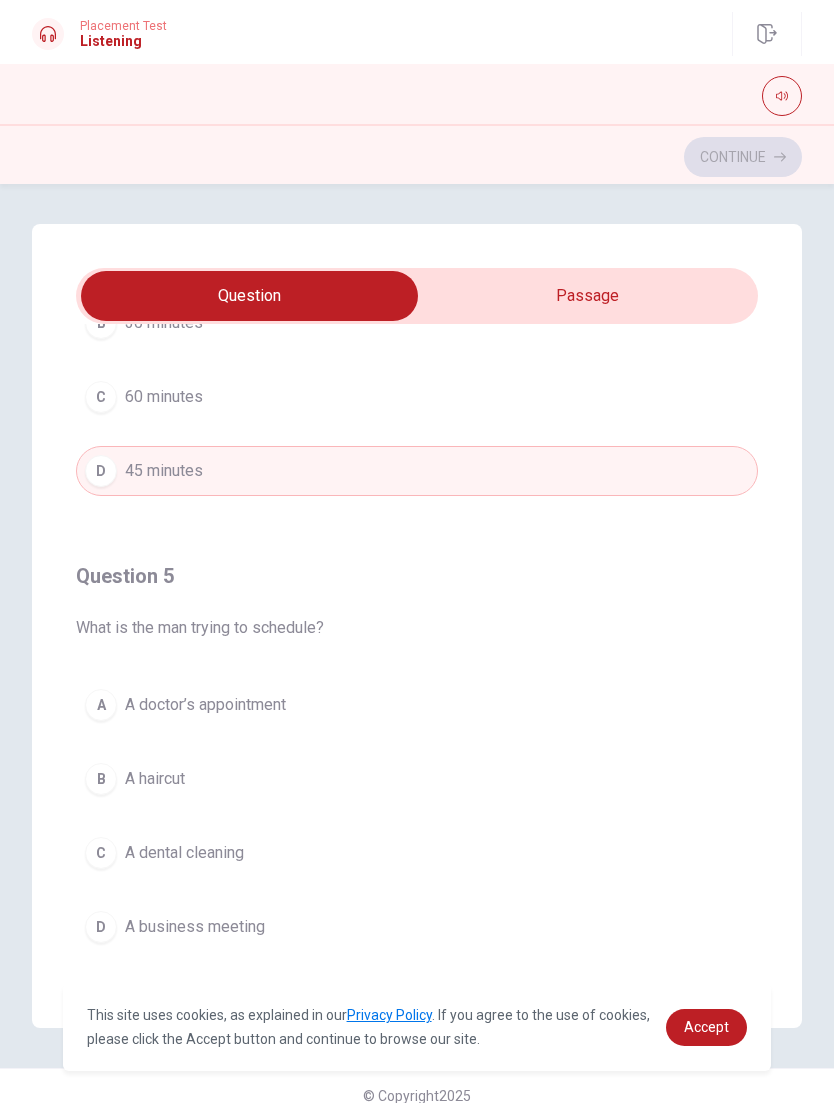 scroll, scrollTop: 1620, scrollLeft: 0, axis: vertical 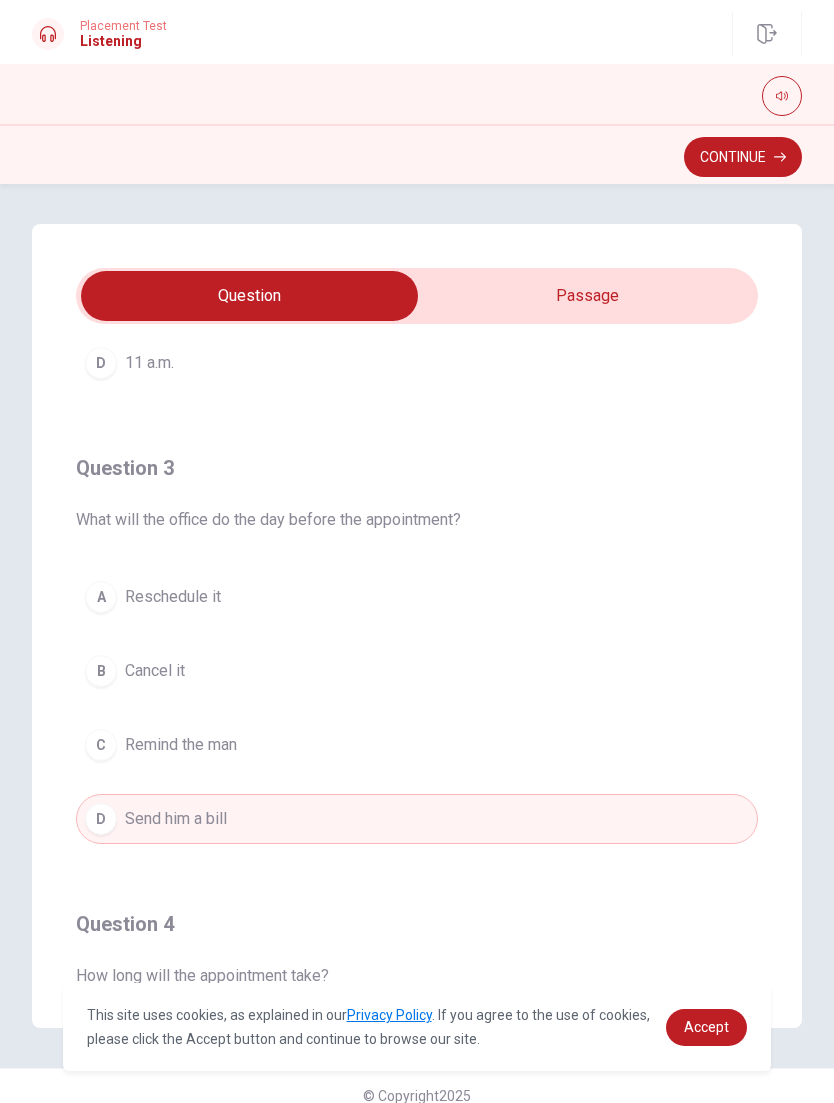 click on "C Remind the man" at bounding box center (417, 745) 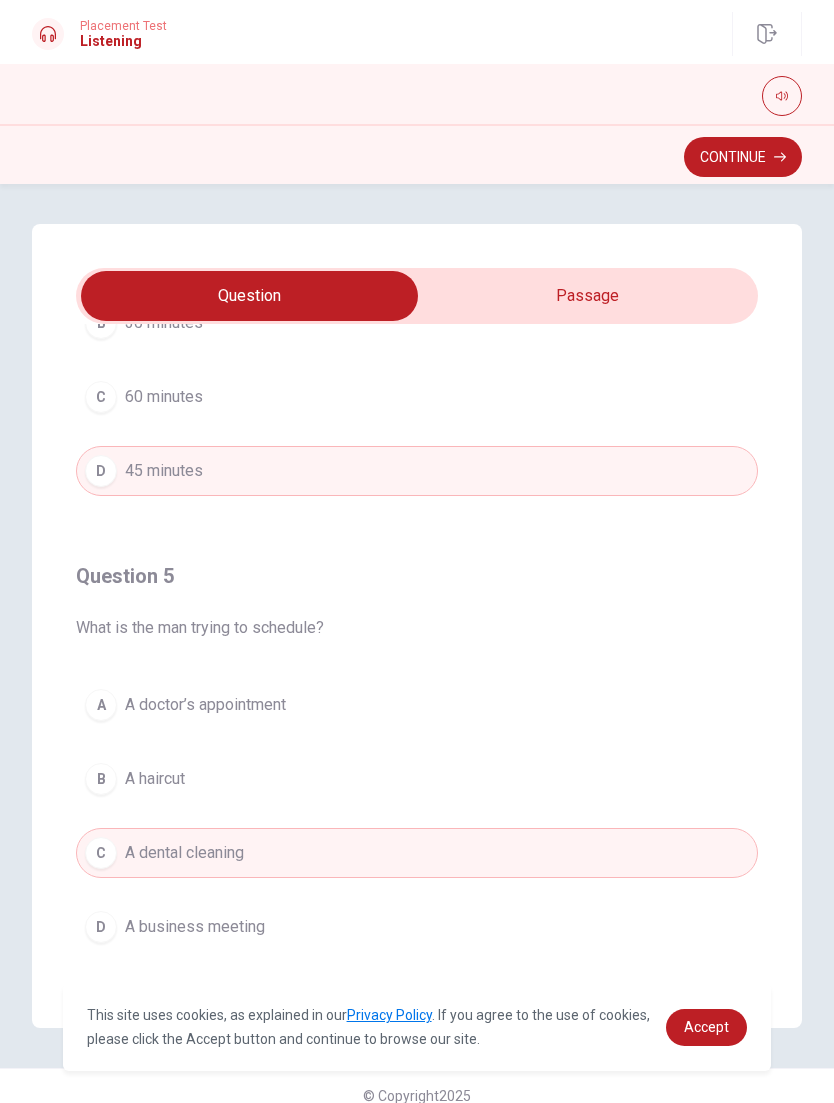 scroll, scrollTop: 1620, scrollLeft: 0, axis: vertical 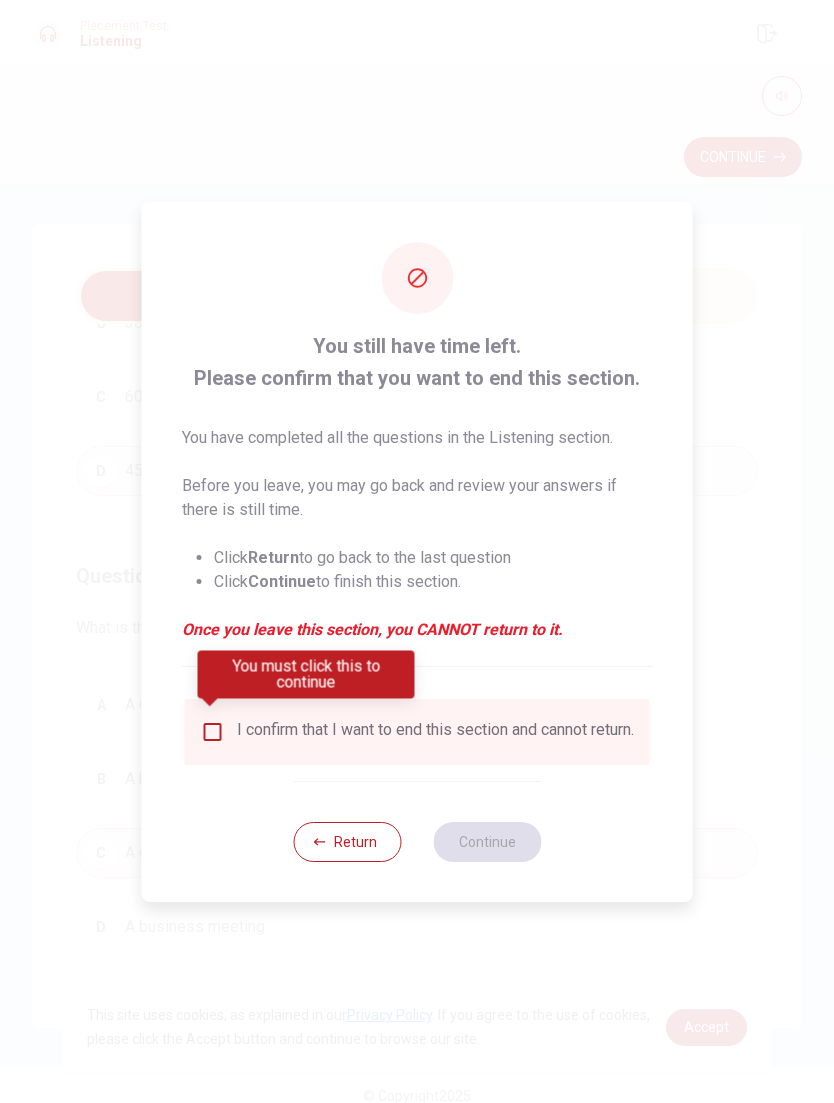 click at bounding box center (213, 732) 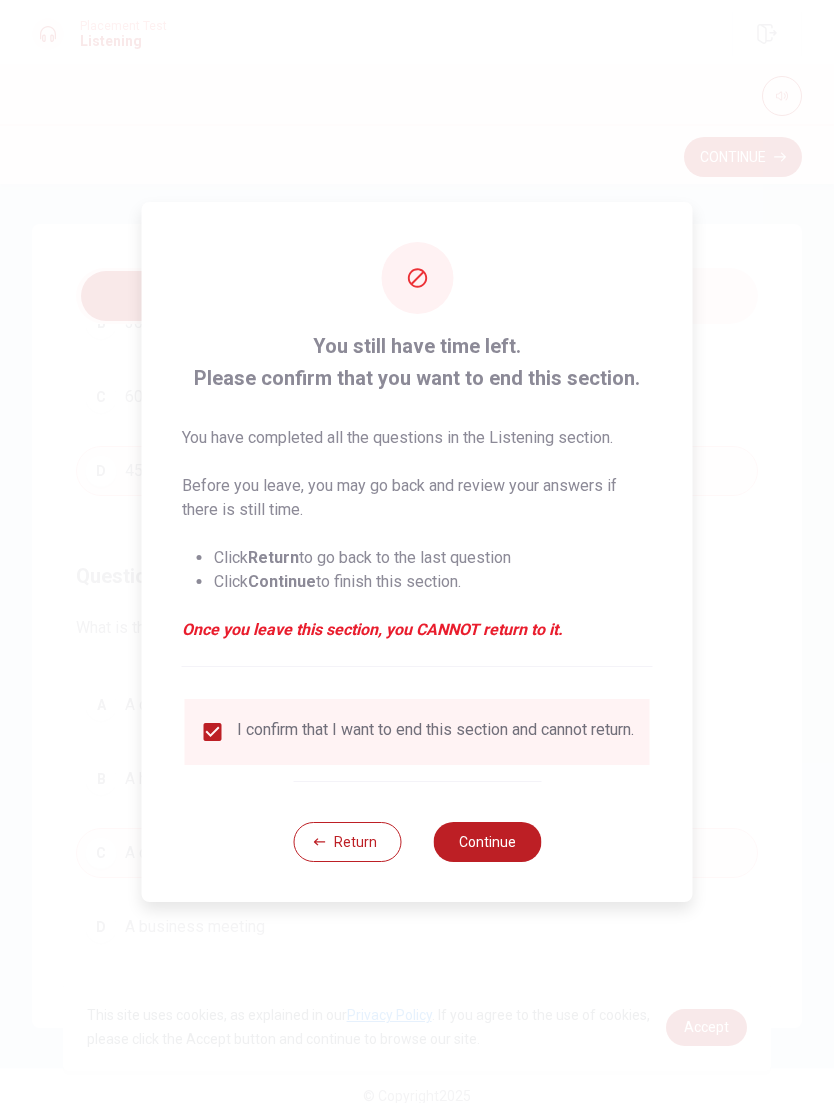 click on "Continue" at bounding box center [487, 842] 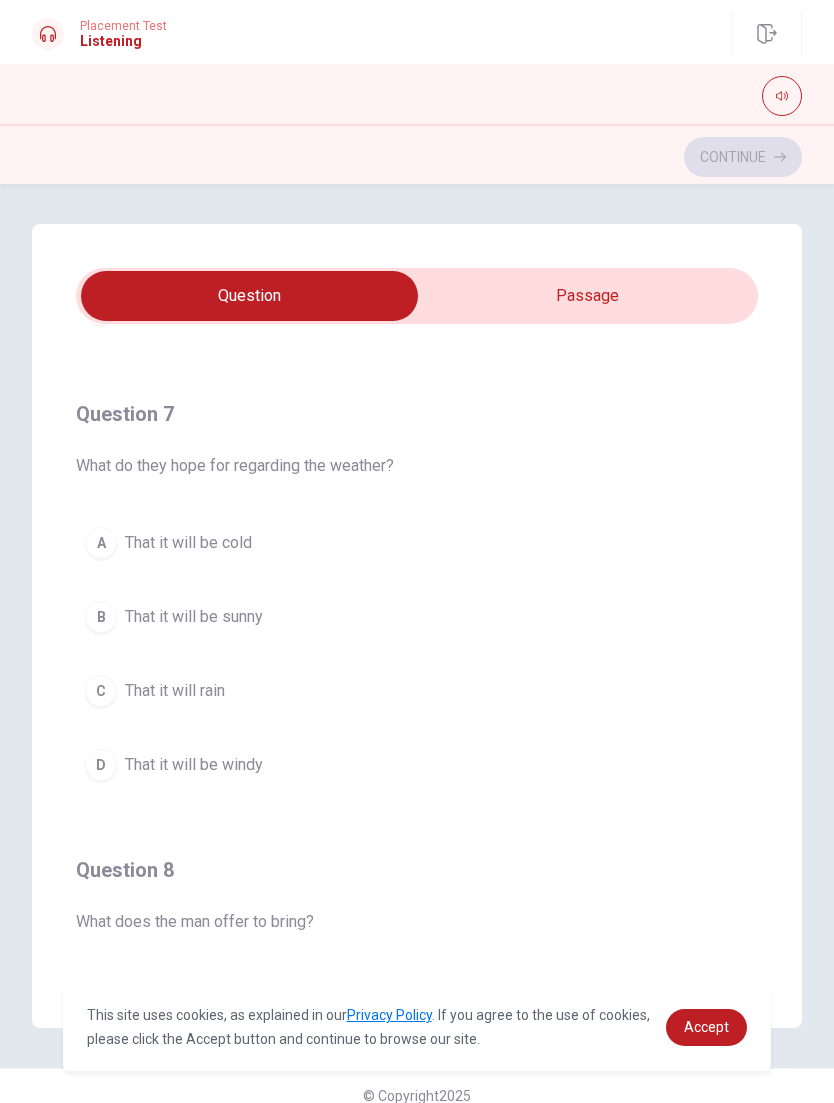 scroll, scrollTop: 415, scrollLeft: 0, axis: vertical 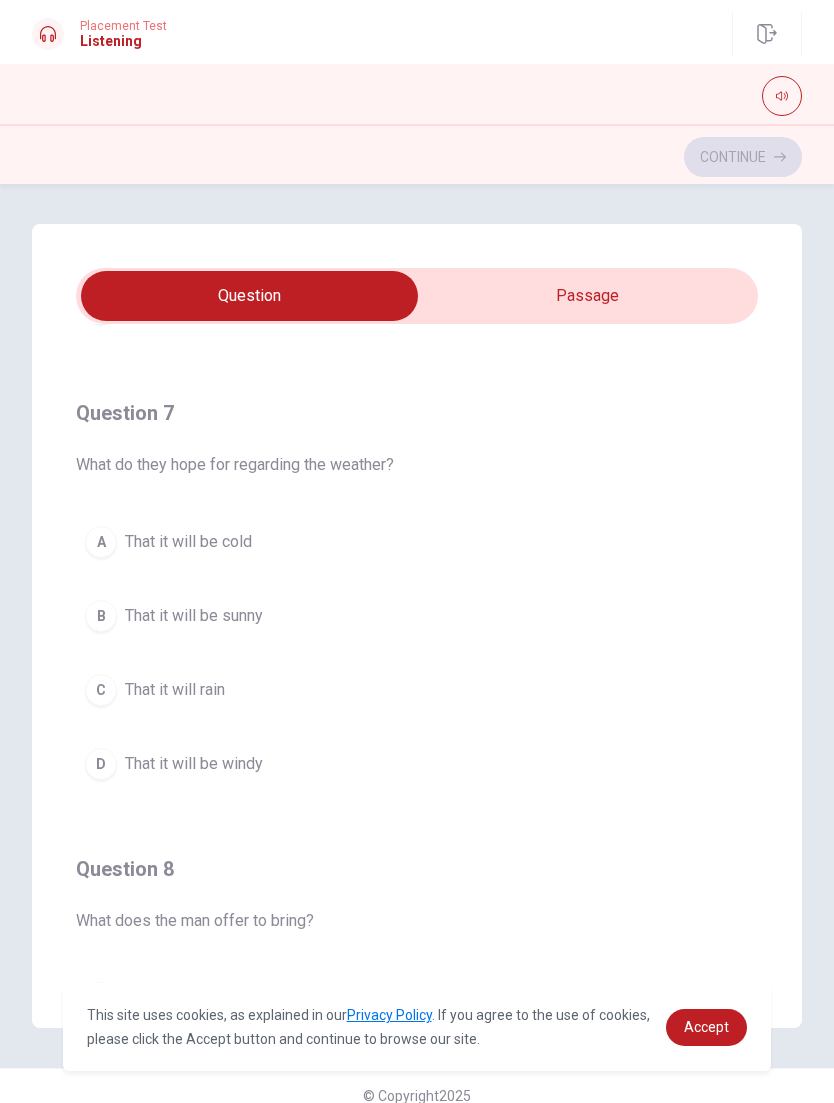 click on "B That it will be sunny" at bounding box center (417, 616) 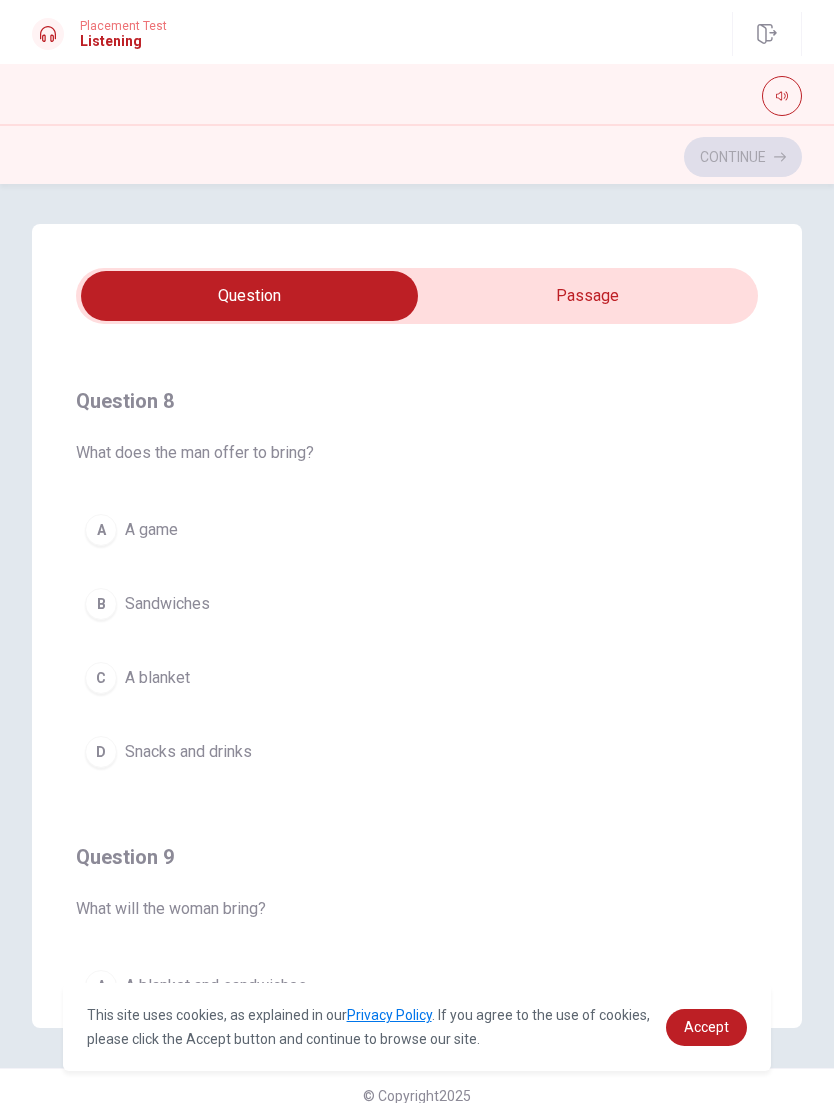 scroll, scrollTop: 899, scrollLeft: 0, axis: vertical 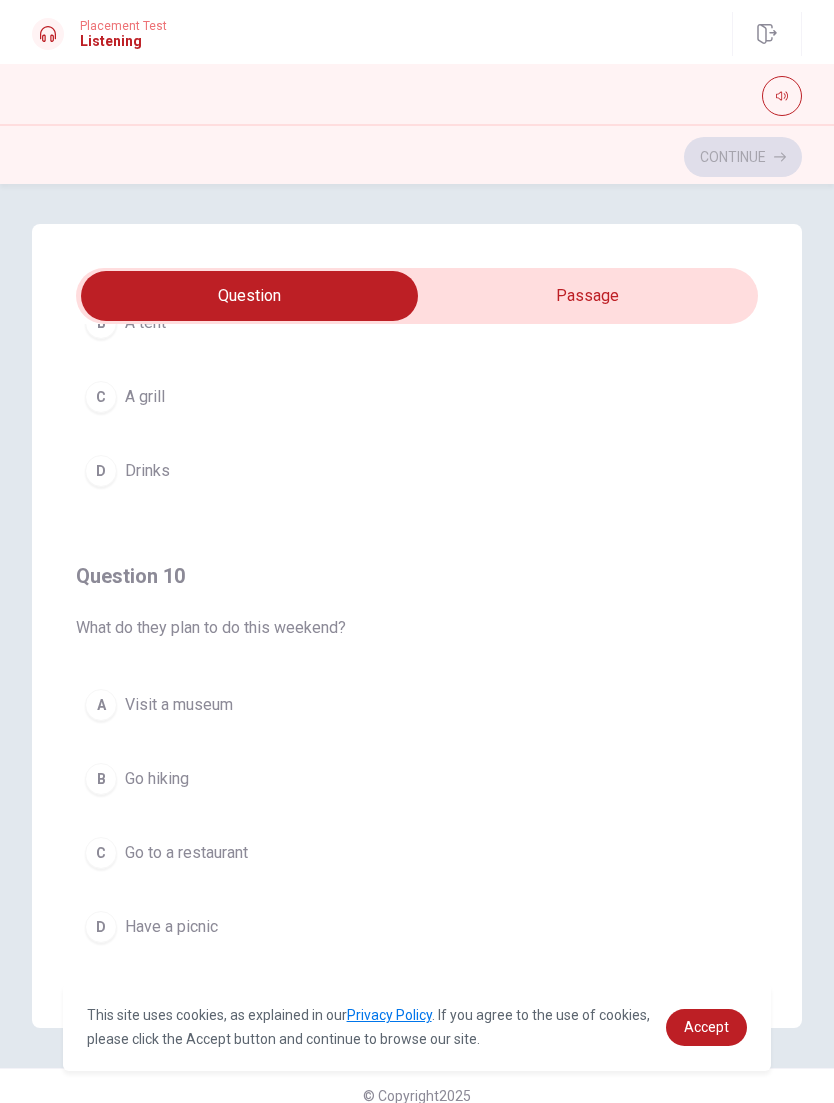 click on "Have a picnic" at bounding box center [171, 927] 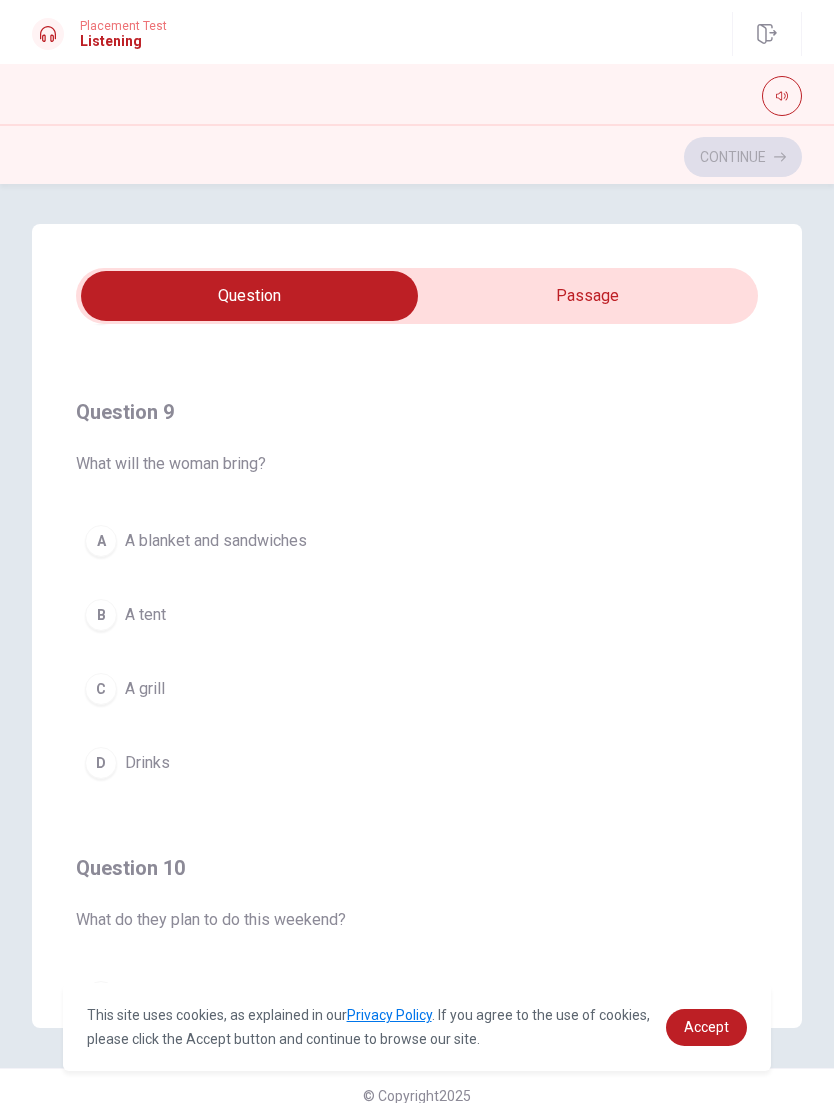 scroll, scrollTop: 1315, scrollLeft: 0, axis: vertical 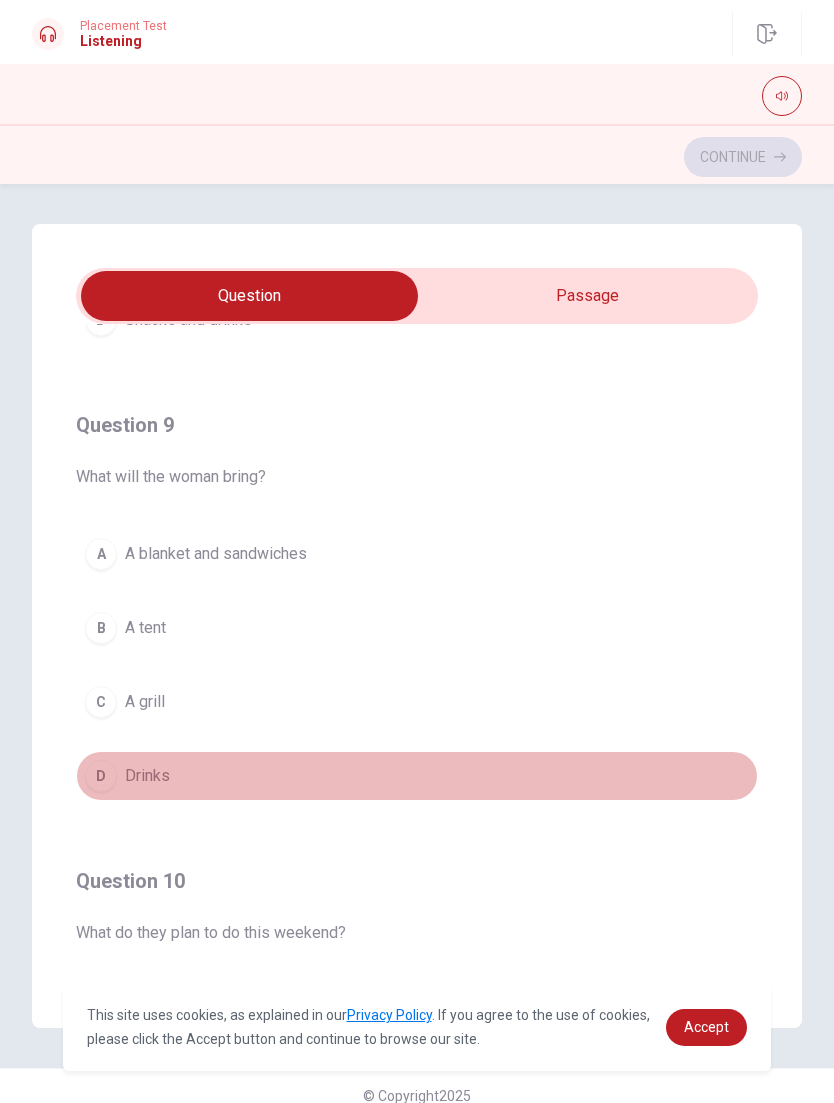 click on "Drinks" at bounding box center [147, 776] 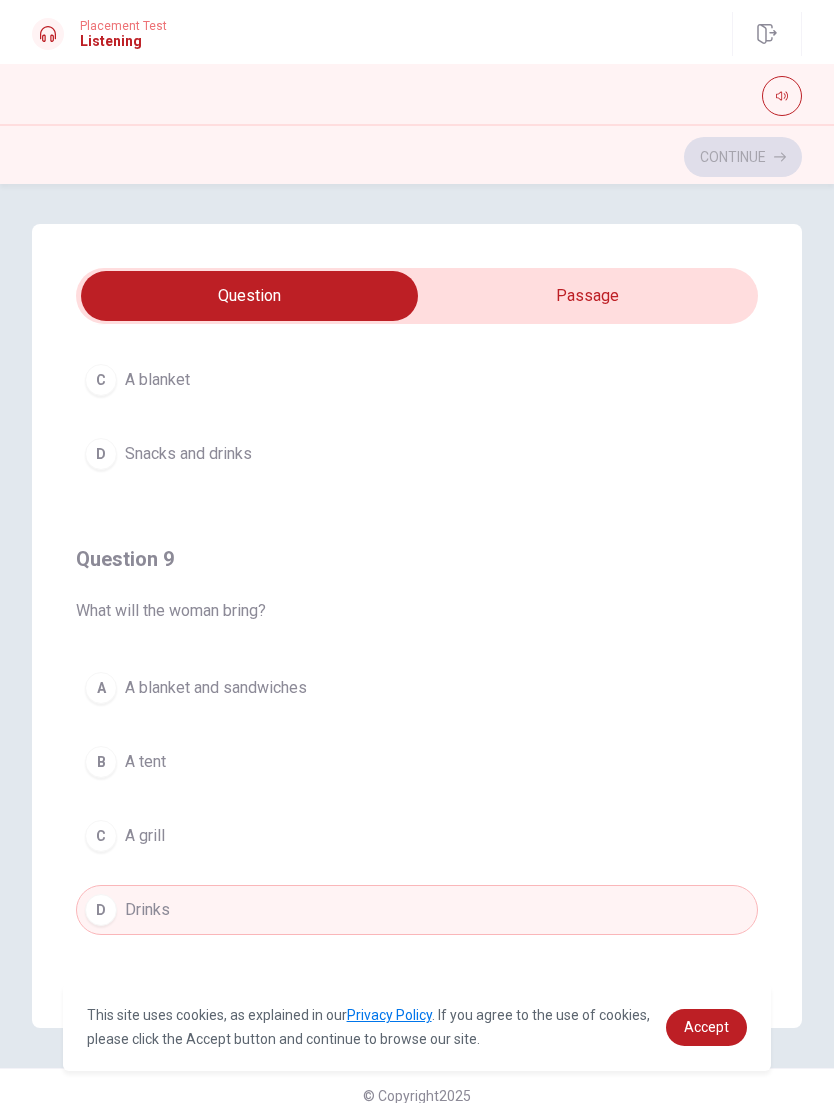 scroll, scrollTop: 1174, scrollLeft: 0, axis: vertical 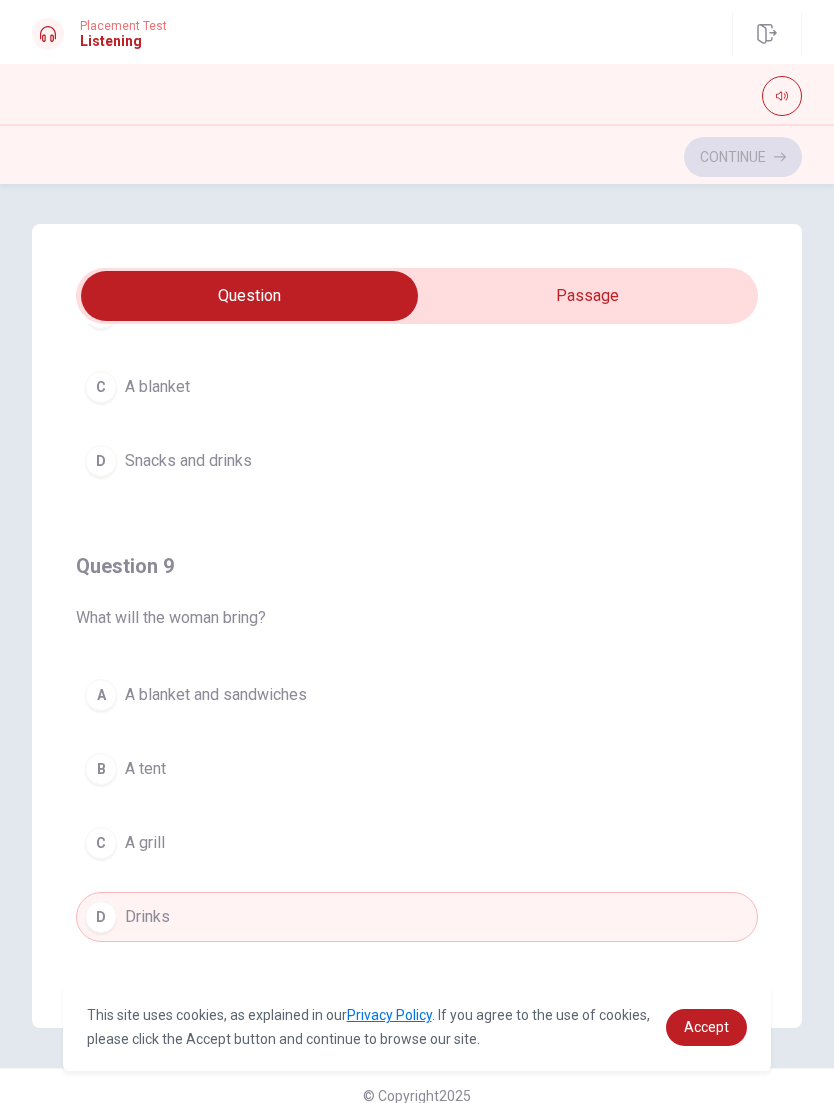 click on "D Snacks and drinks" at bounding box center (417, 461) 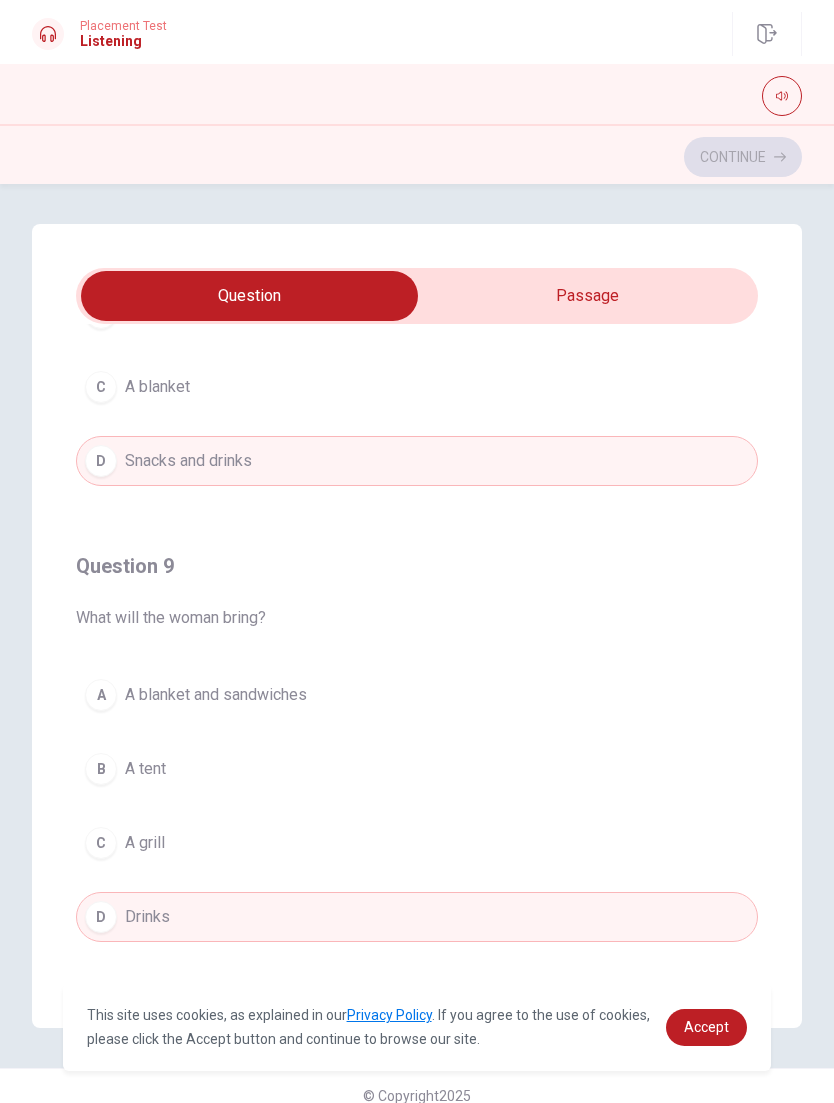 click on "A blanket and sandwiches" at bounding box center [216, 695] 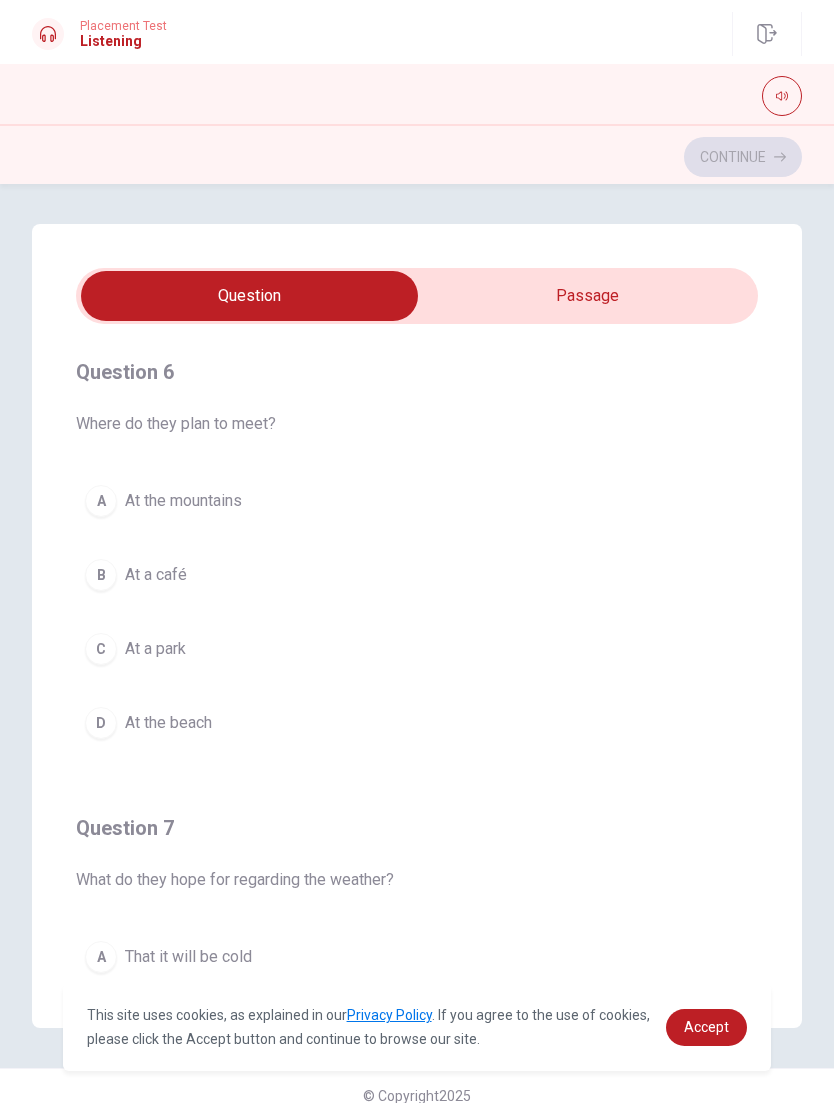 scroll, scrollTop: 0, scrollLeft: 0, axis: both 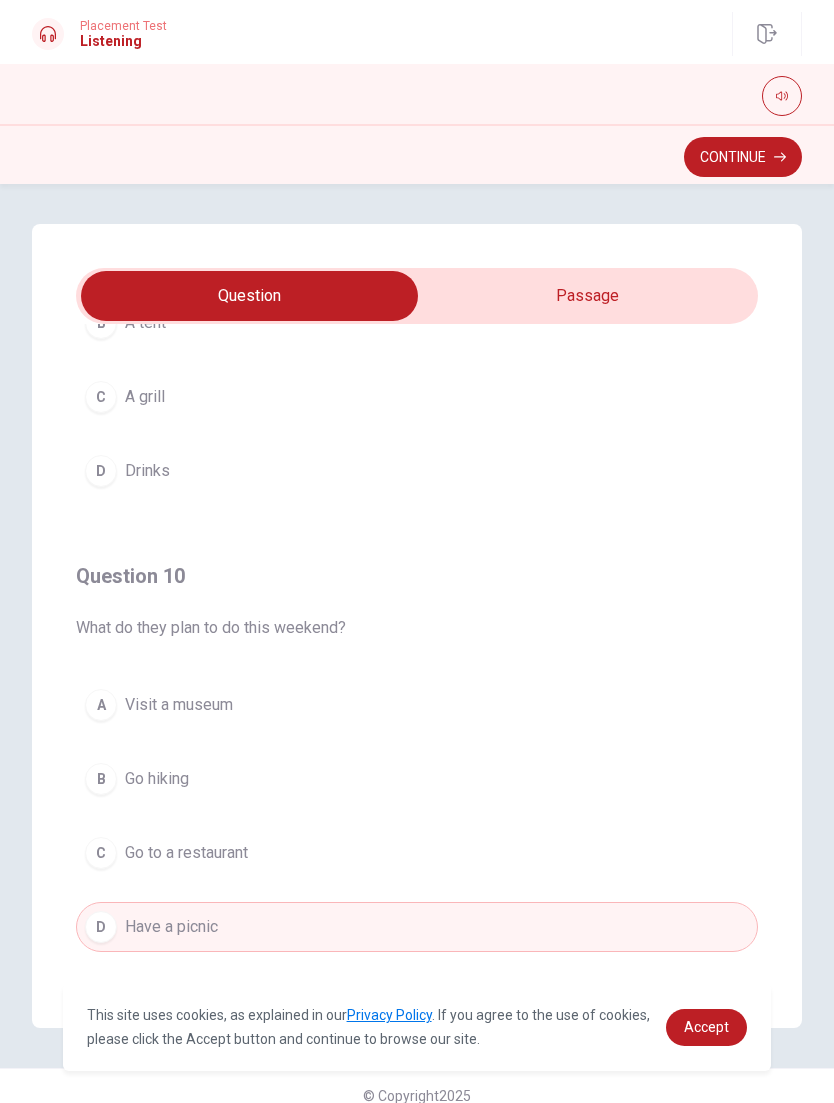 click on "Continue" at bounding box center (743, 157) 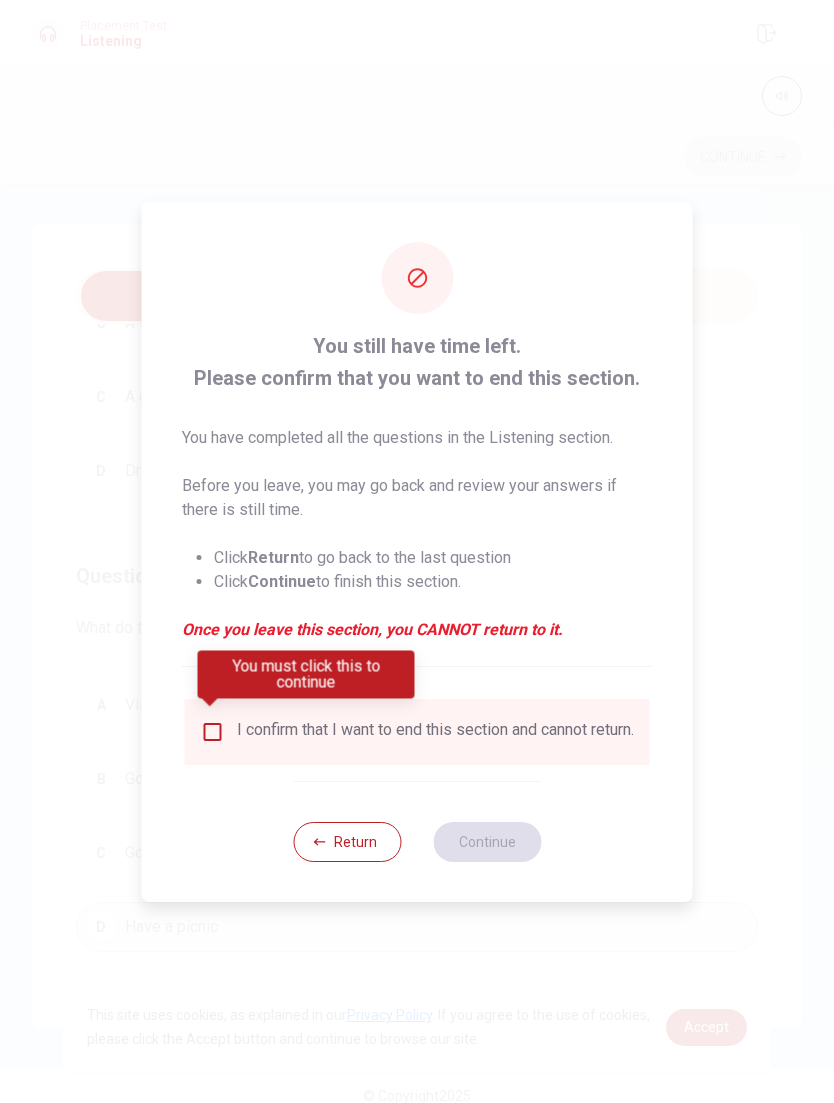 click at bounding box center [213, 732] 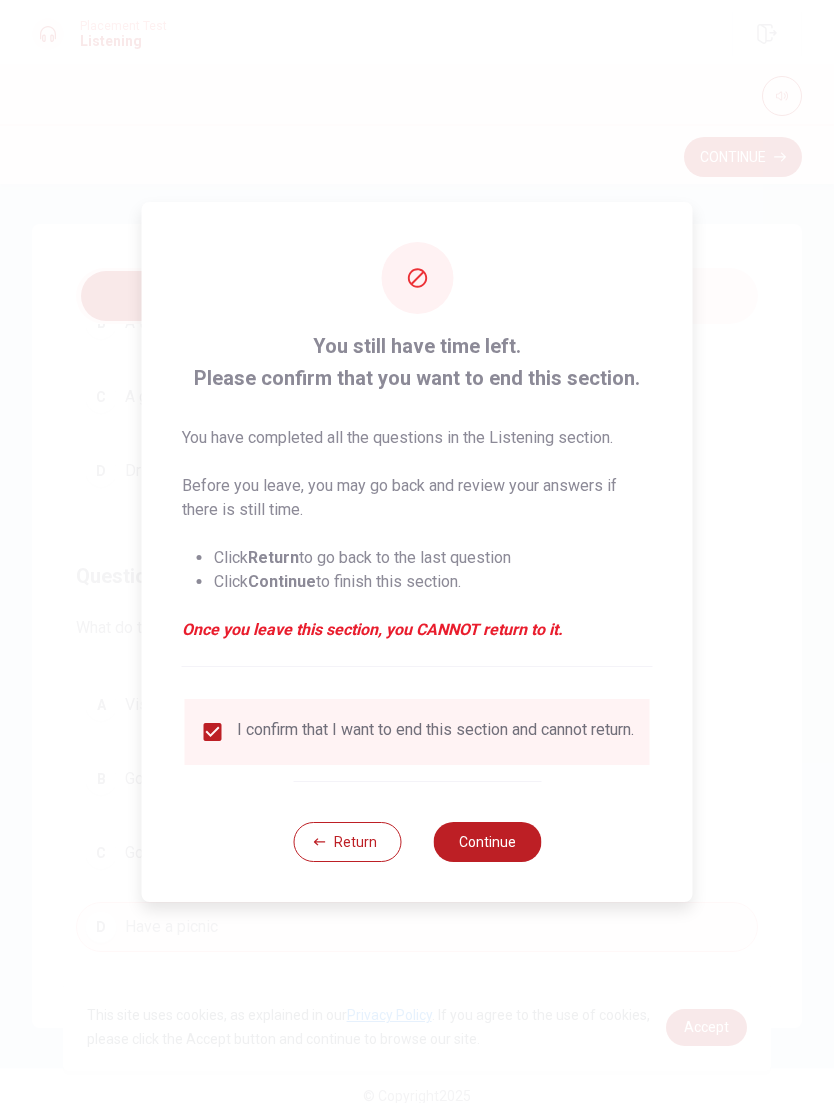 click on "Continue" at bounding box center (487, 842) 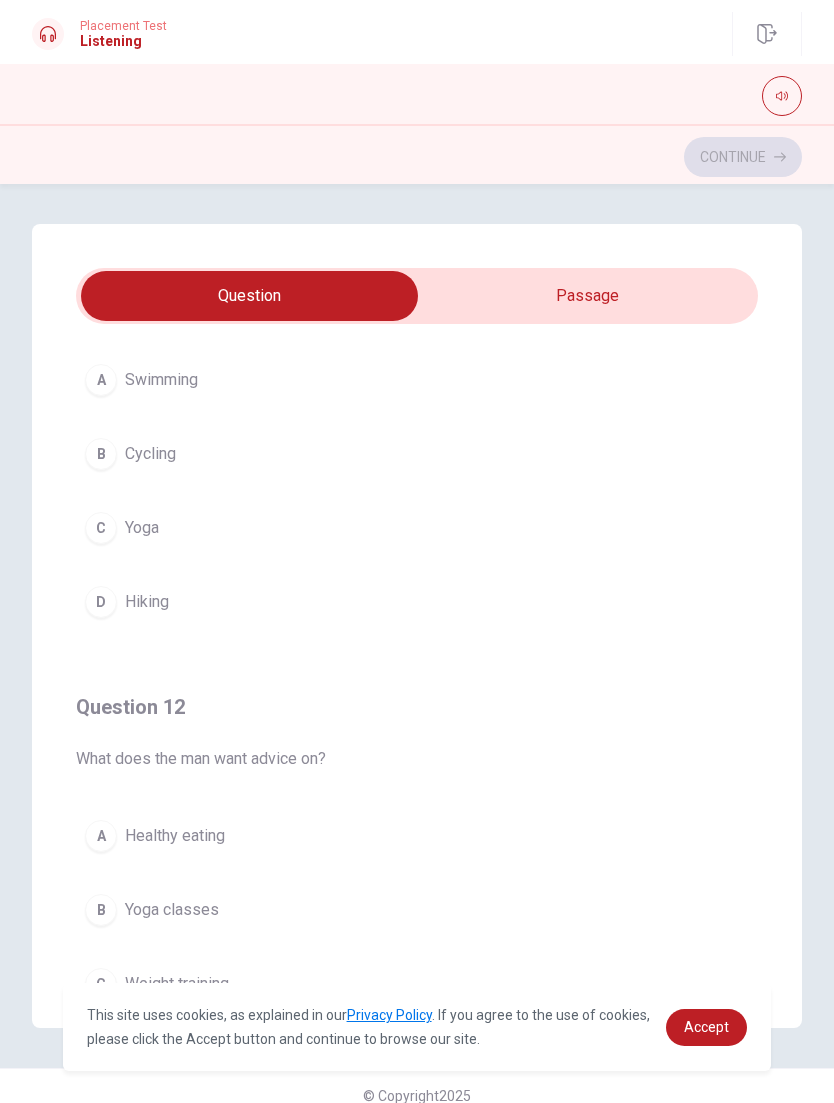 scroll, scrollTop: 134, scrollLeft: 0, axis: vertical 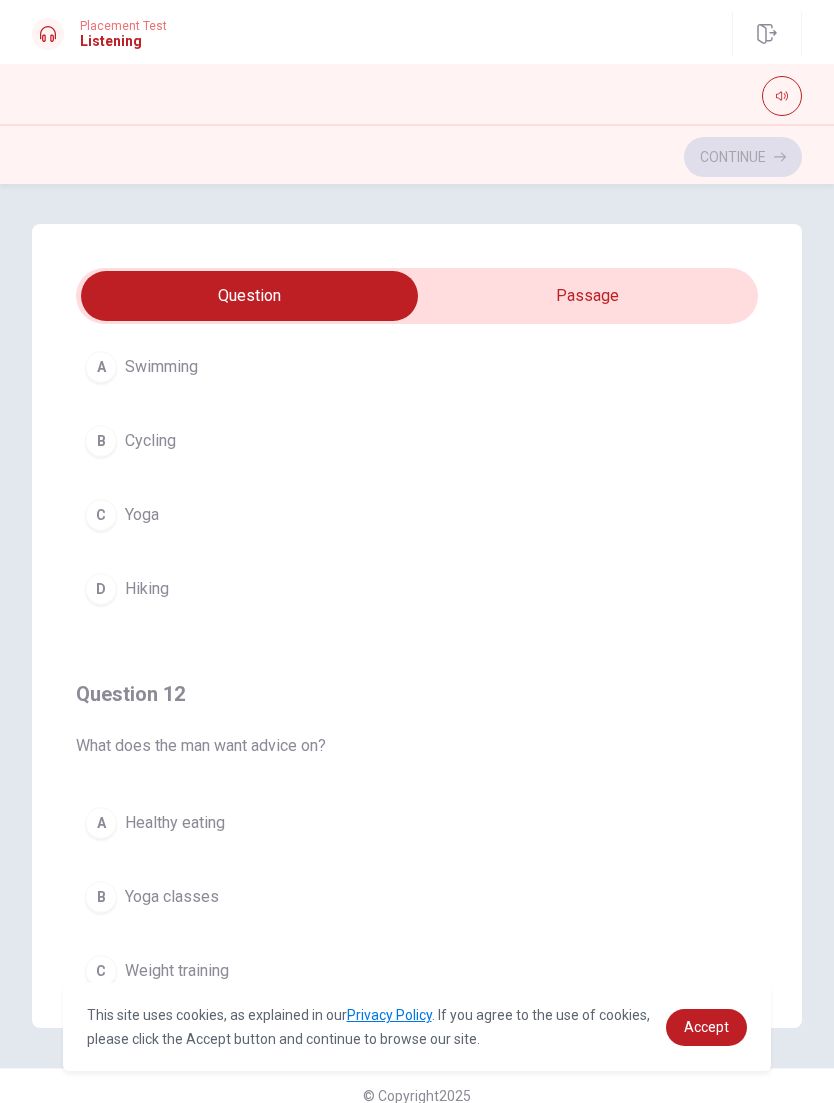 click on "Yoga" at bounding box center (142, 515) 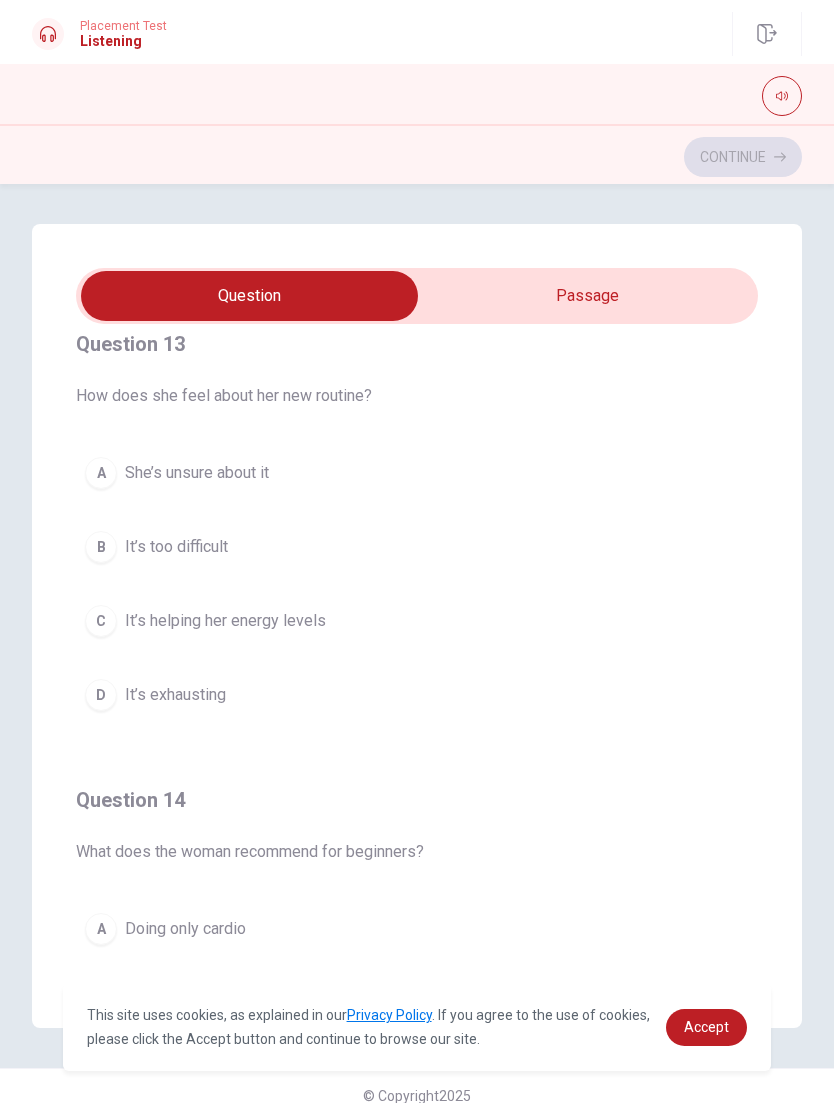 scroll, scrollTop: 952, scrollLeft: 0, axis: vertical 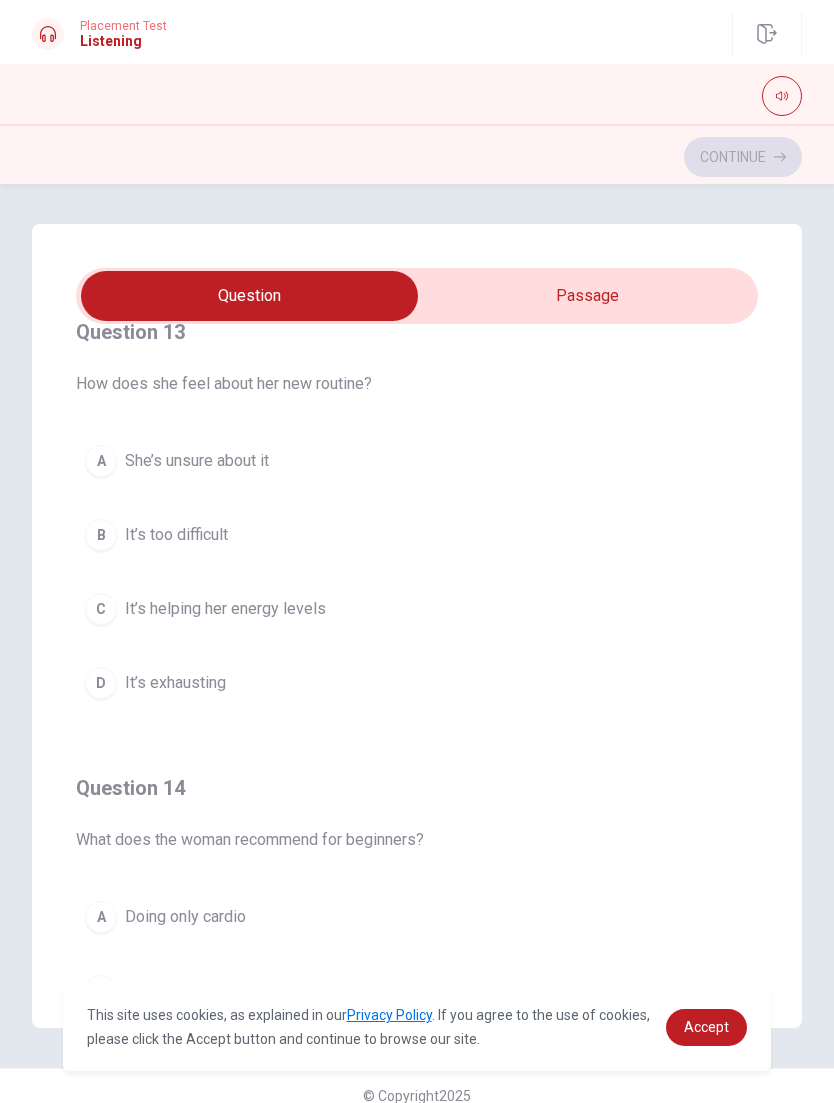 click on "It’s helping her energy levels" at bounding box center (225, 609) 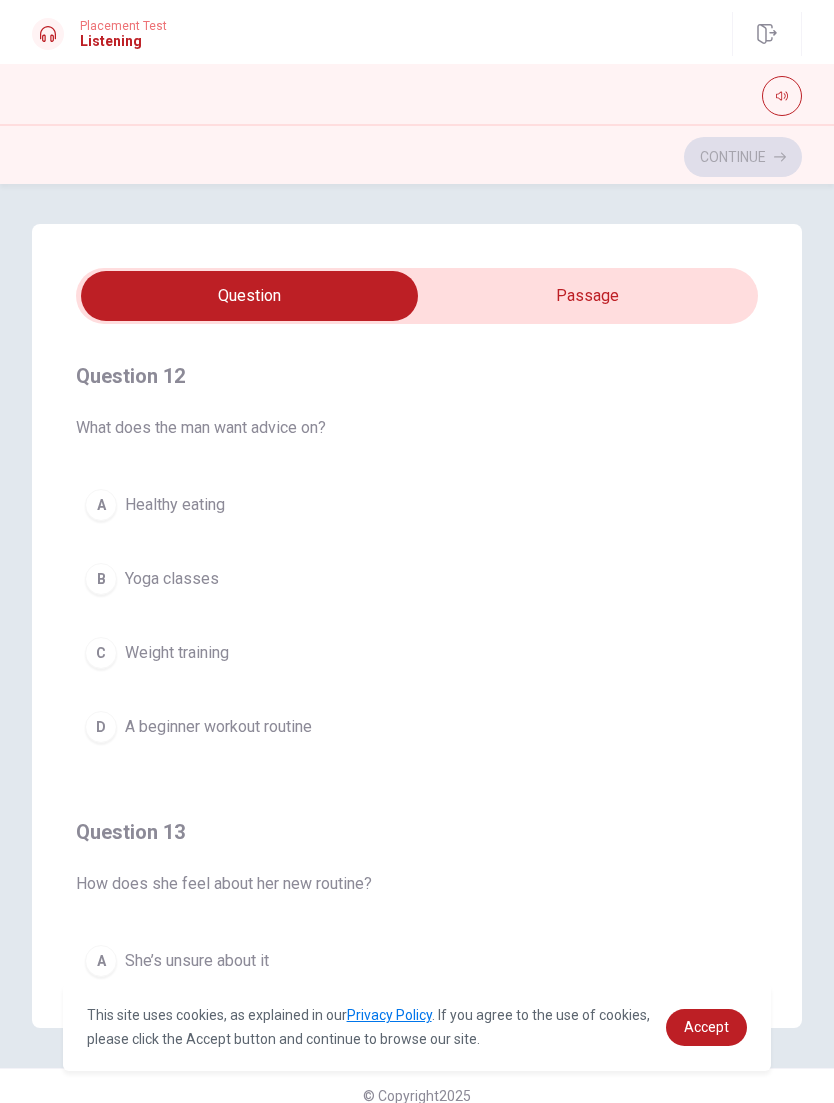 scroll, scrollTop: 434, scrollLeft: 0, axis: vertical 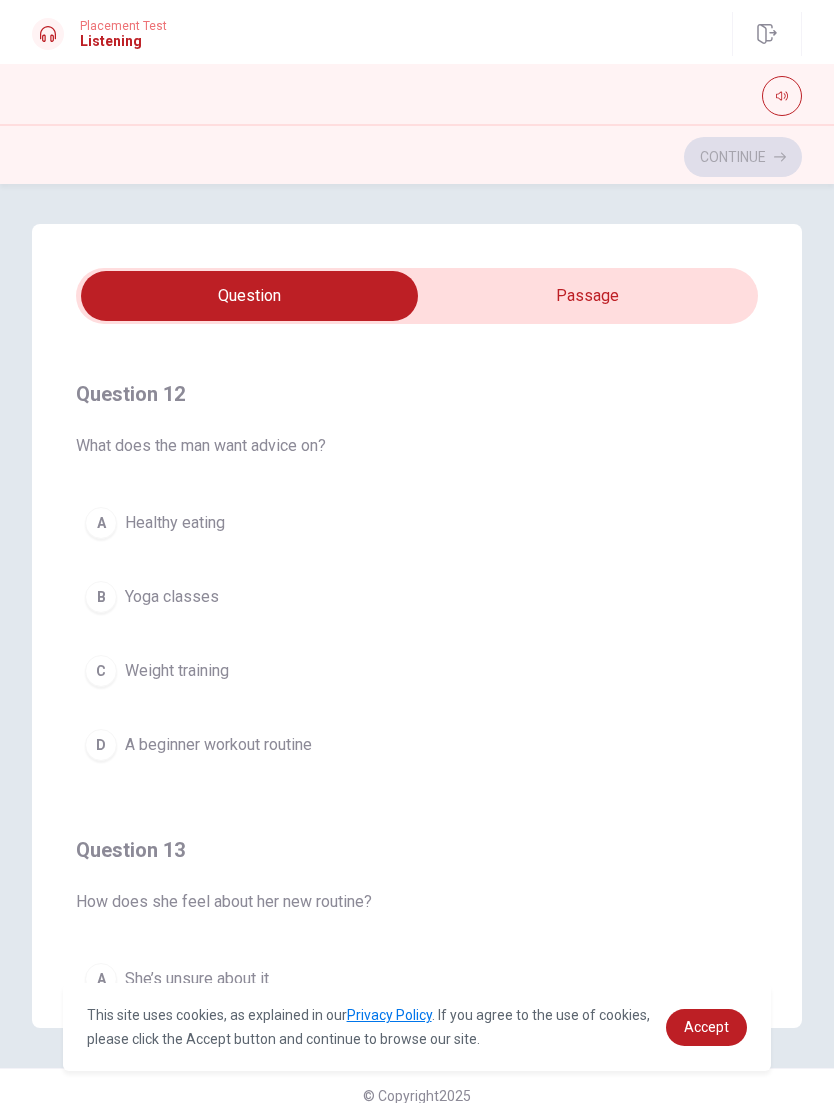 click on "A beginner workout routine" at bounding box center [218, 745] 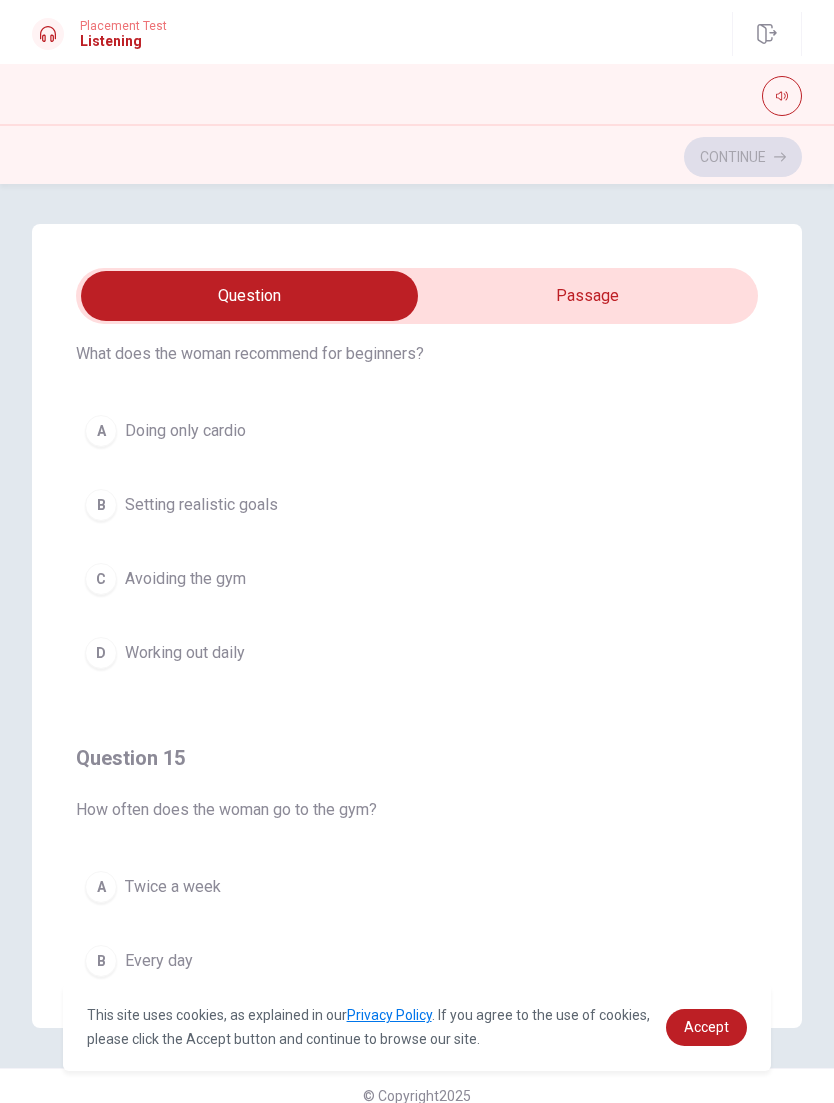 scroll, scrollTop: 1600, scrollLeft: 0, axis: vertical 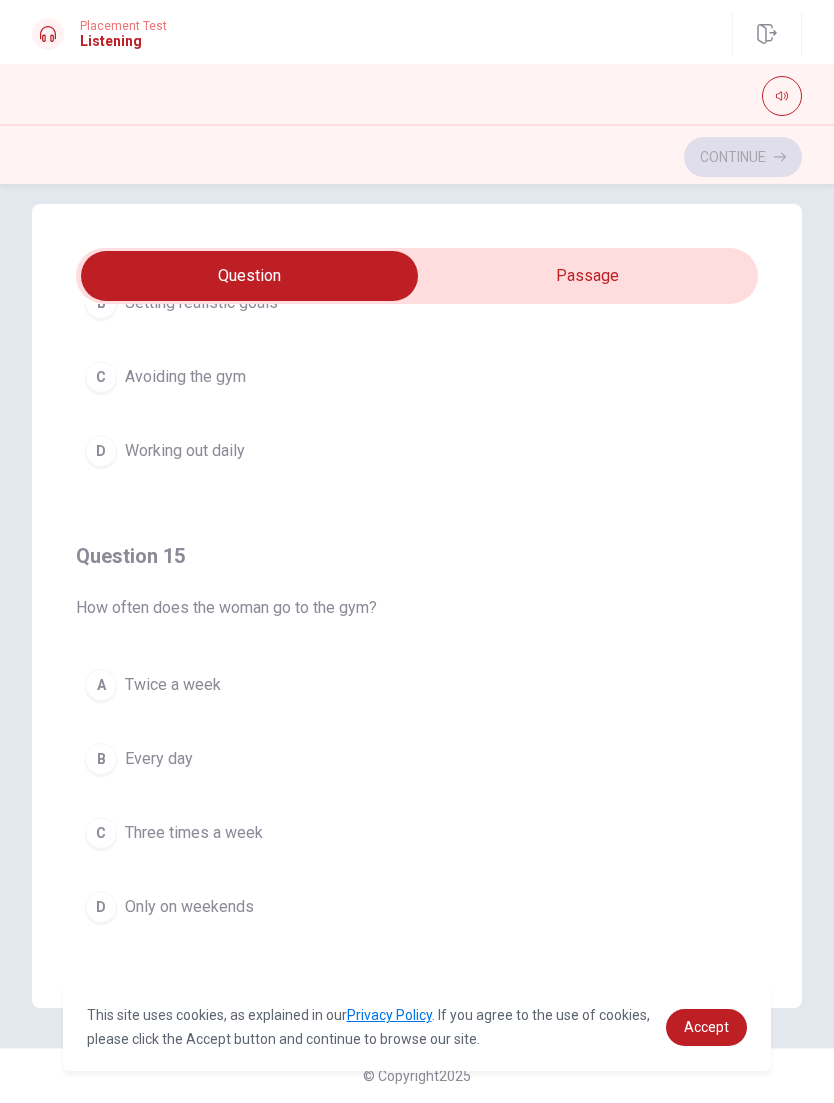 click on "A Twice a week" at bounding box center [417, 685] 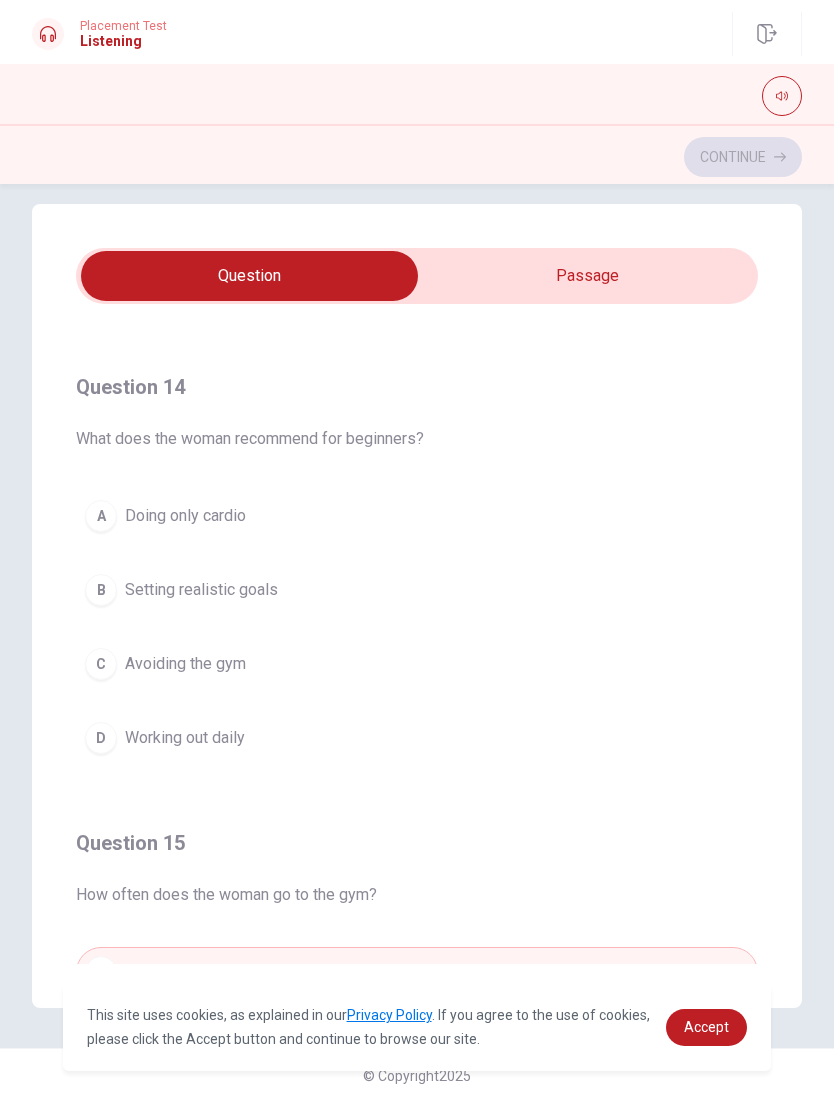 scroll, scrollTop: 1332, scrollLeft: 0, axis: vertical 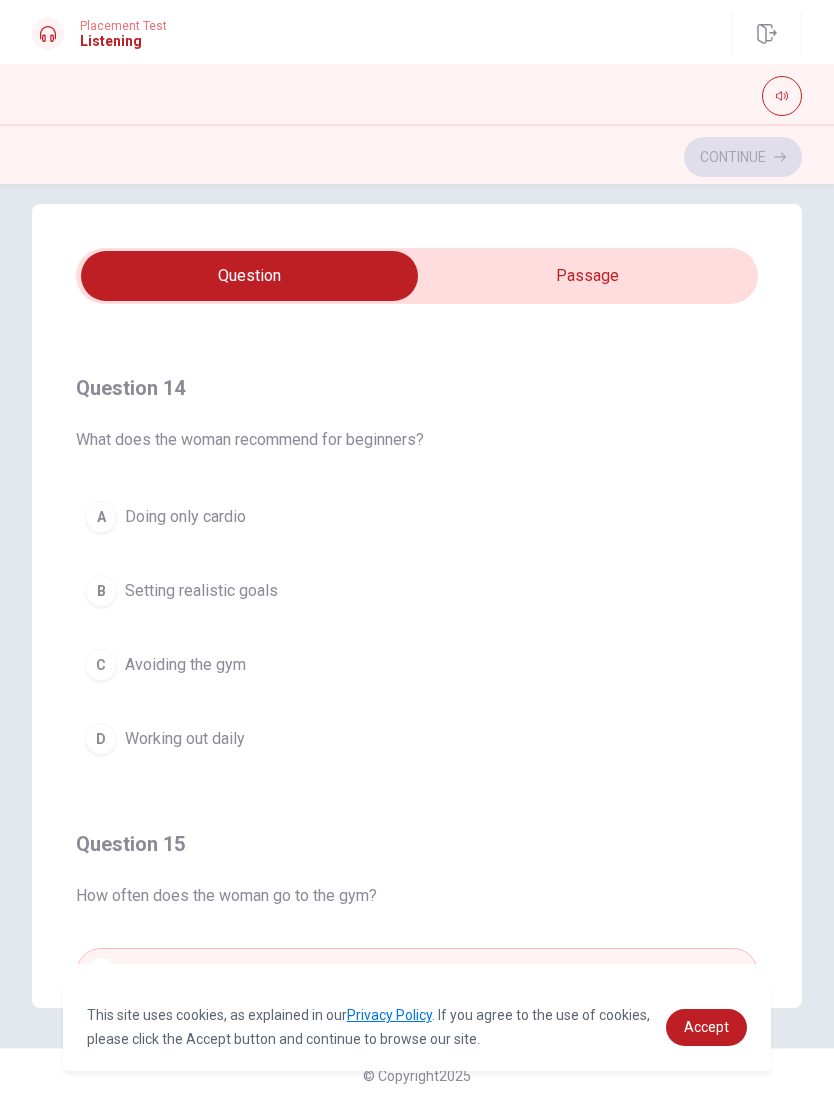 click on "Working out daily" at bounding box center [185, 739] 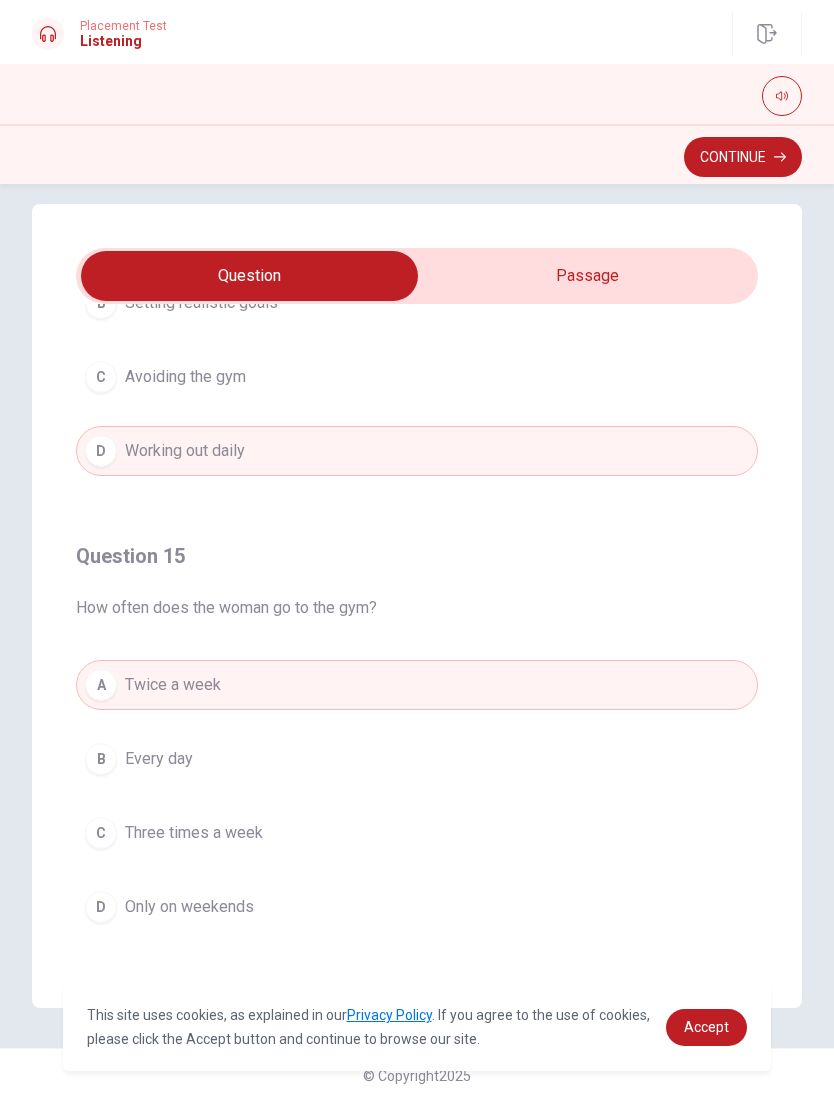scroll, scrollTop: 1620, scrollLeft: 0, axis: vertical 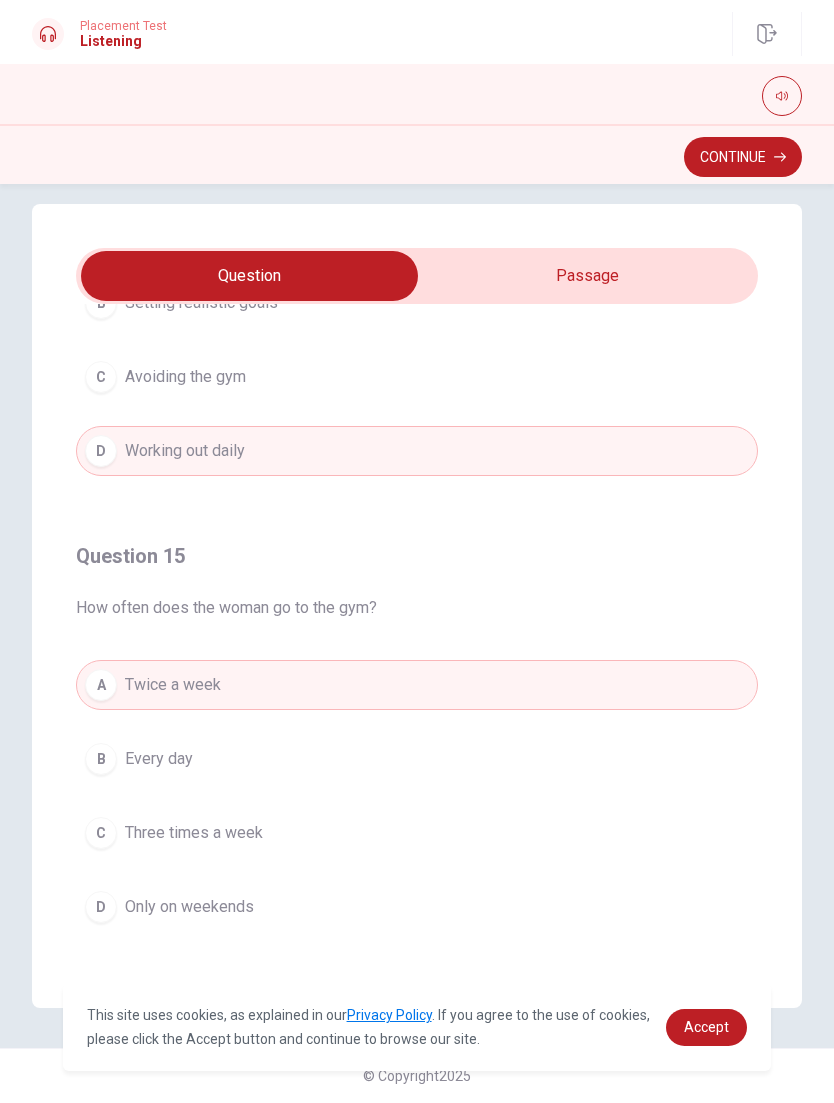 click on "Three times a week" at bounding box center (194, 833) 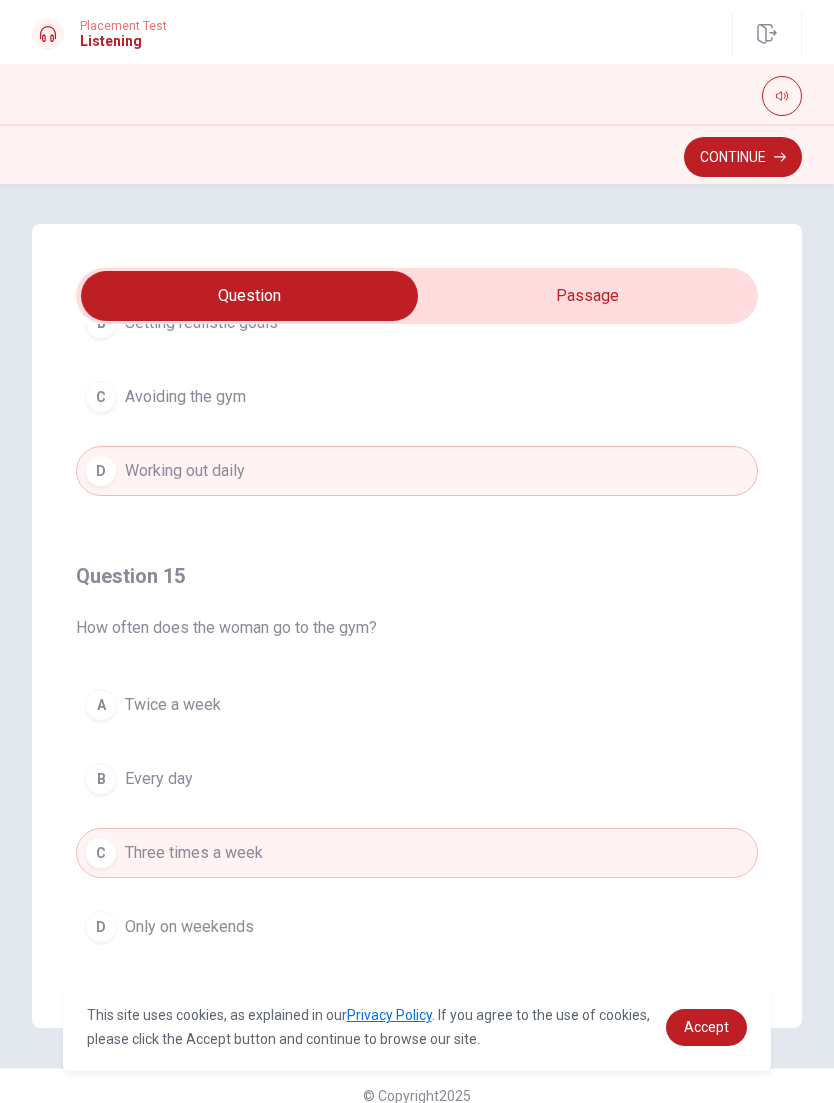 scroll, scrollTop: 0, scrollLeft: 0, axis: both 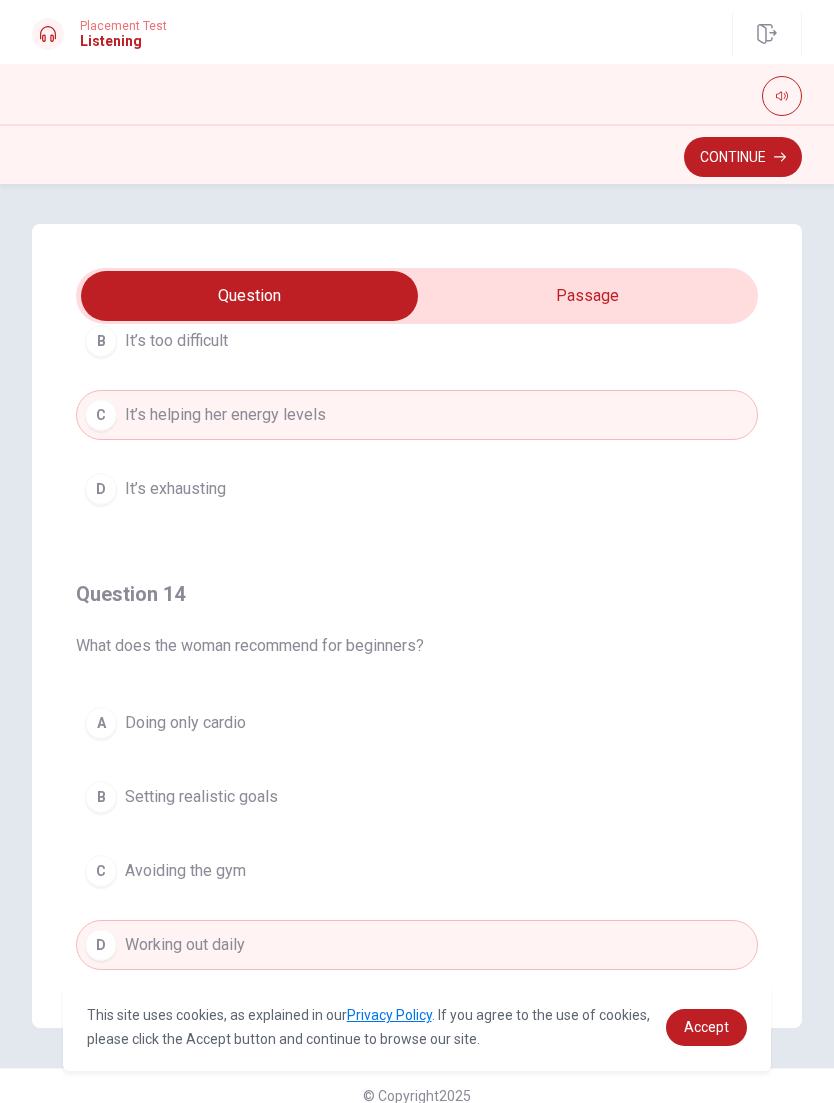 click on "Doing only cardio" at bounding box center (185, 723) 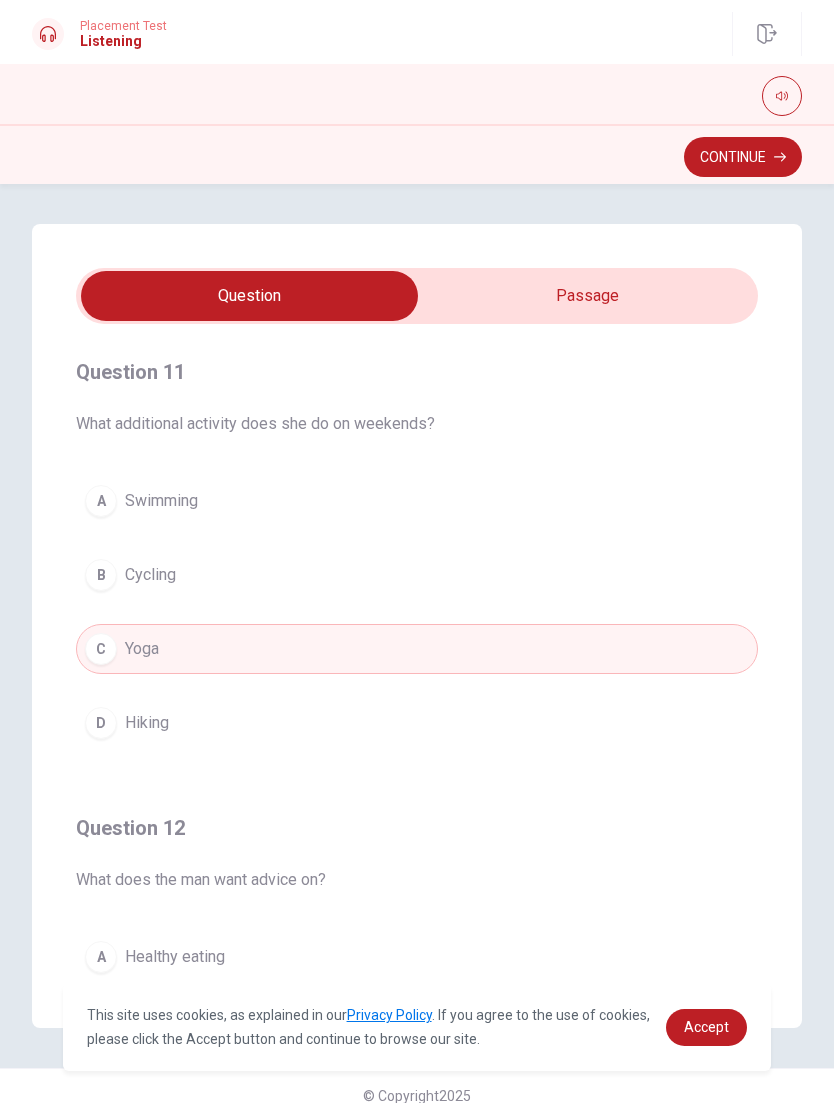 scroll, scrollTop: 0, scrollLeft: 0, axis: both 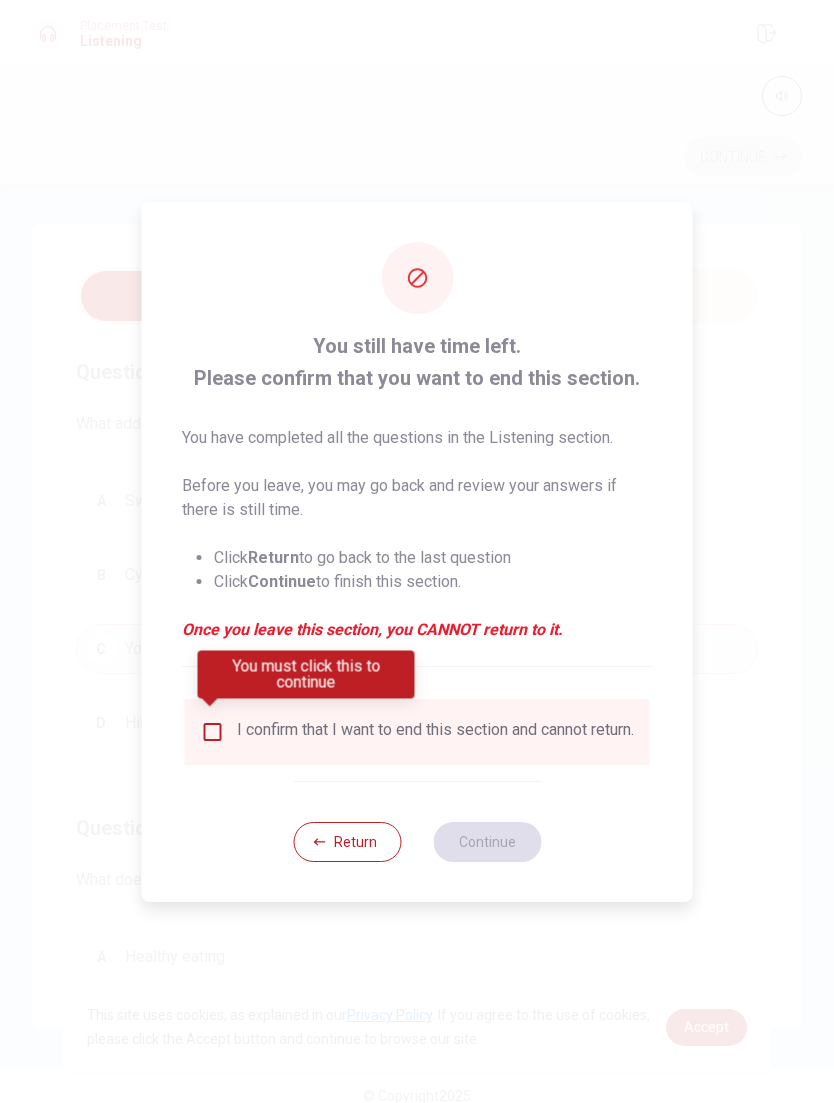 click at bounding box center (213, 732) 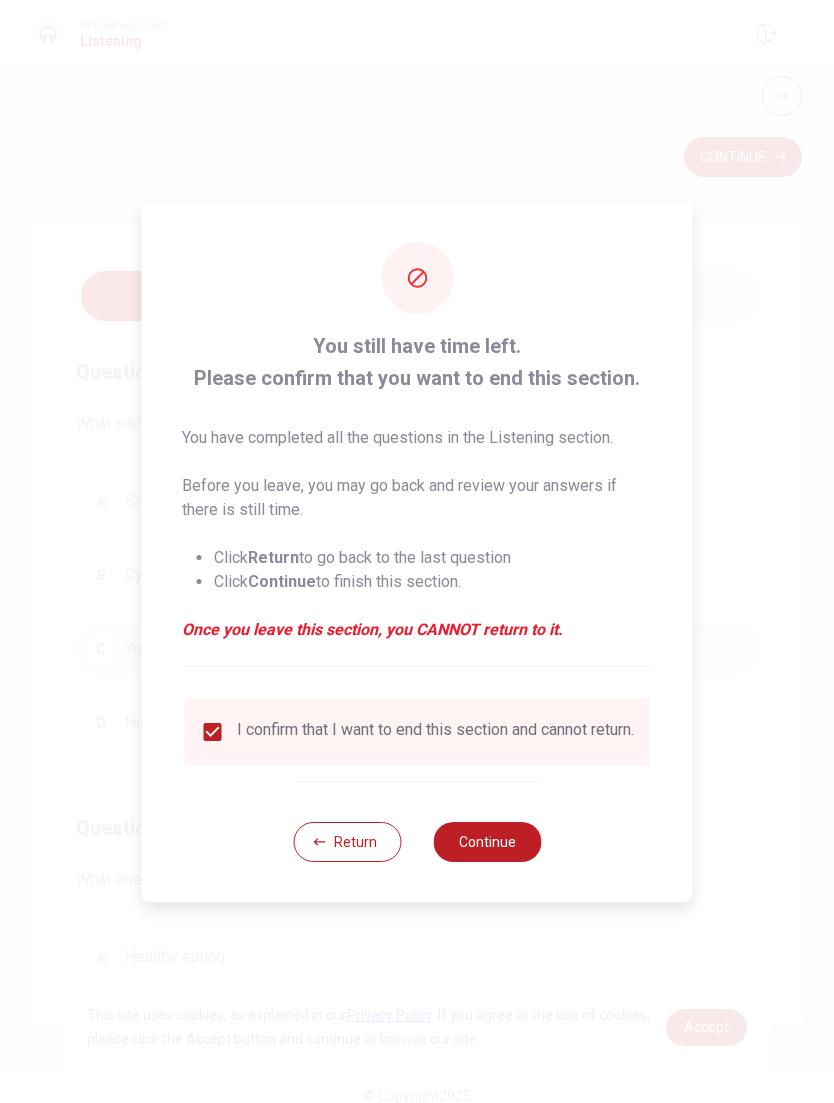click on "Return Continue" at bounding box center [417, 841] 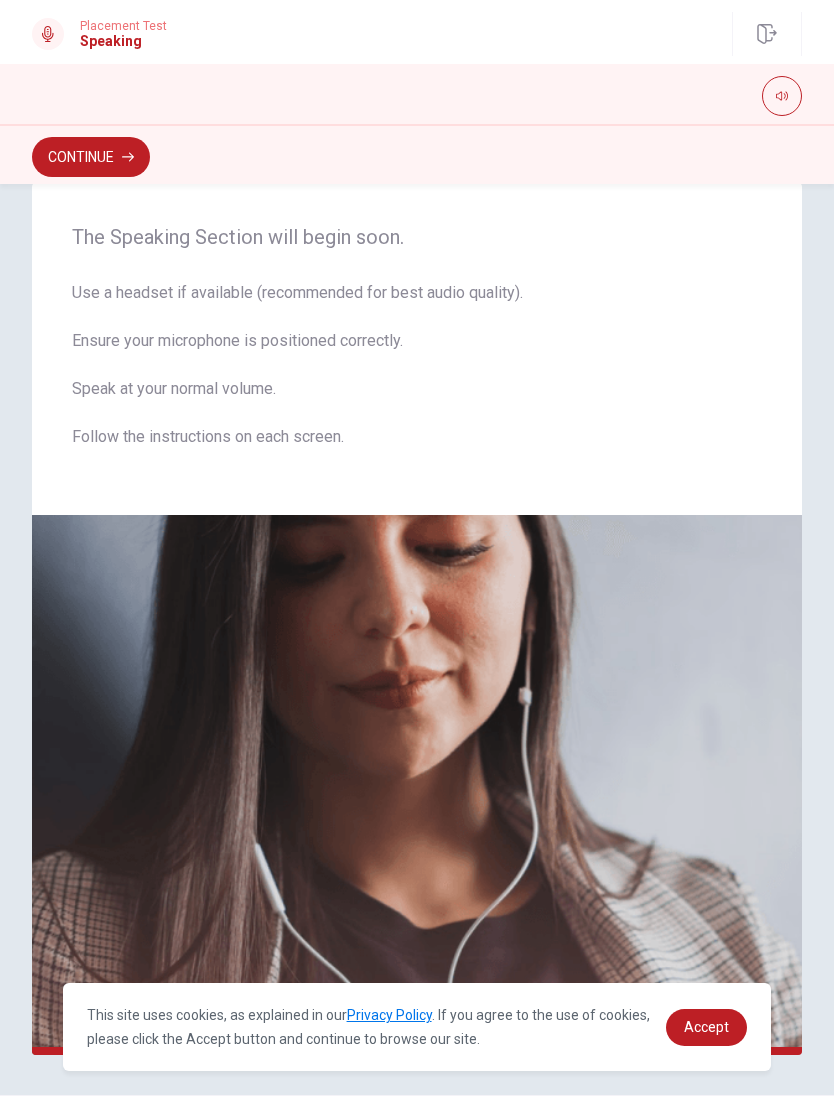 scroll, scrollTop: 37, scrollLeft: 0, axis: vertical 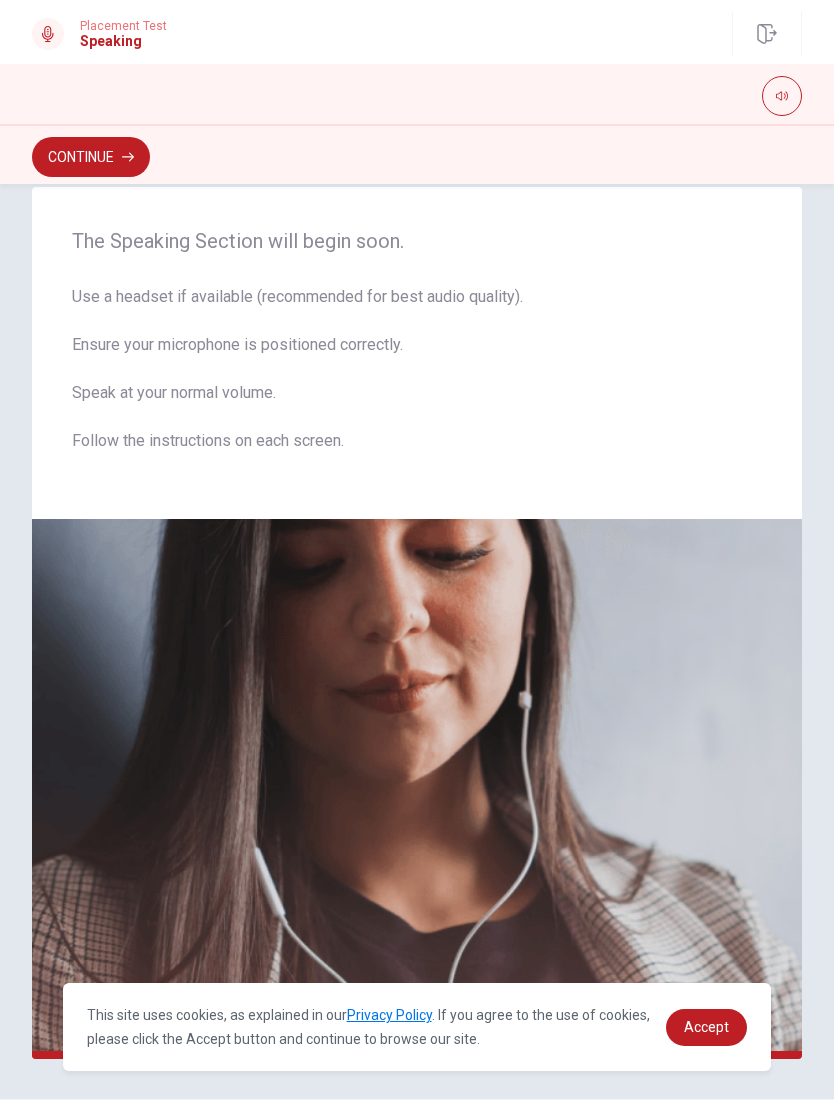 click on "Continue" at bounding box center (91, 157) 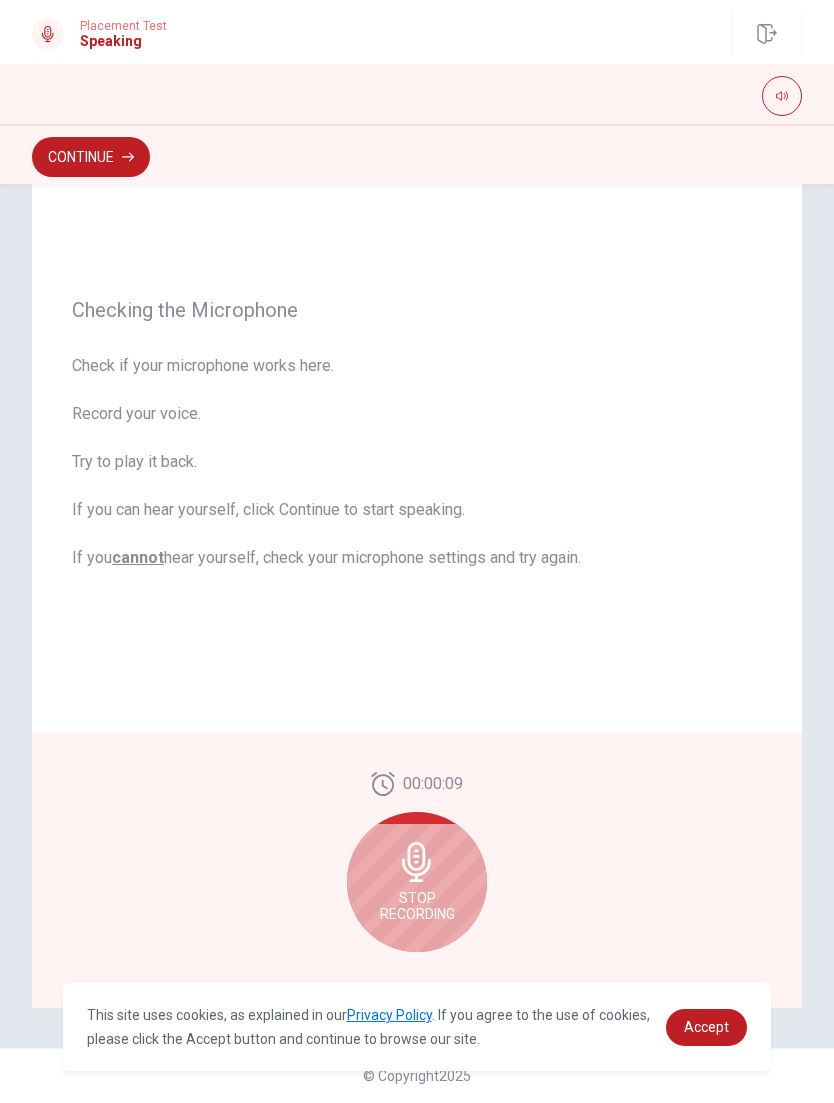 scroll, scrollTop: 88, scrollLeft: 0, axis: vertical 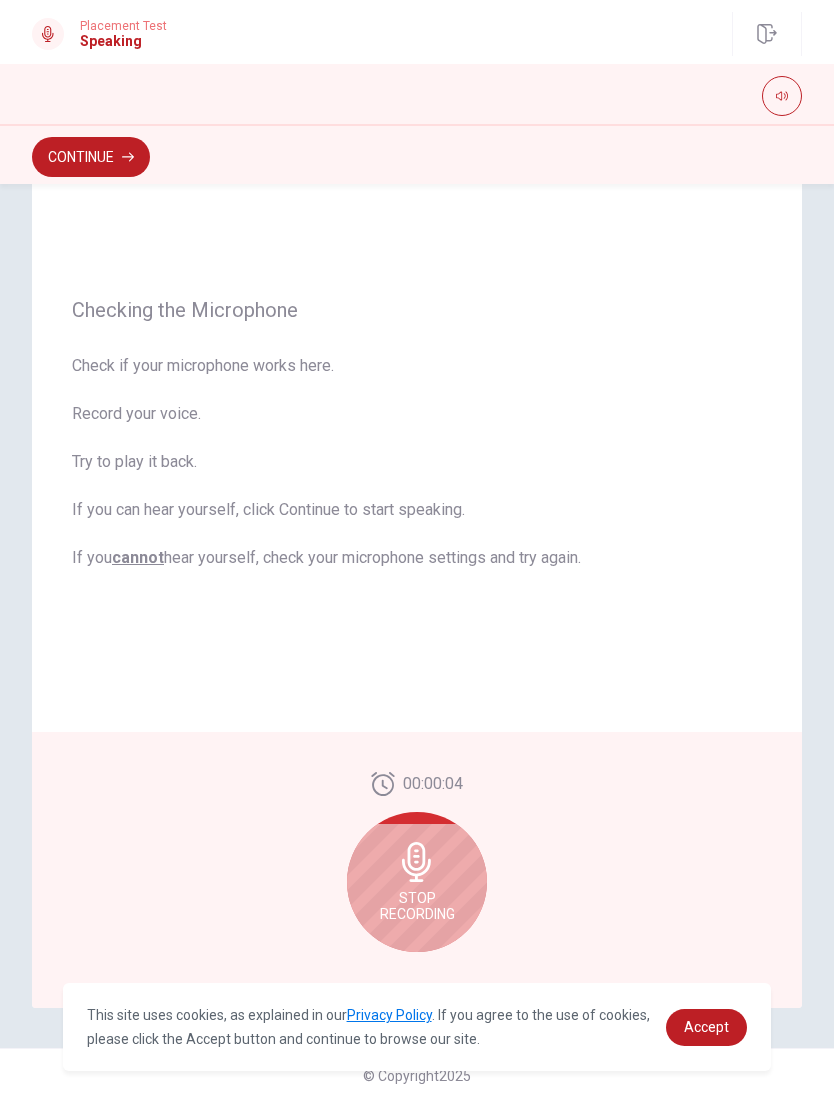 click on "Stop   Recording" at bounding box center (417, 882) 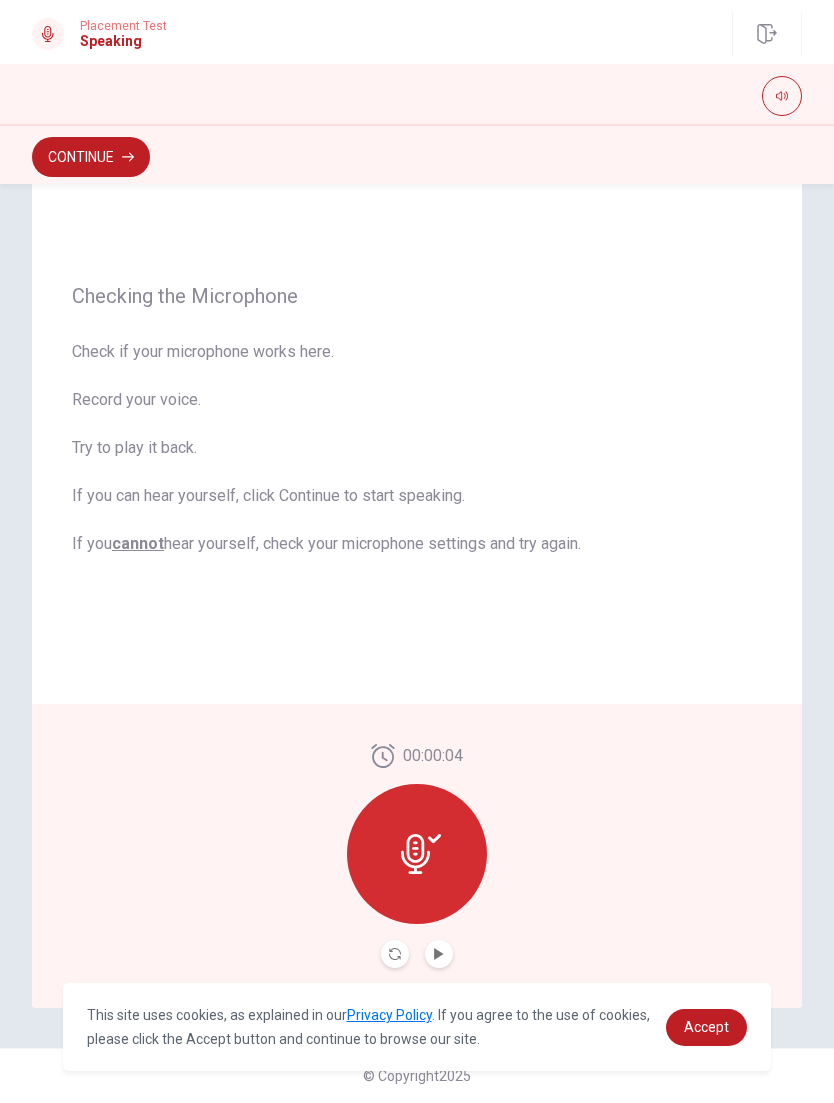 click at bounding box center (439, 954) 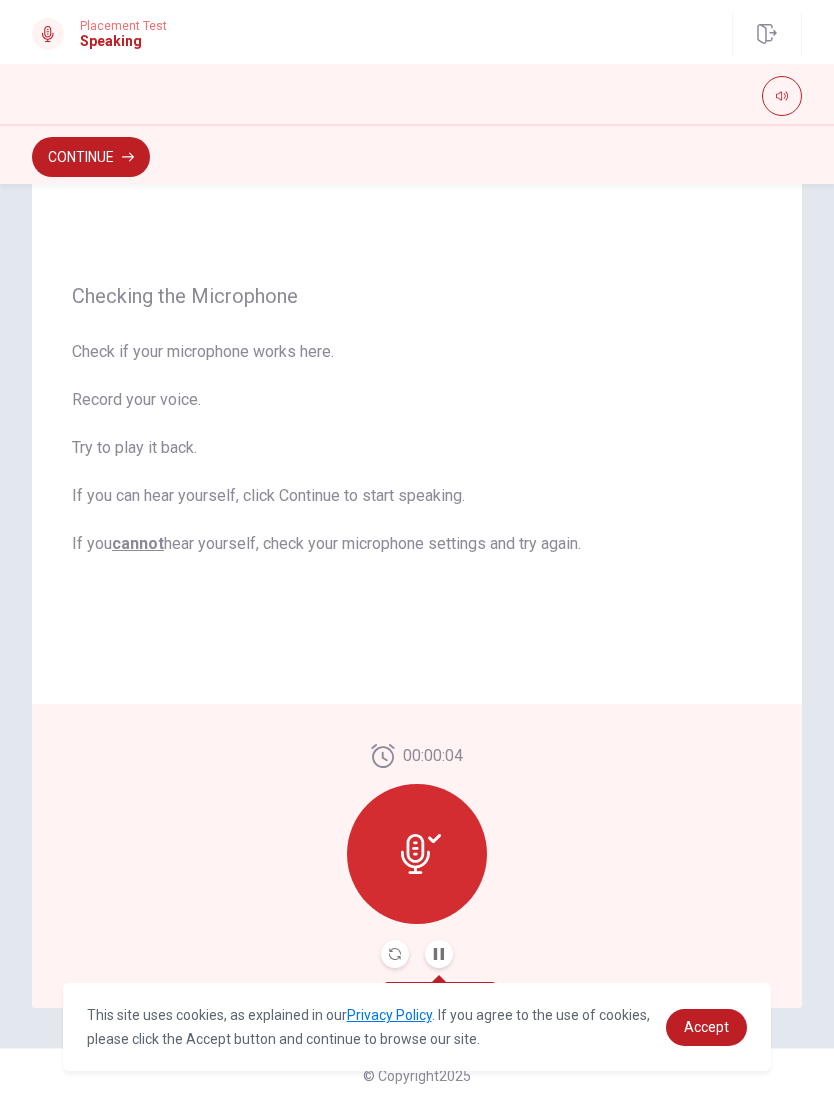 click 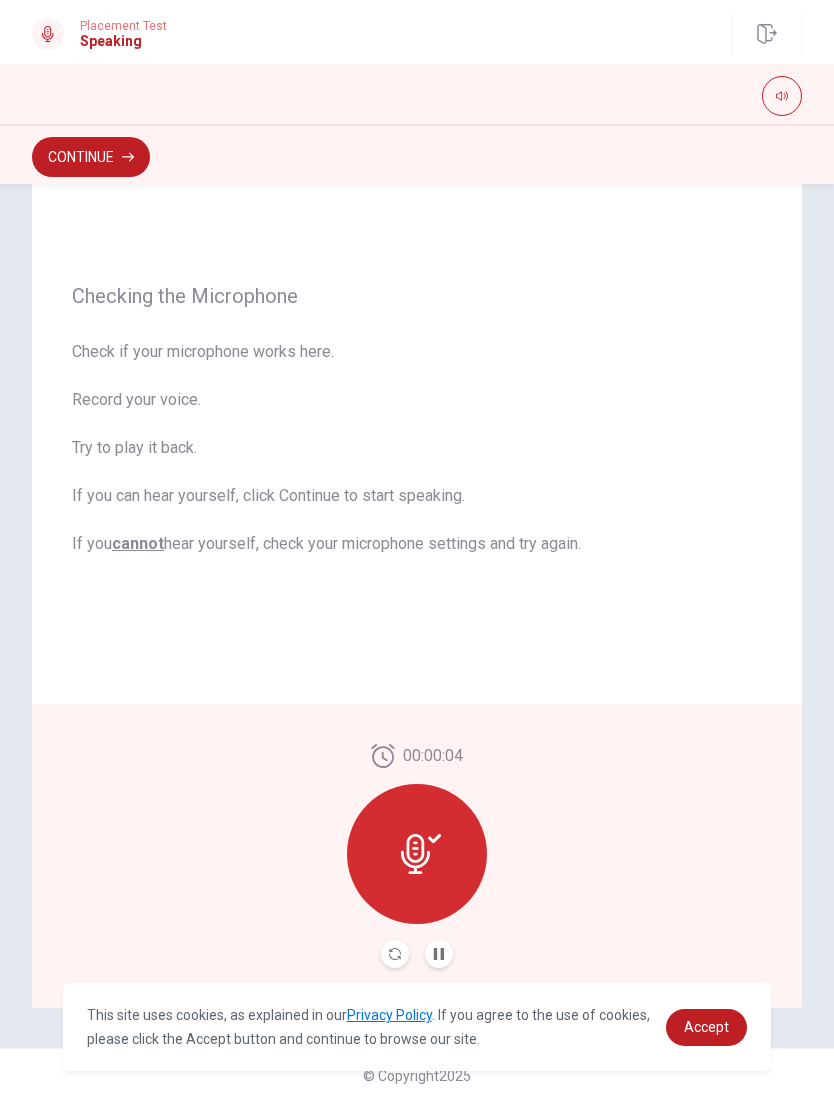 click 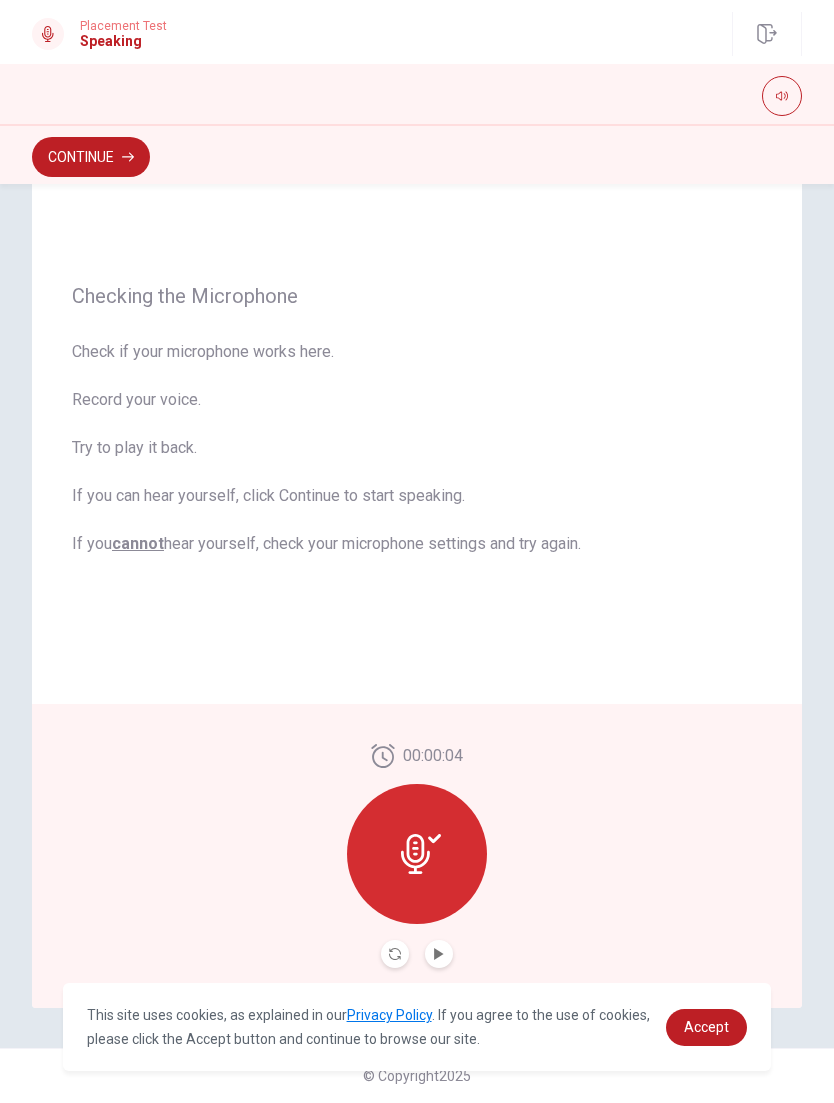 click 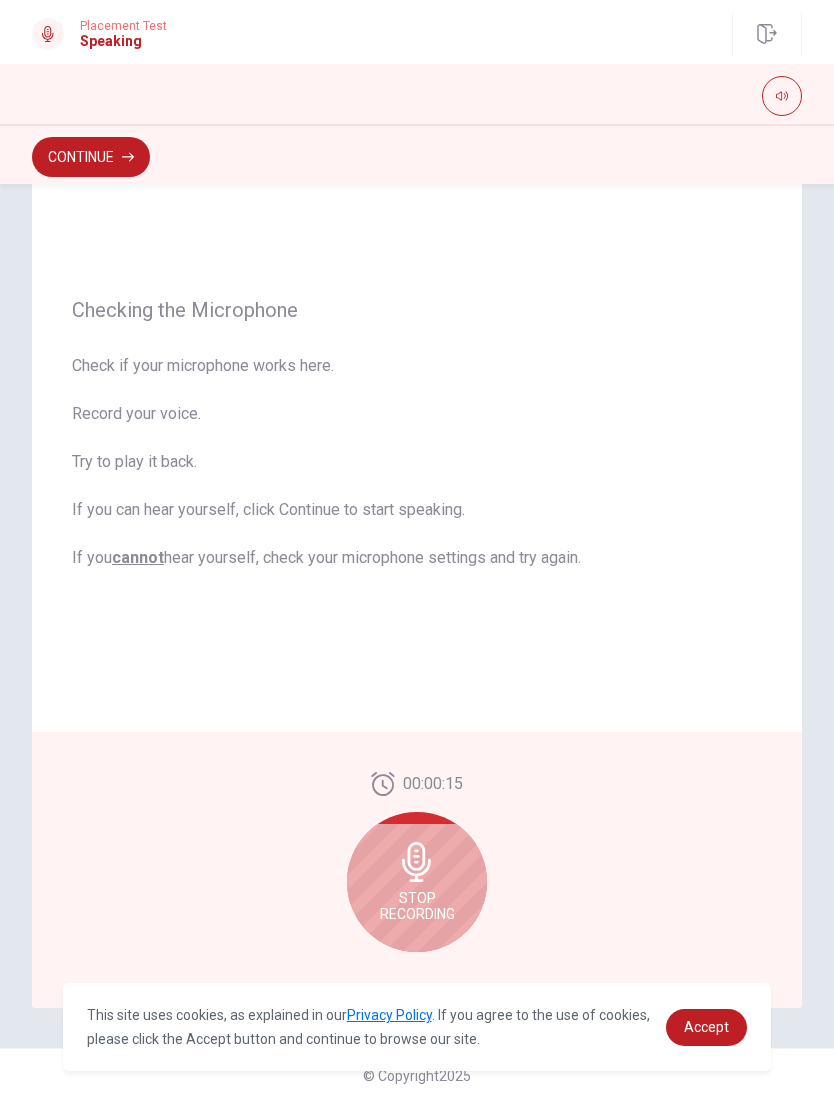 click on "Stop   Recording" at bounding box center (417, 882) 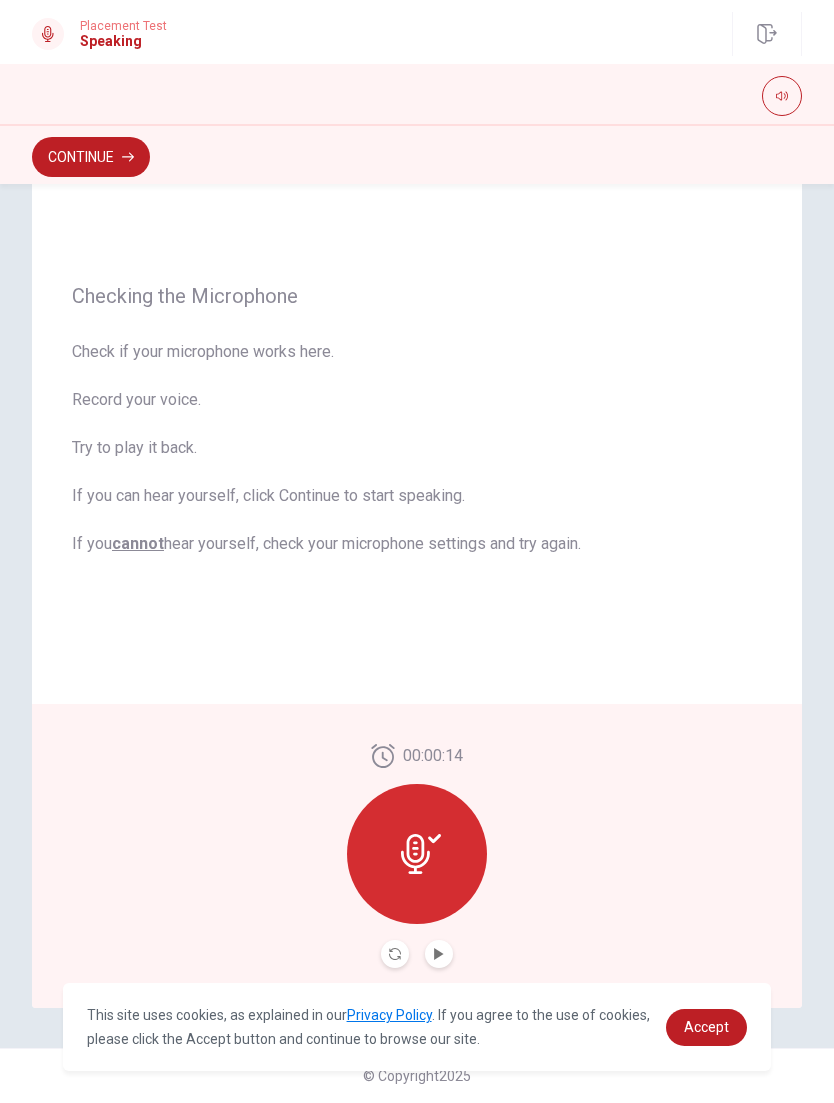 click 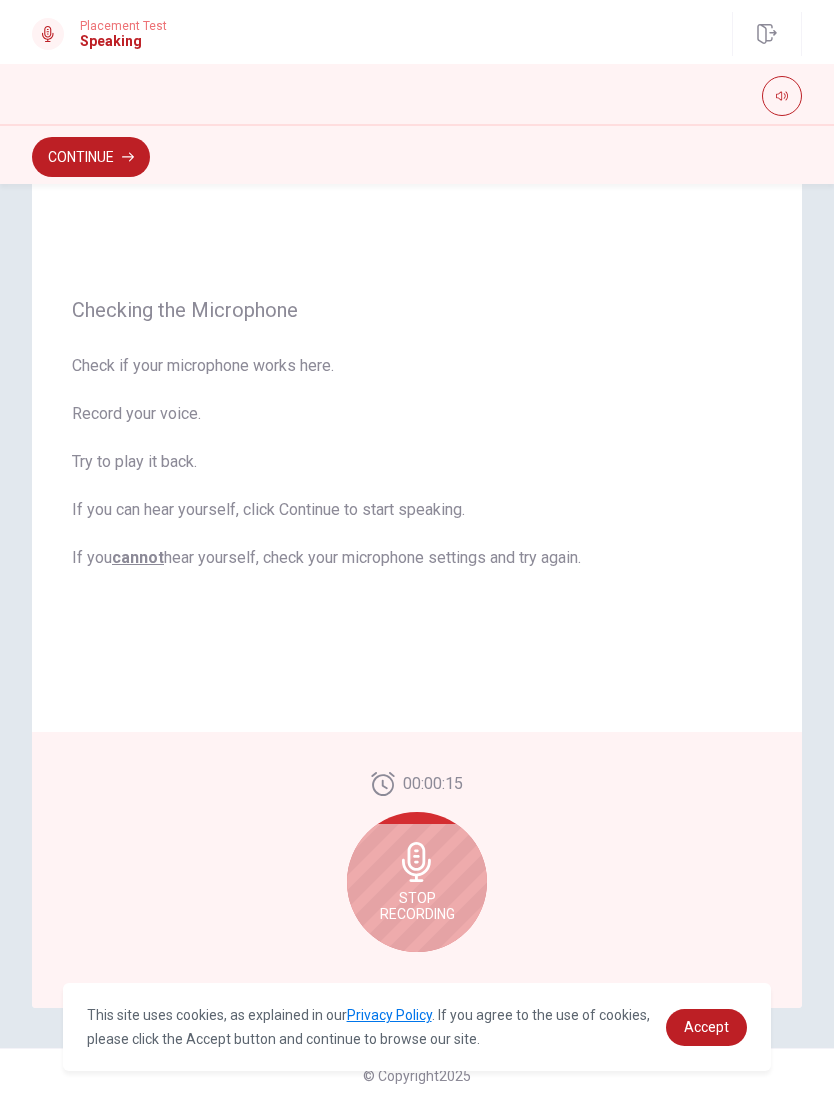 click on "Stop   Recording" at bounding box center (417, 882) 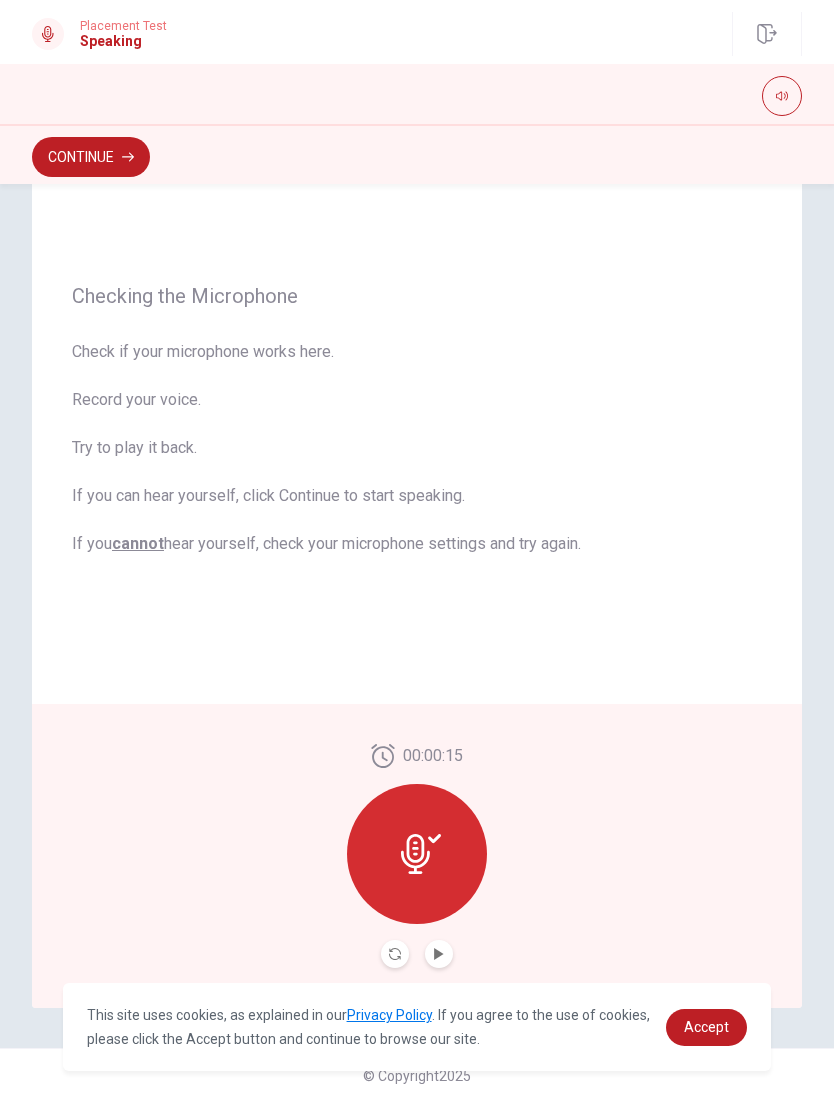 click 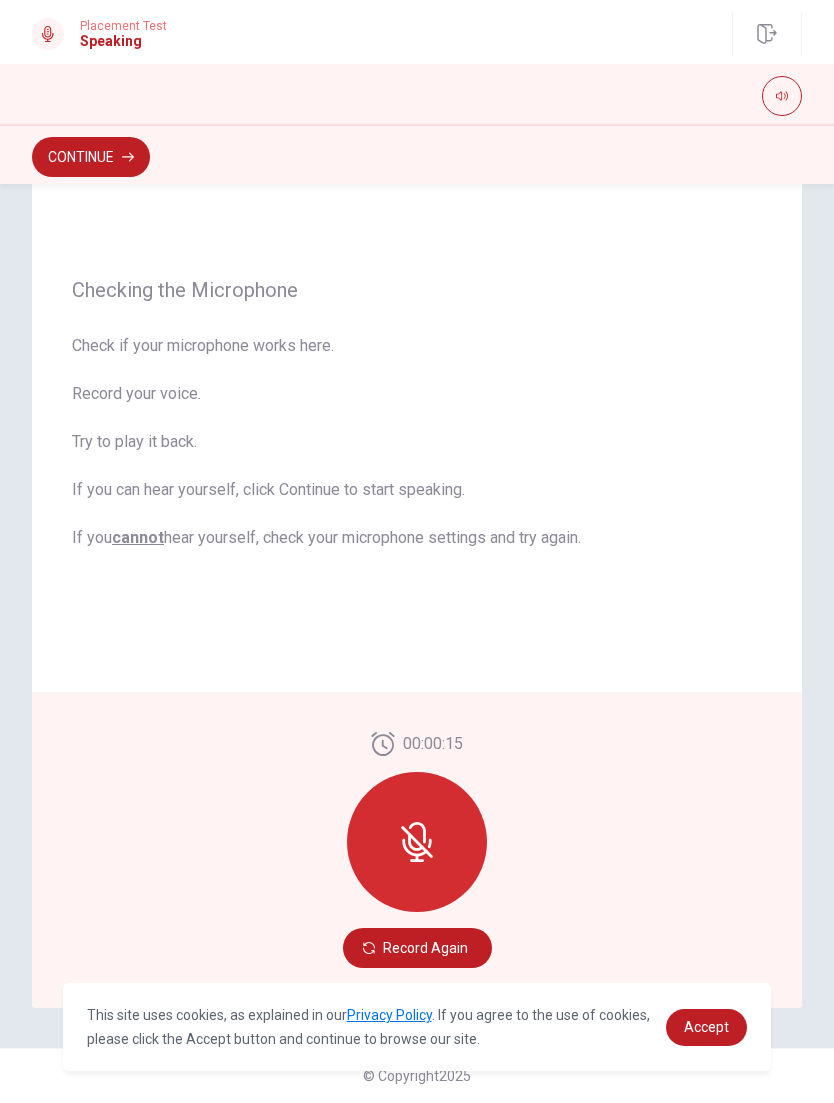 click on "Record Again" at bounding box center (417, 948) 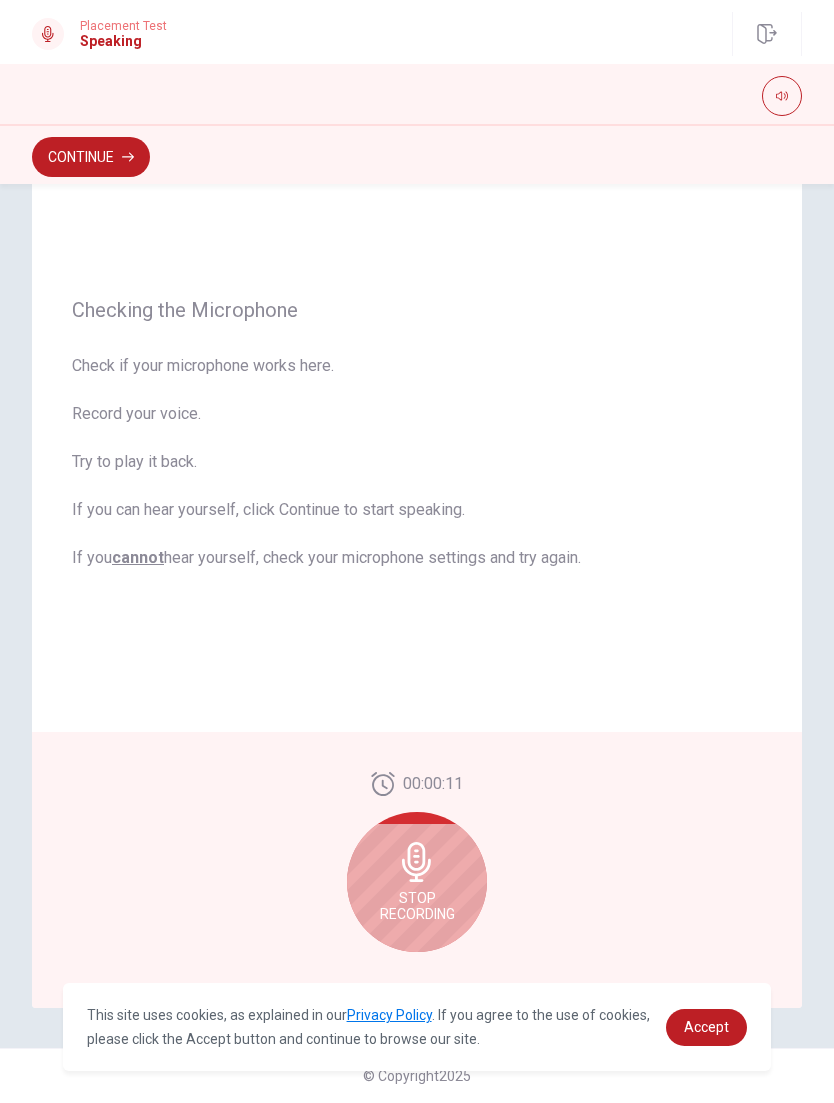 click 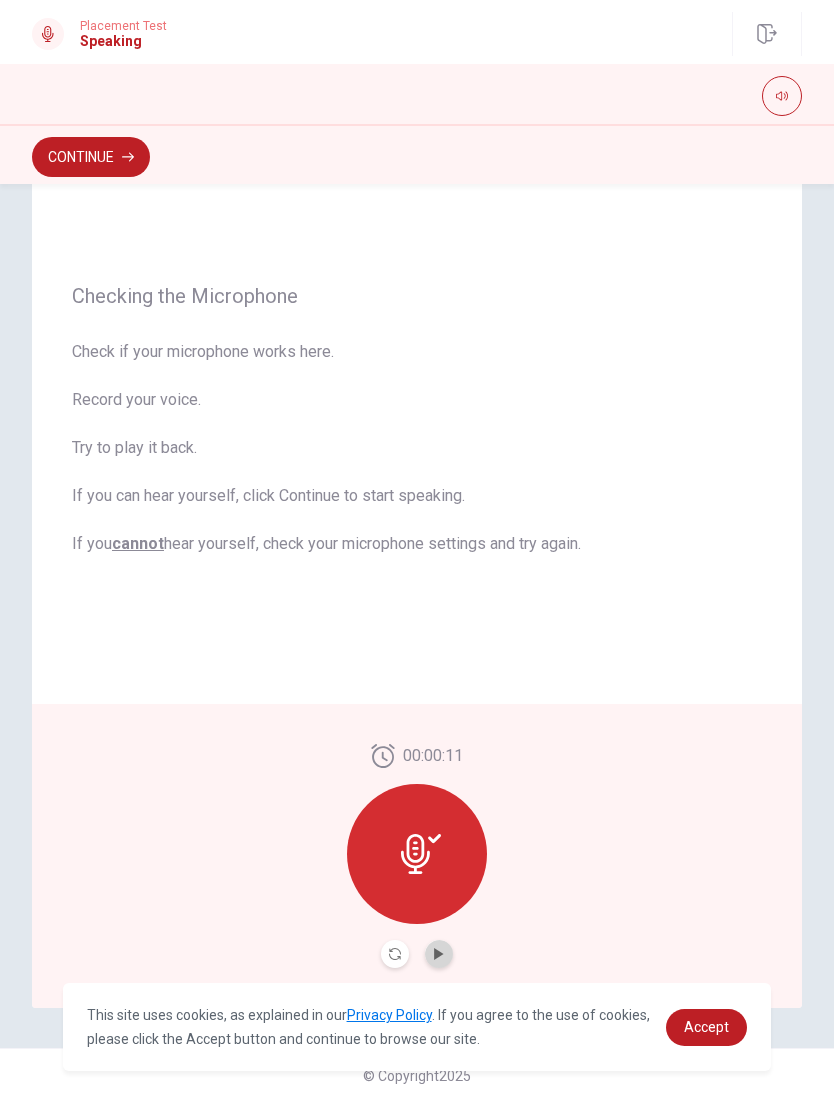 click 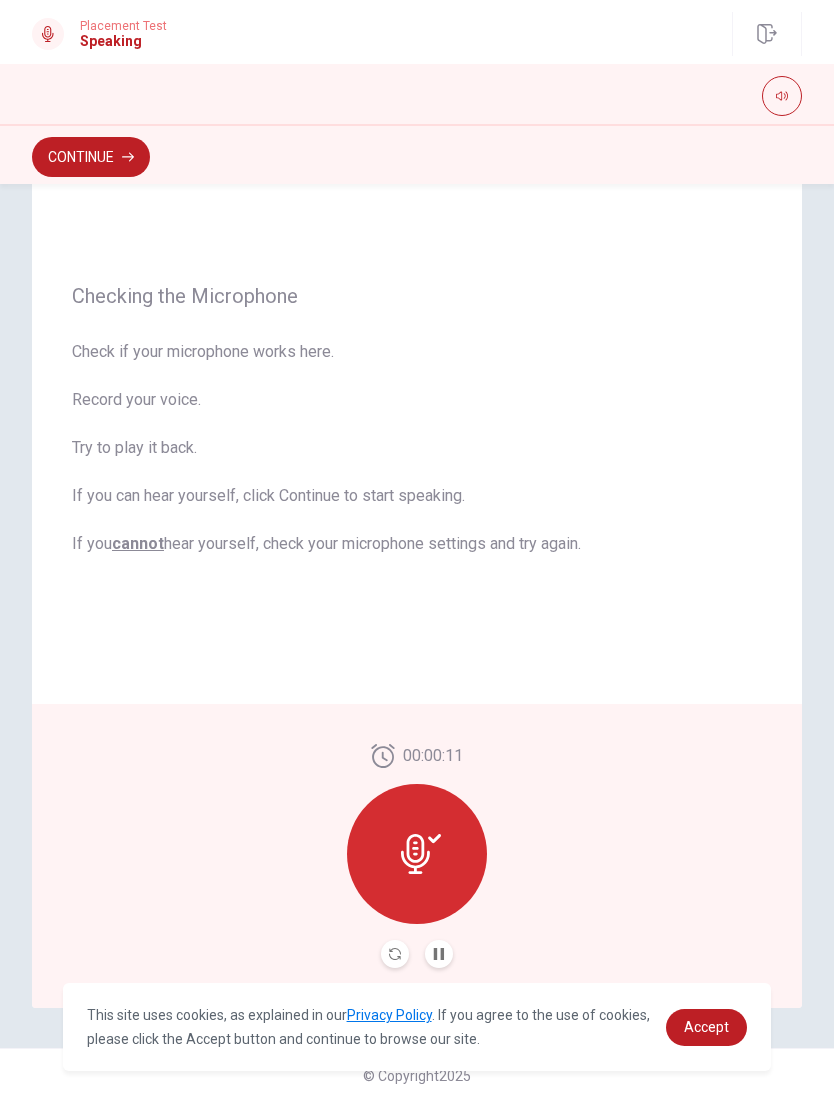 click on "Continue" at bounding box center (91, 157) 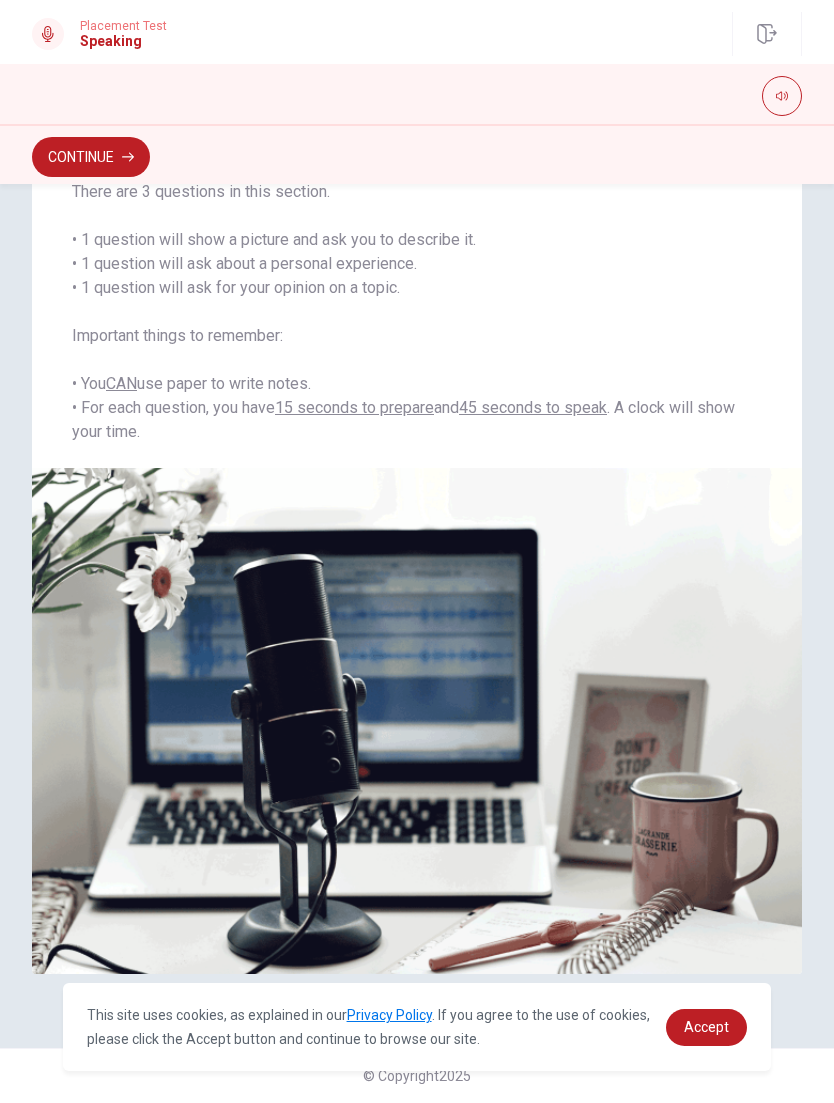 scroll, scrollTop: 172, scrollLeft: 0, axis: vertical 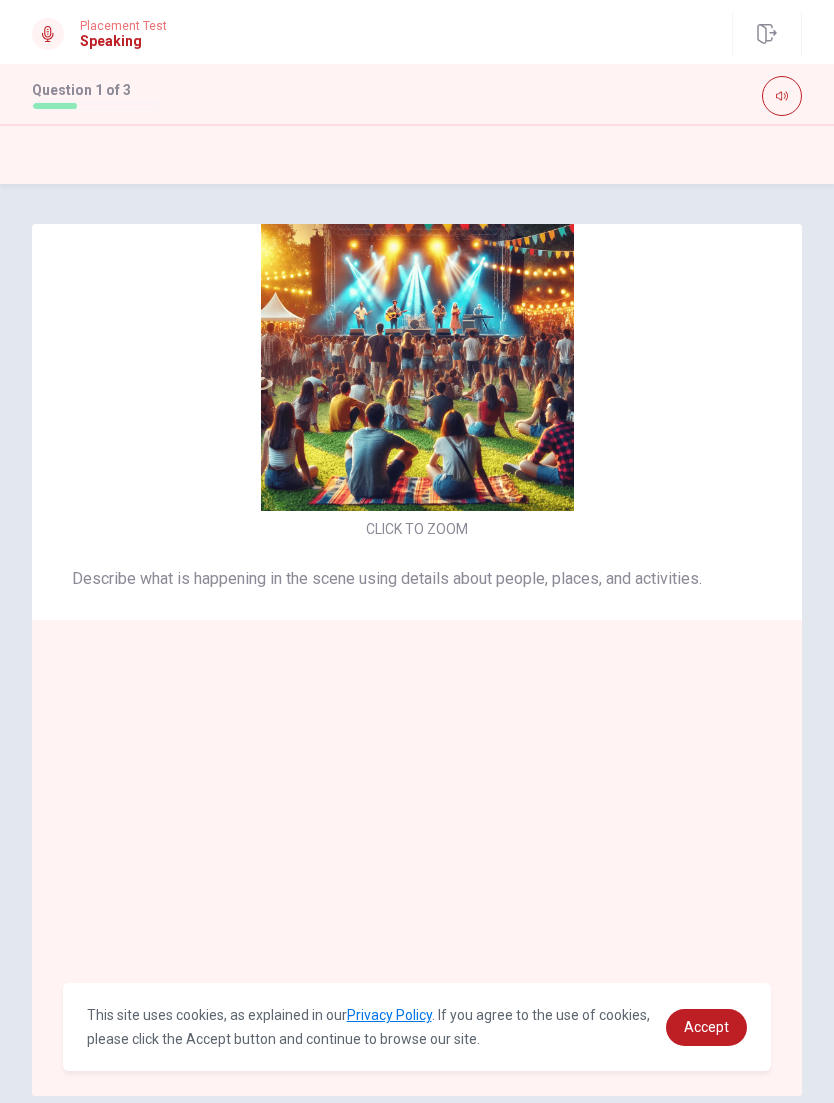 click on "Describe what is happening in the scene using details about people, places, and activities." at bounding box center [417, 579] 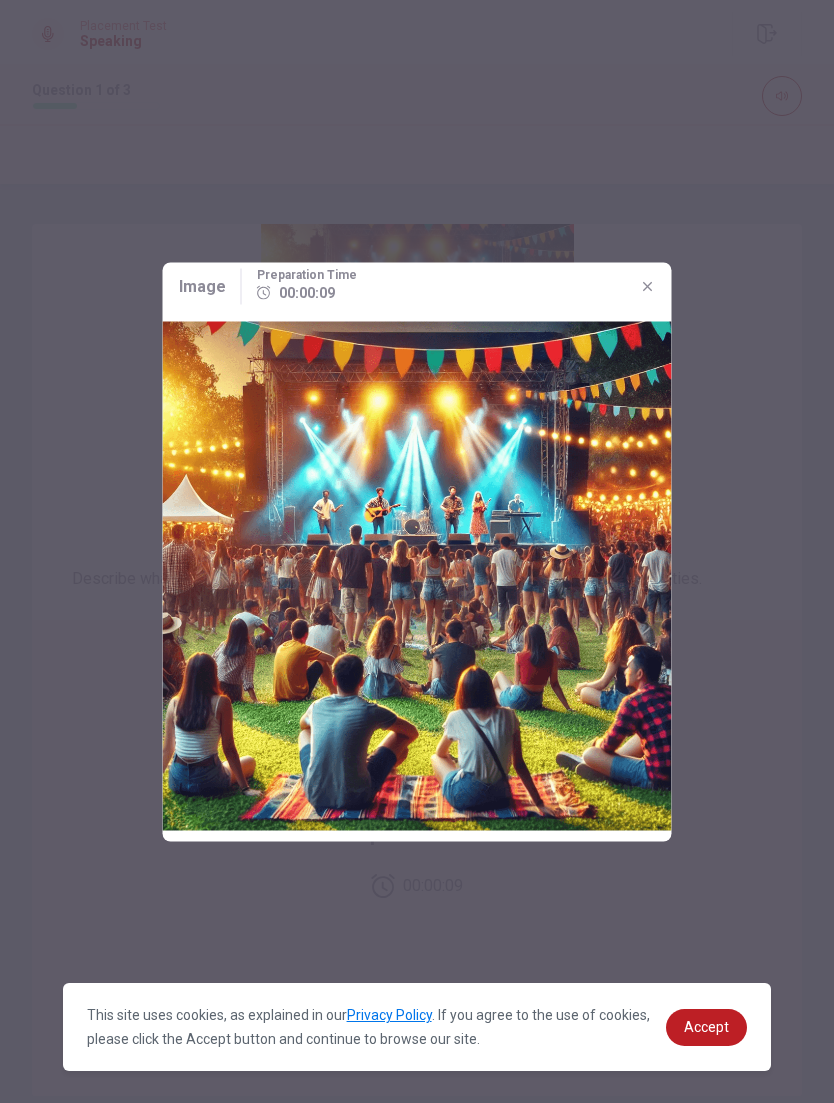 click at bounding box center (648, 286) 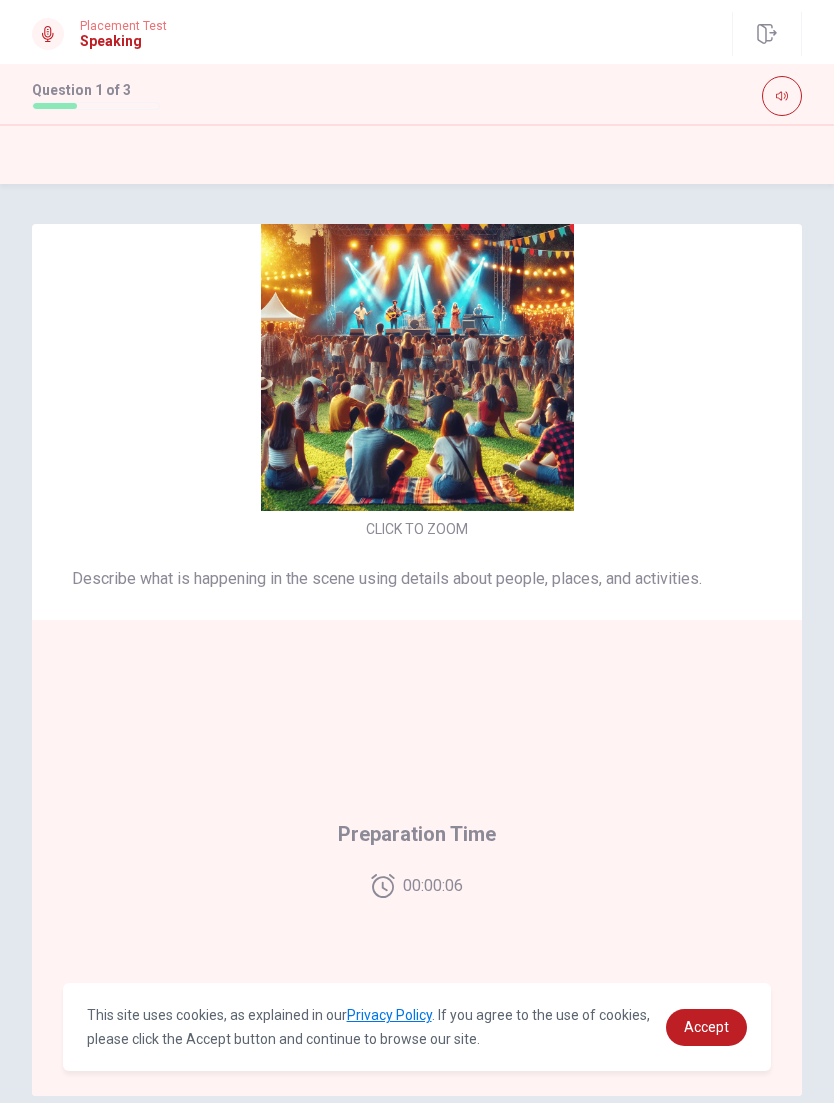 scroll, scrollTop: 0, scrollLeft: 0, axis: both 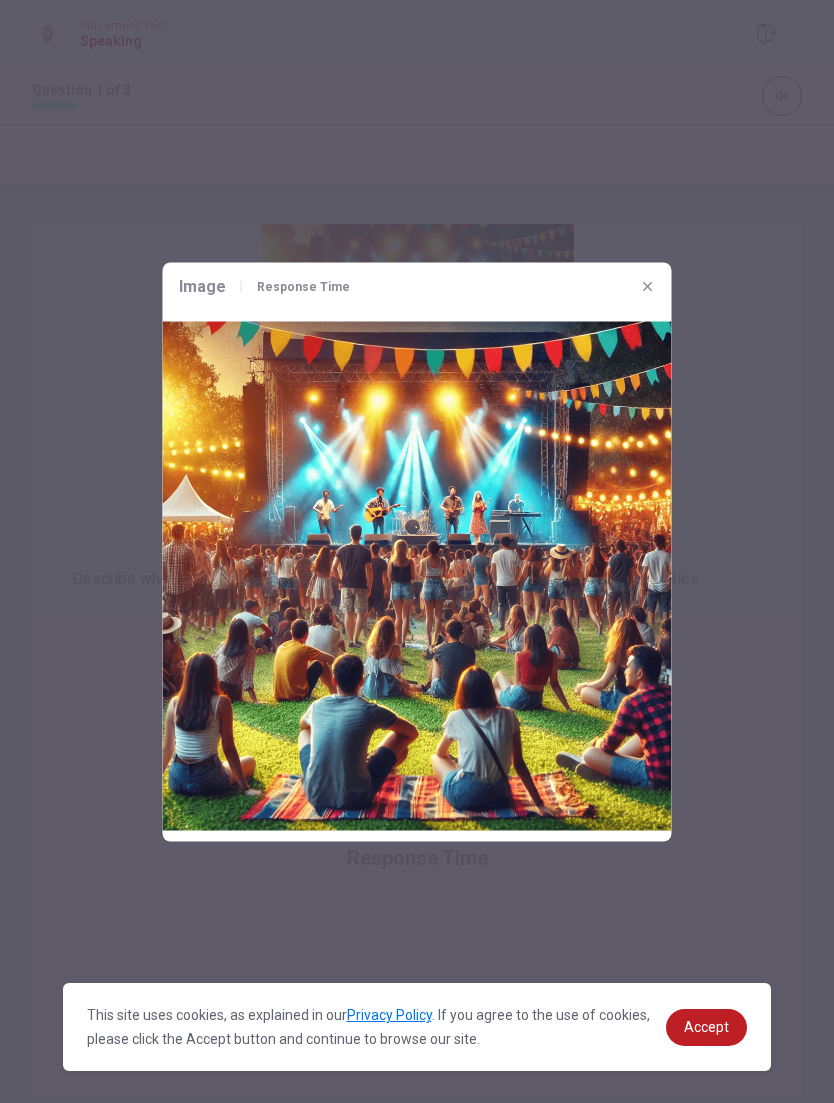 click 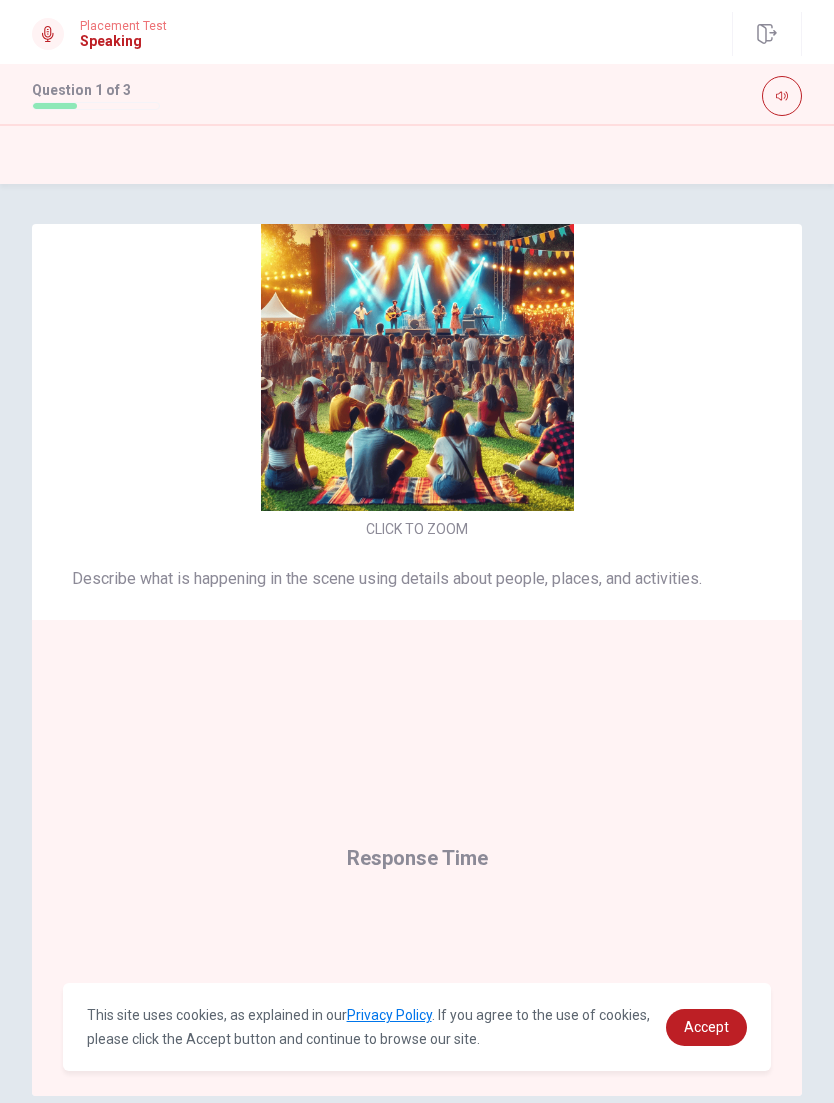 scroll, scrollTop: 0, scrollLeft: 0, axis: both 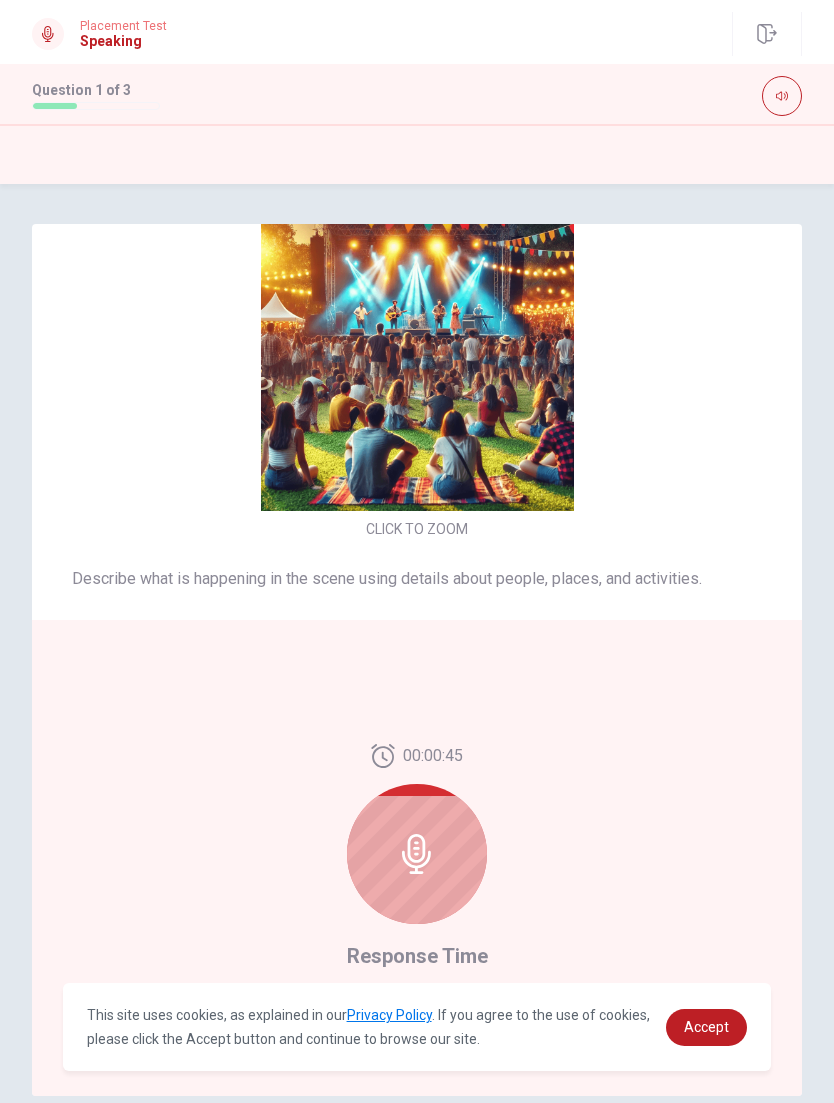 click on "CLICK TO ZOOM" at bounding box center [417, 529] 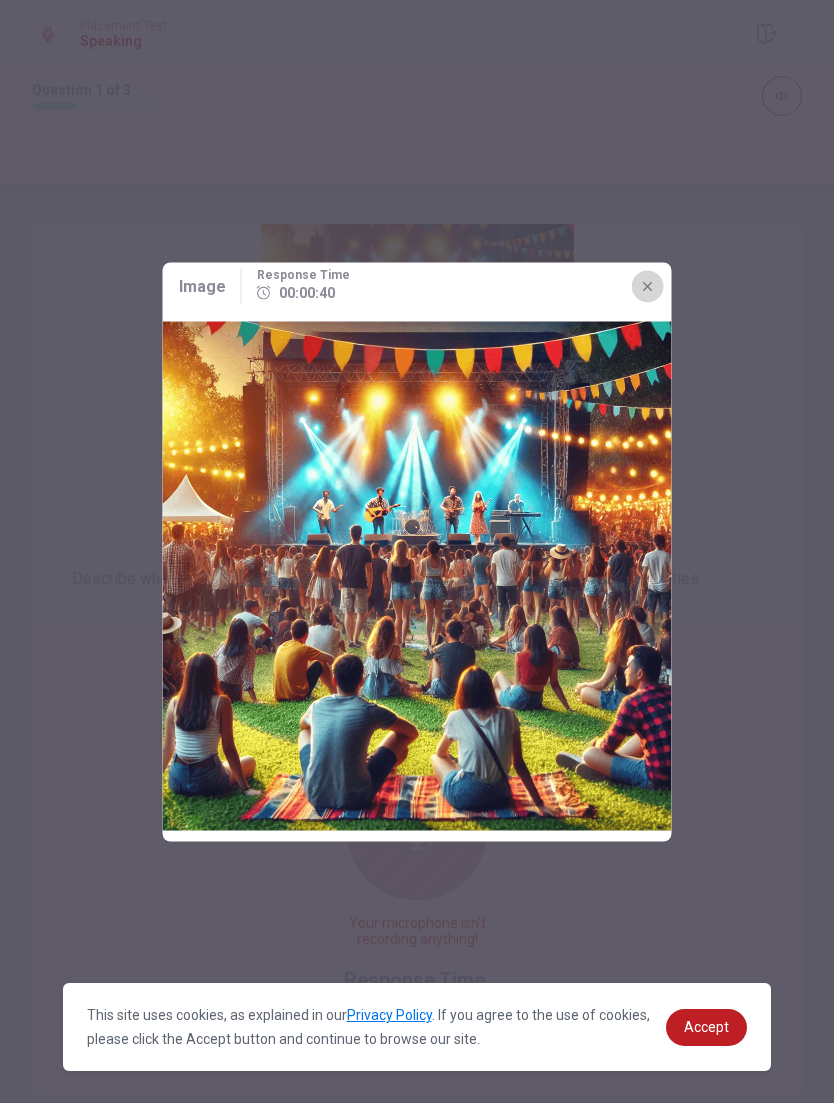 click at bounding box center [648, 286] 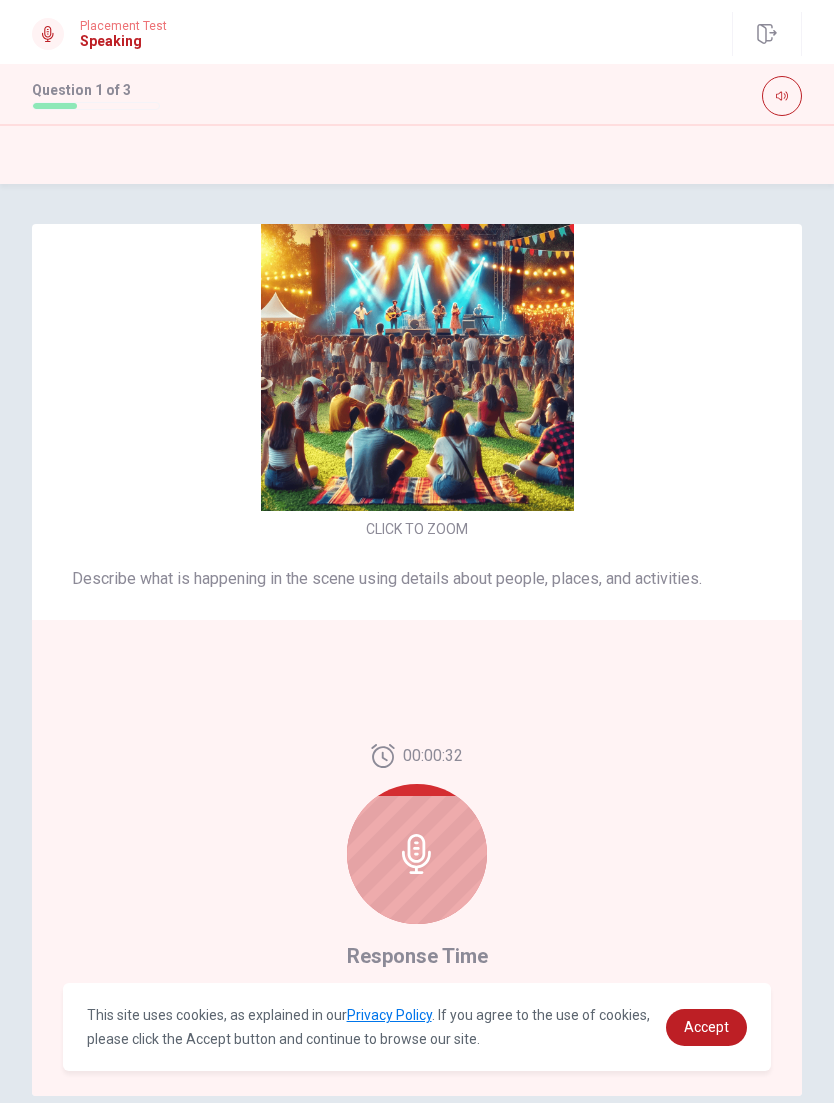 scroll, scrollTop: -14, scrollLeft: 0, axis: vertical 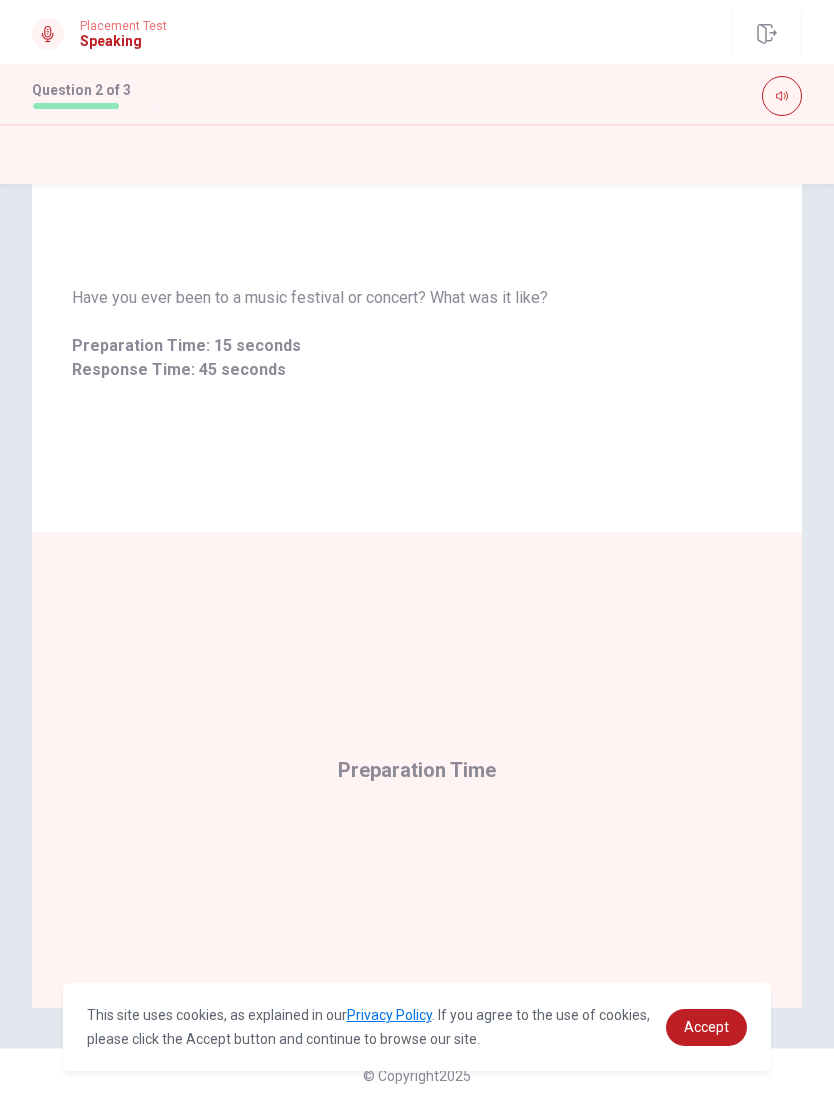 click on "Preparation Time" at bounding box center [417, 770] 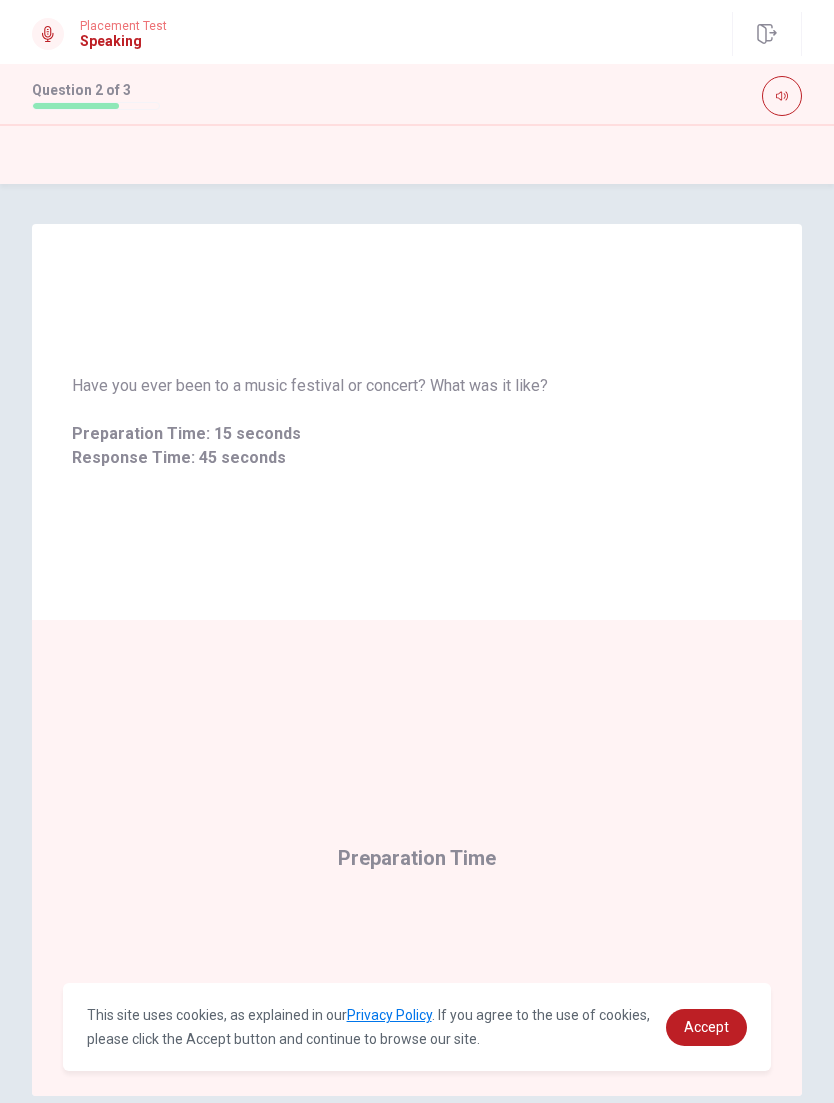 scroll, scrollTop: 0, scrollLeft: 0, axis: both 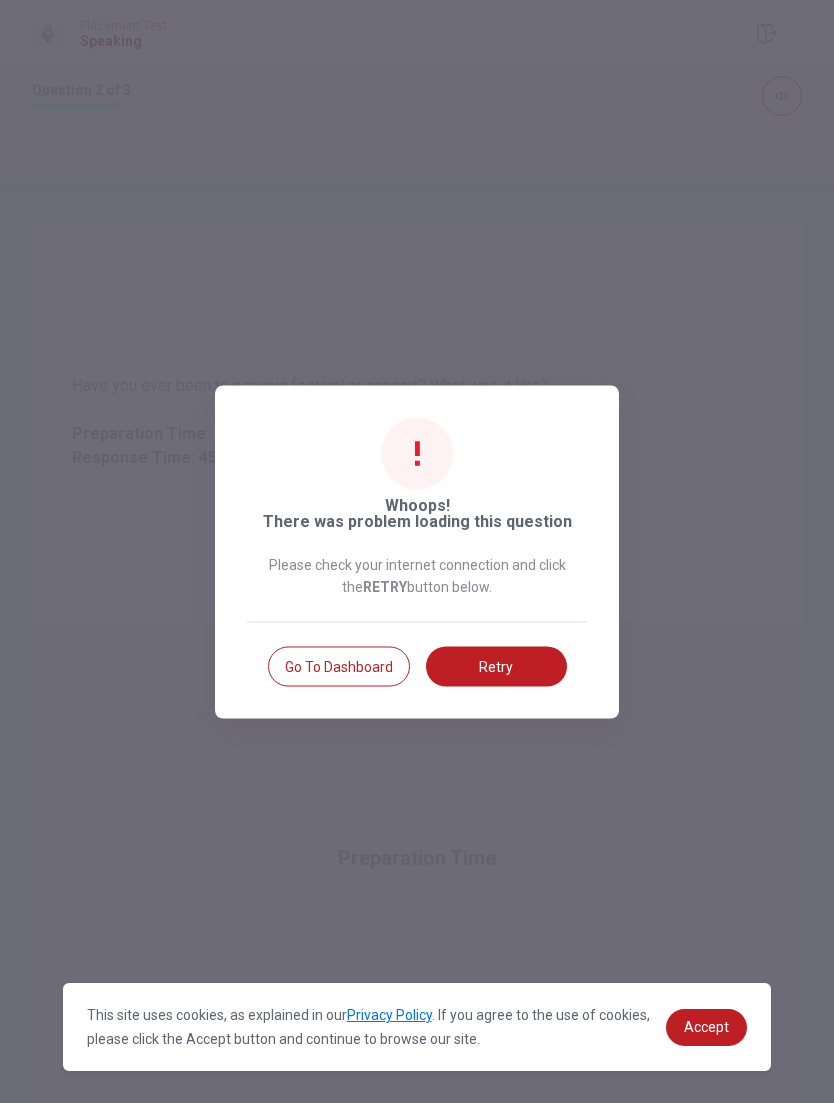 click on "Retry" at bounding box center (496, 666) 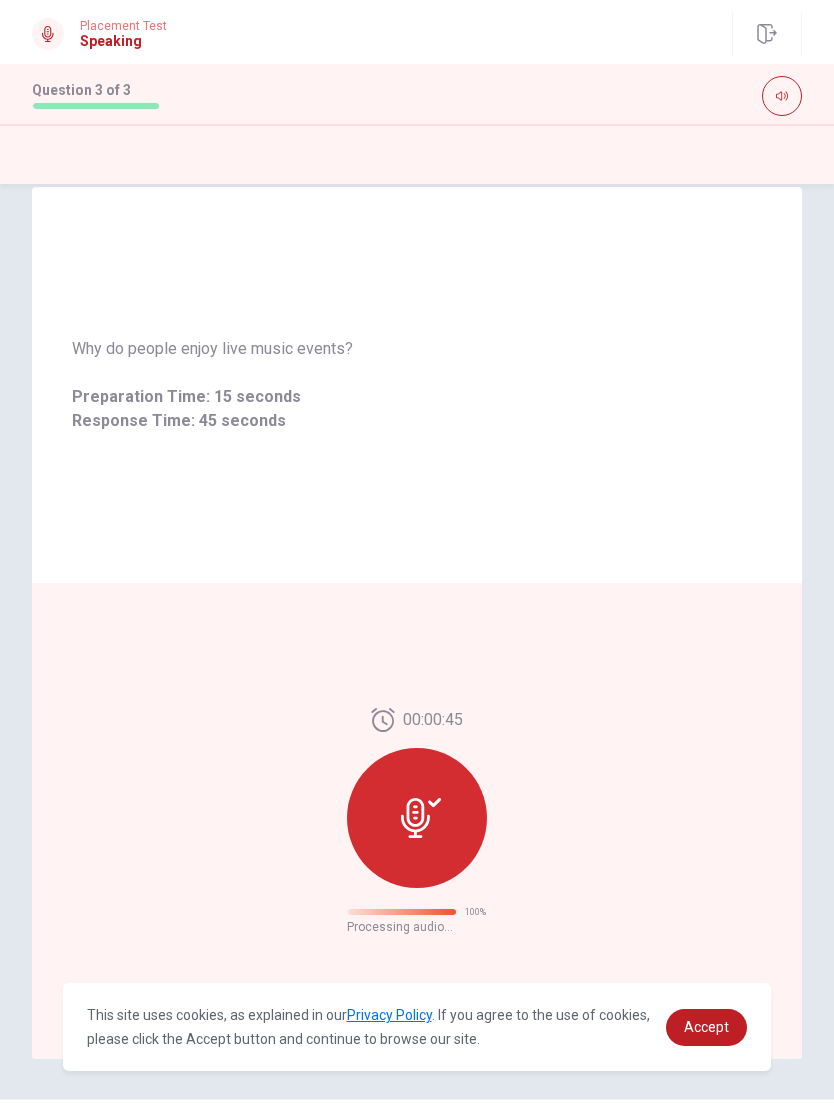 scroll, scrollTop: 0, scrollLeft: 0, axis: both 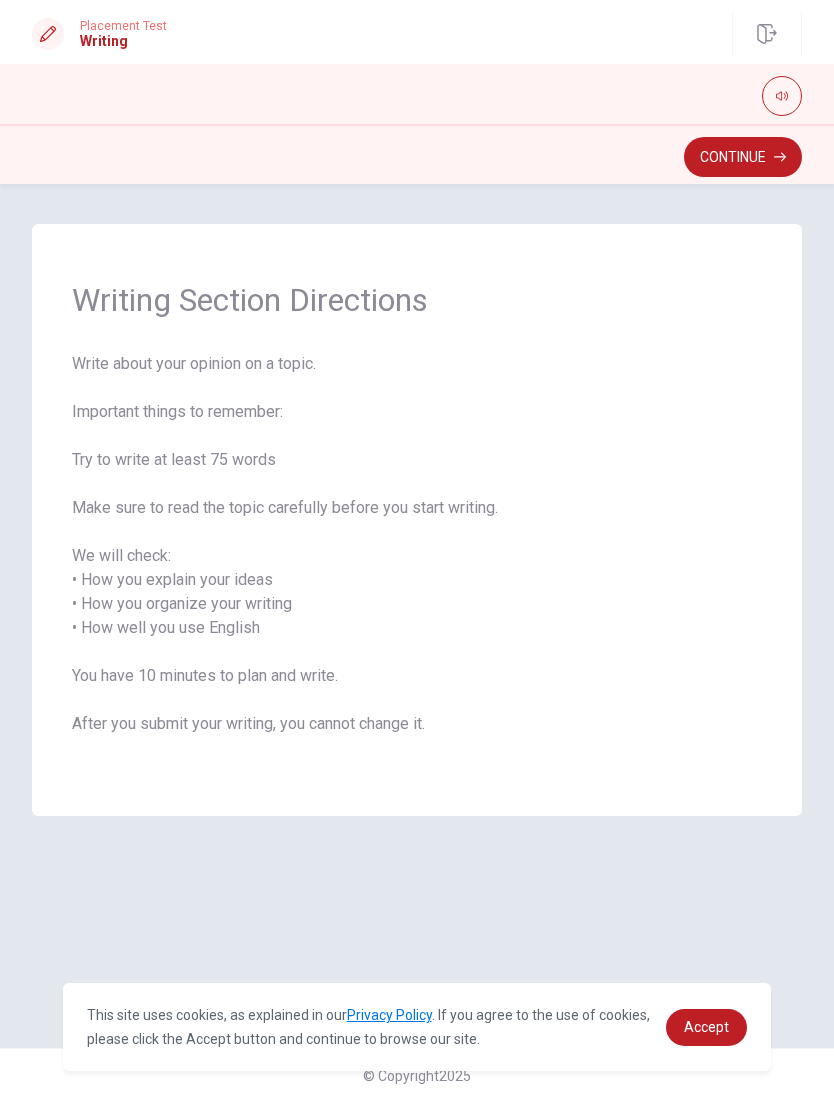 click on "Continue" at bounding box center [743, 157] 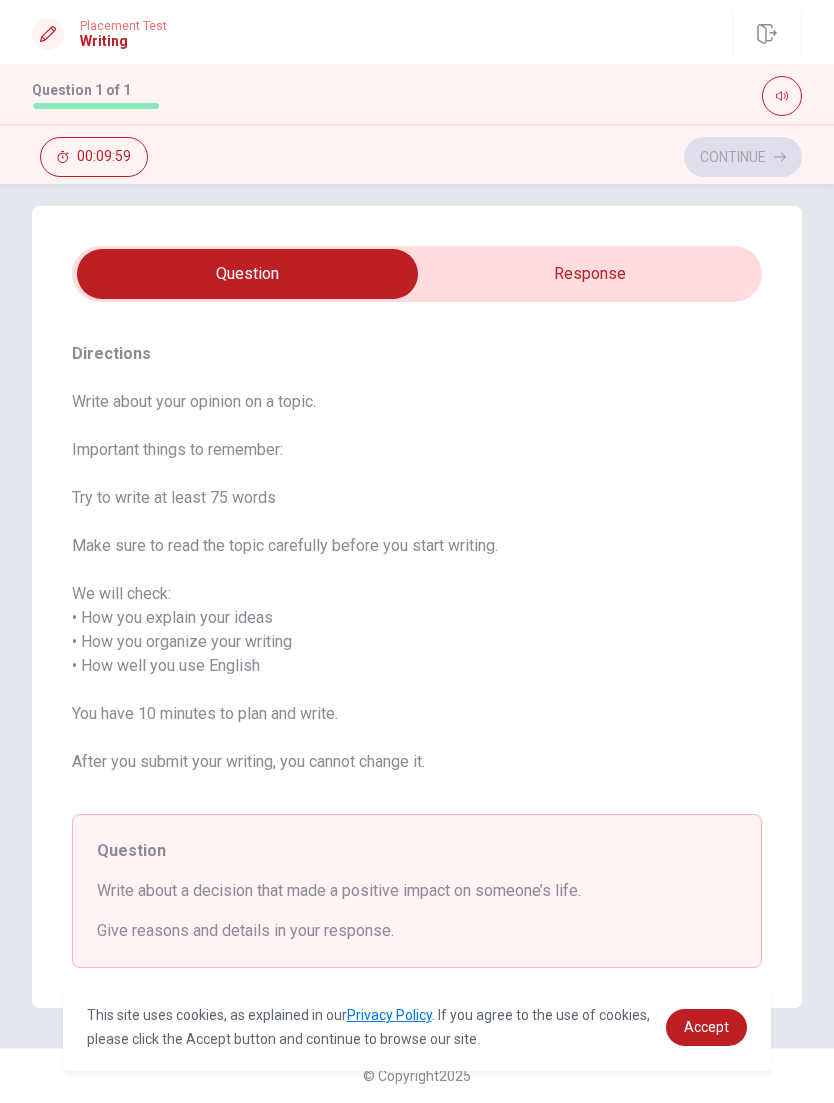 scroll, scrollTop: 18, scrollLeft: 0, axis: vertical 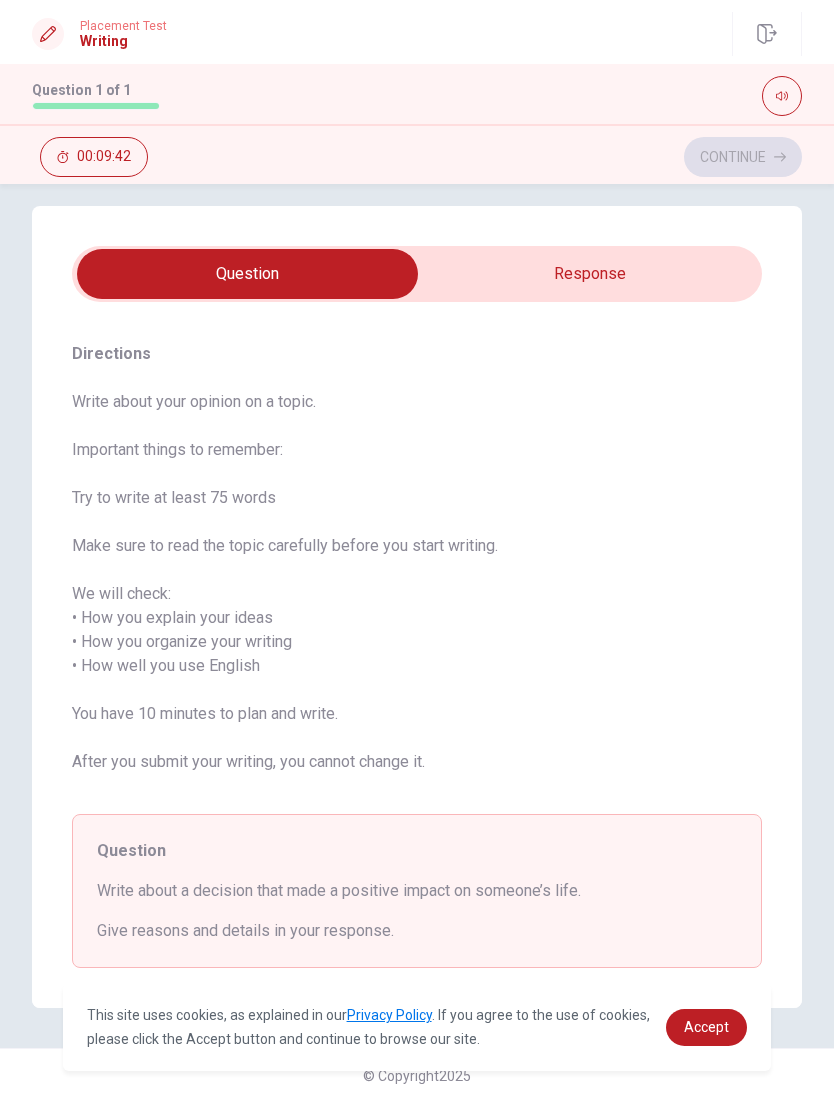 click at bounding box center [247, 274] 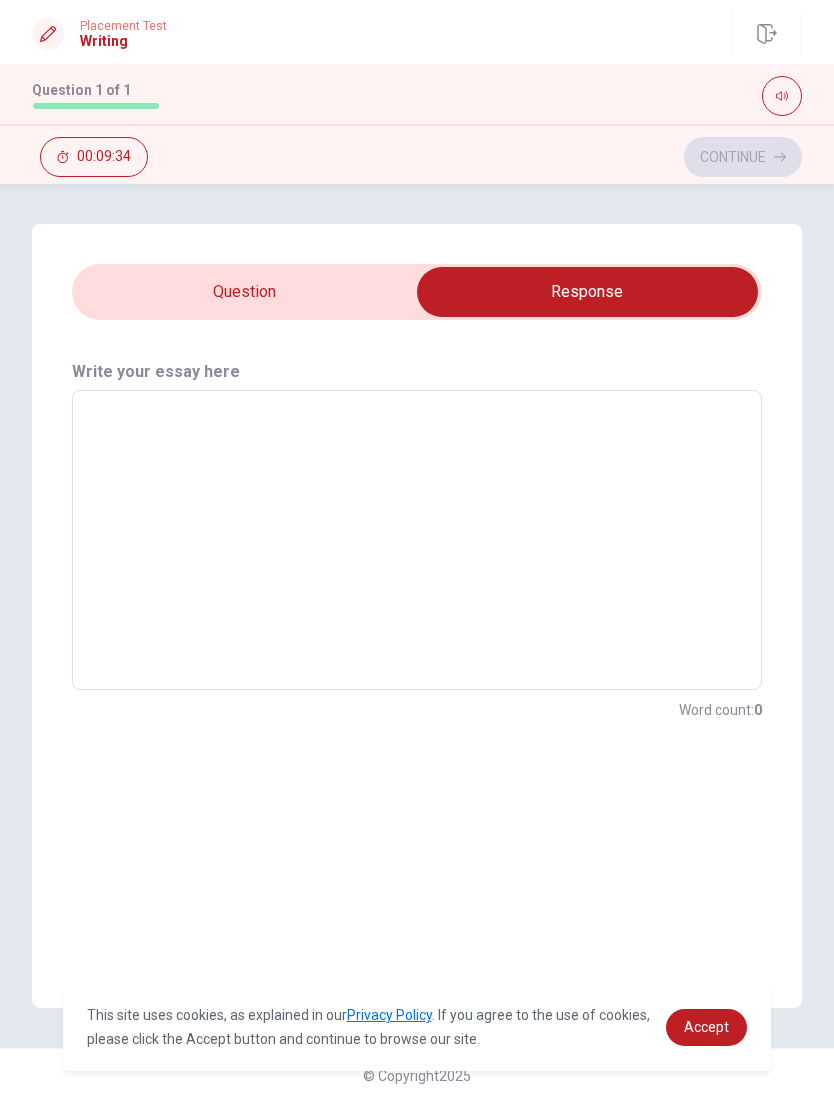 click at bounding box center [587, 292] 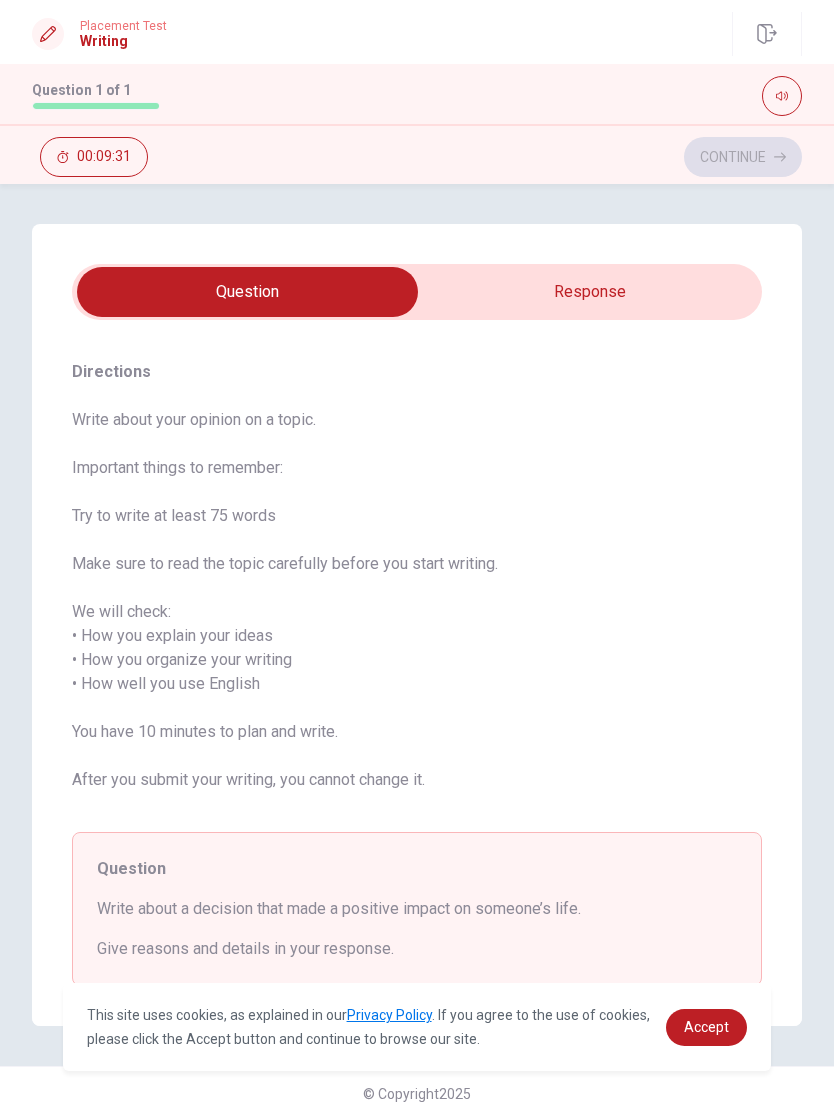 click on "Write about your opinion on a topic.
Important things to remember:
Try to write at least 75 words
Make sure to read the topic carefully before you start writing.
We will check:
• How you explain your ideas
• How you organize your writing
• How well you use English
You have 10 minutes to plan and write.
After you submit your writing, you cannot change it.  Question Write about a decision that made a positive impact on someone’s life. Give reasons and details in your response." at bounding box center [417, 697] 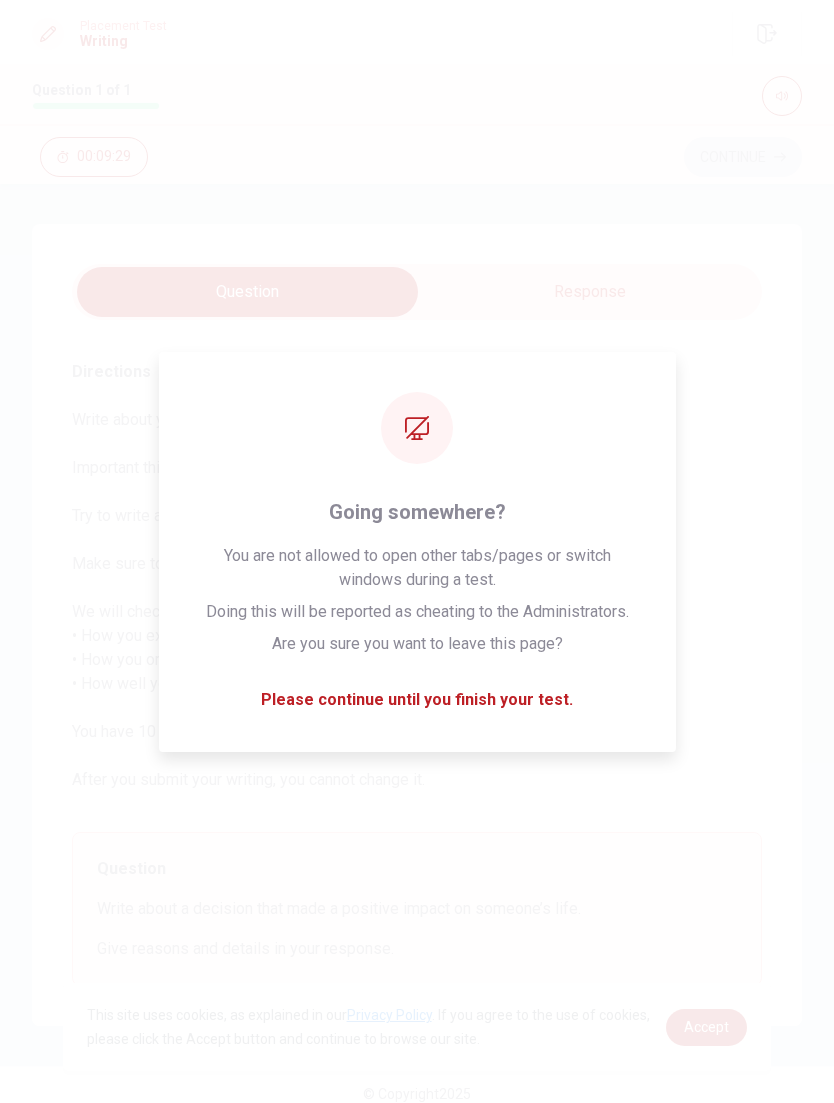 click on "Write about your opinion on a topic.
Important things to remember:
Try to write at least 75 words
Make sure to read the topic carefully before you start writing.
We will check:
• How you explain your ideas
• How you organize your writing
• How well you use English
You have 10 minutes to plan and write.
After you submit your writing, you cannot change it." at bounding box center [417, 612] 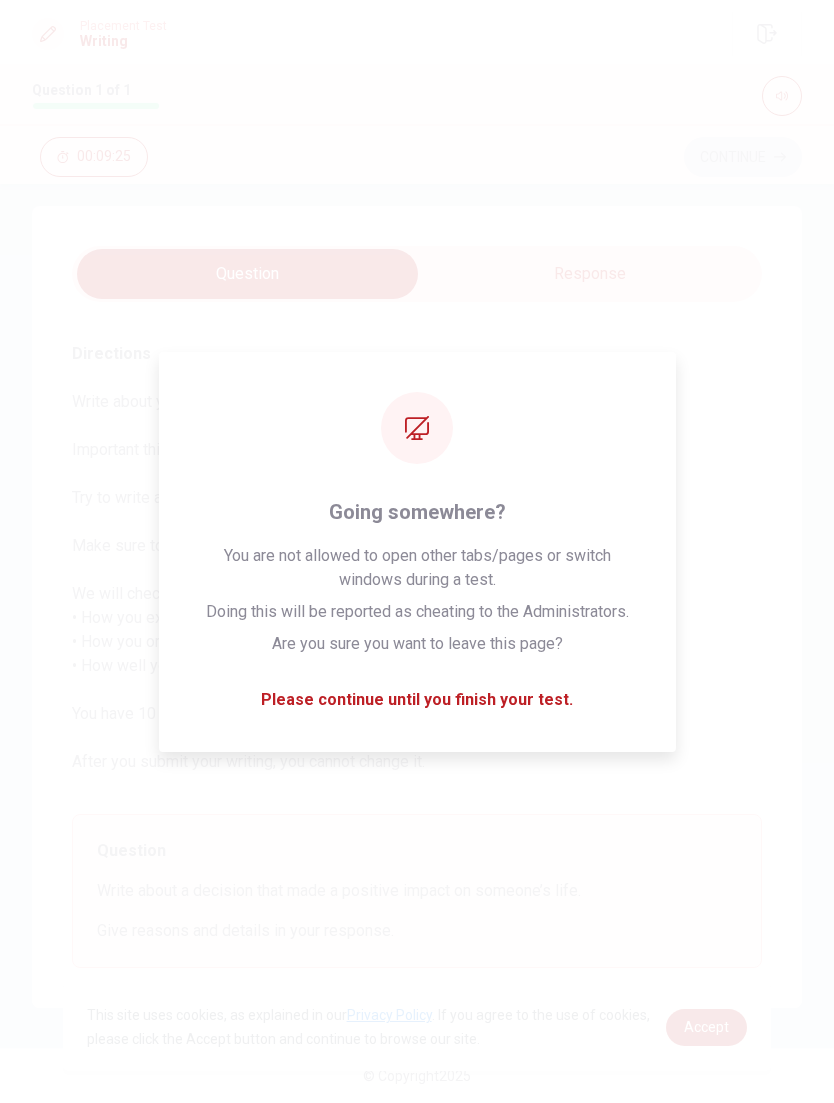 scroll, scrollTop: 18, scrollLeft: 0, axis: vertical 